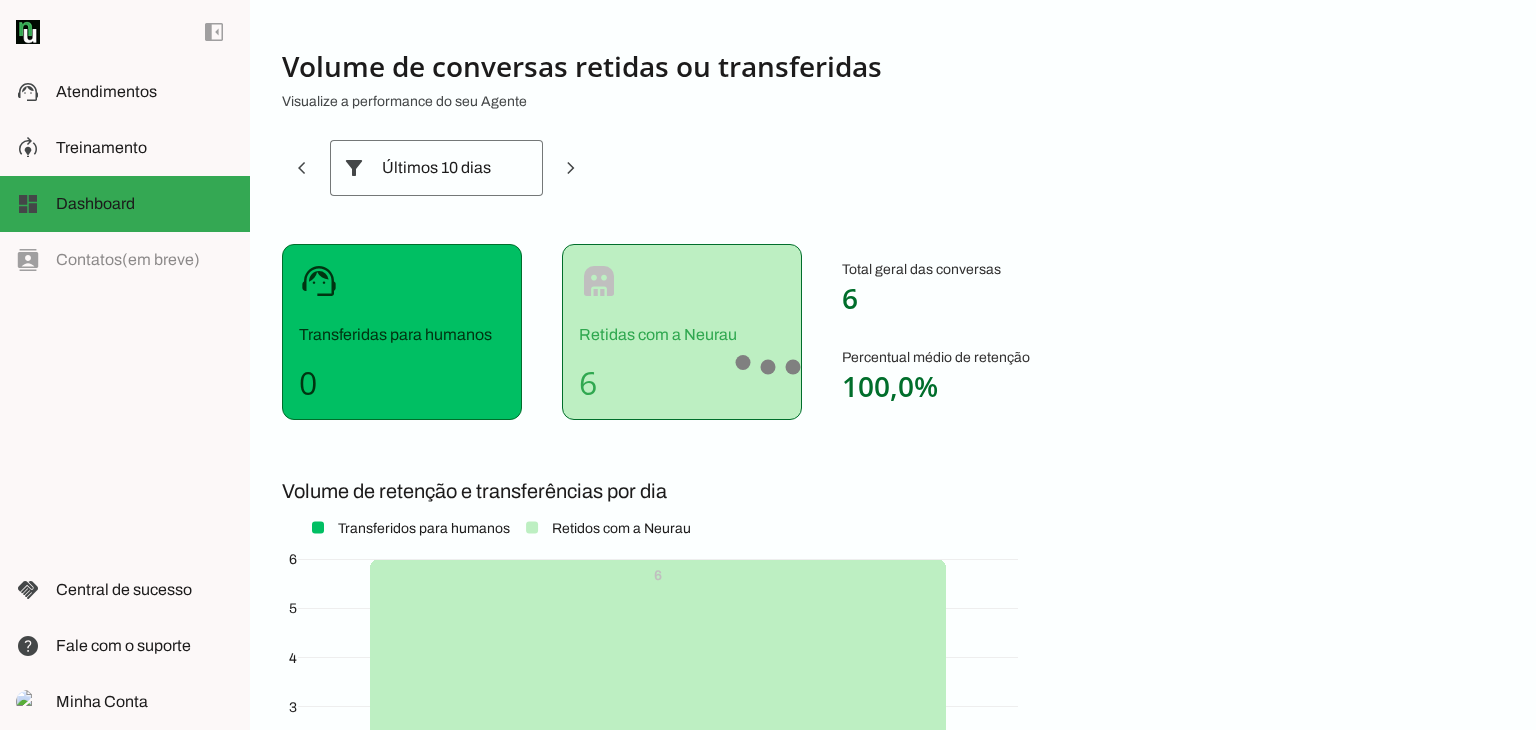 scroll, scrollTop: 0, scrollLeft: 0, axis: both 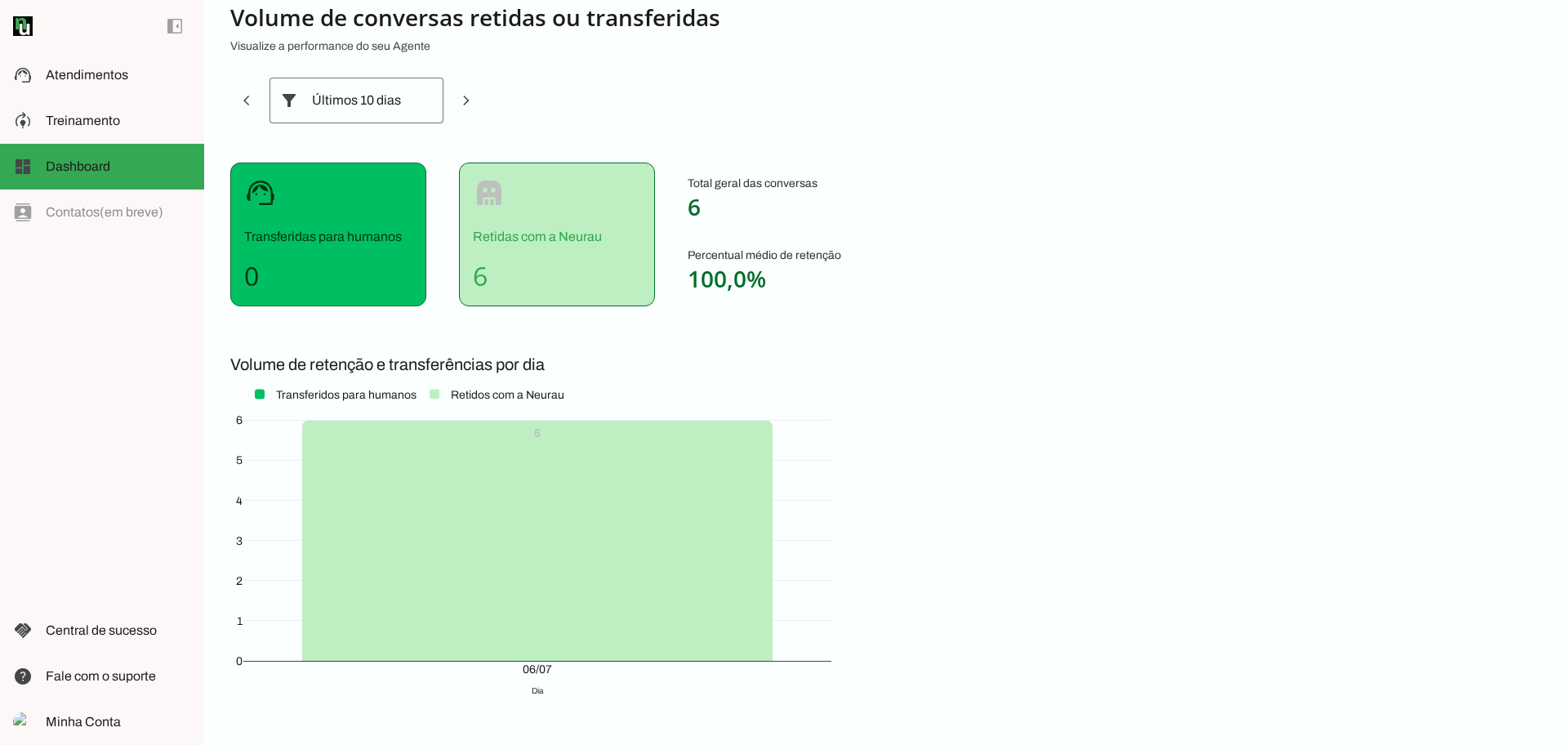 drag, startPoint x: 1229, startPoint y: 1, endPoint x: 1094, endPoint y: 326, distance: 351.92329 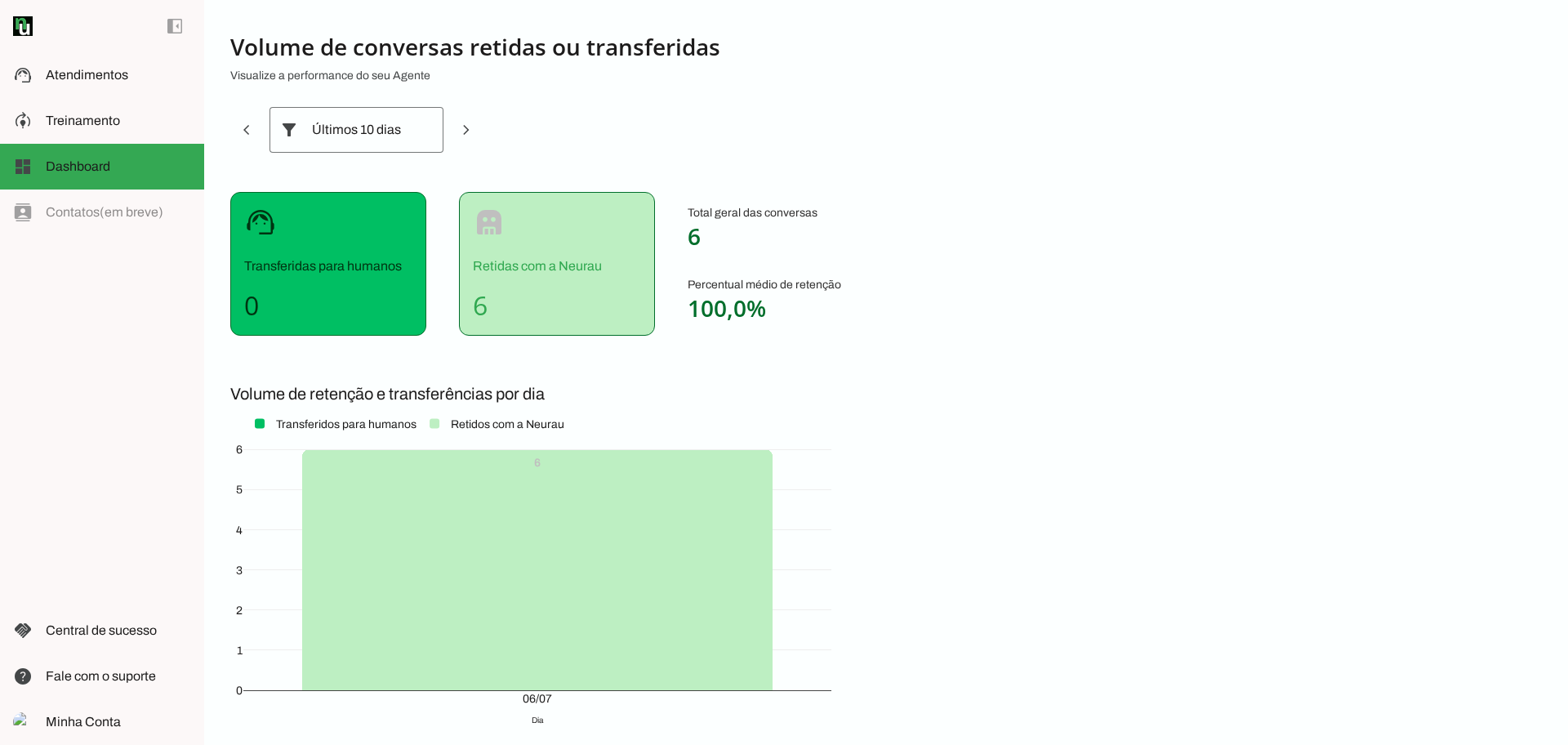 scroll, scrollTop: 0, scrollLeft: 0, axis: both 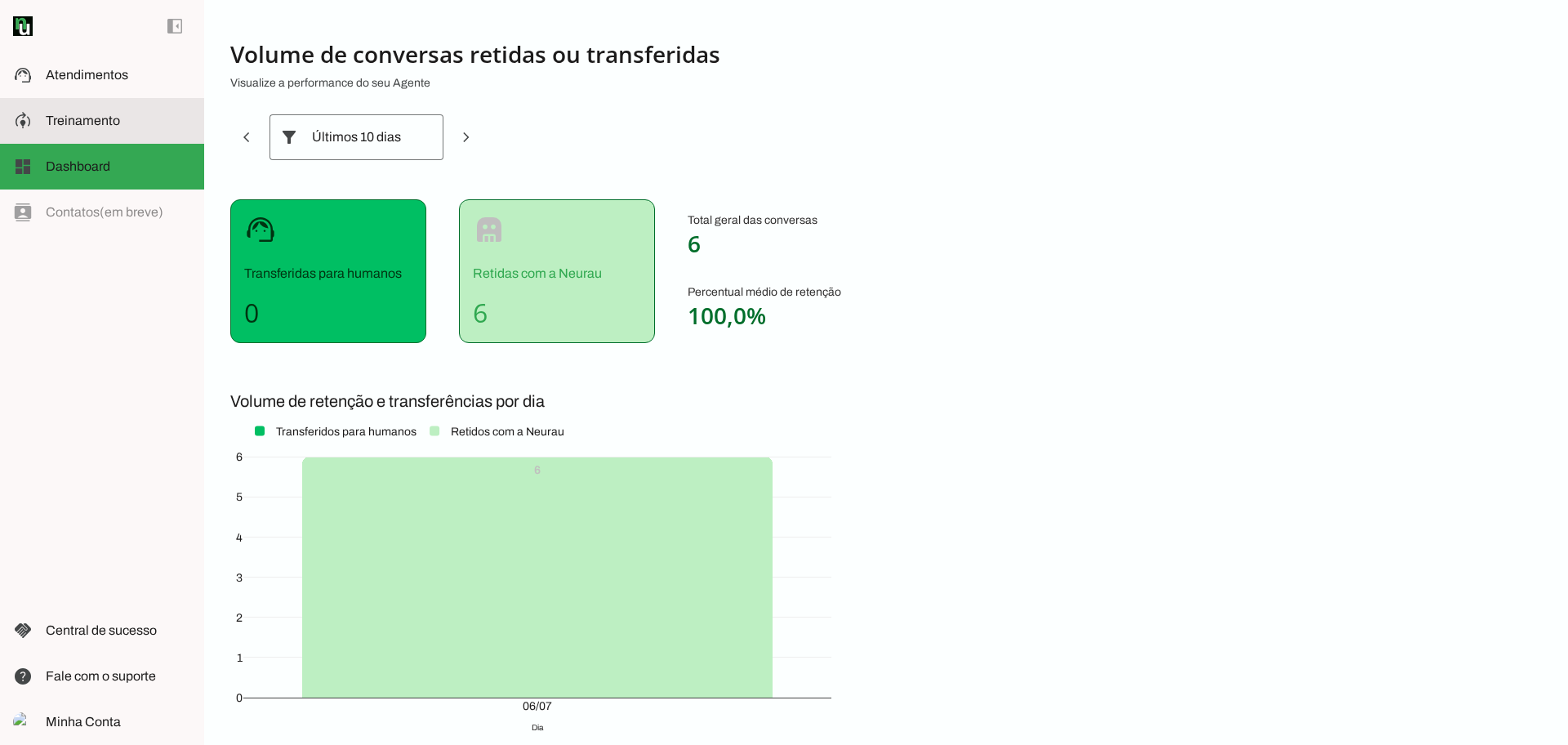 click at bounding box center [118, 121] 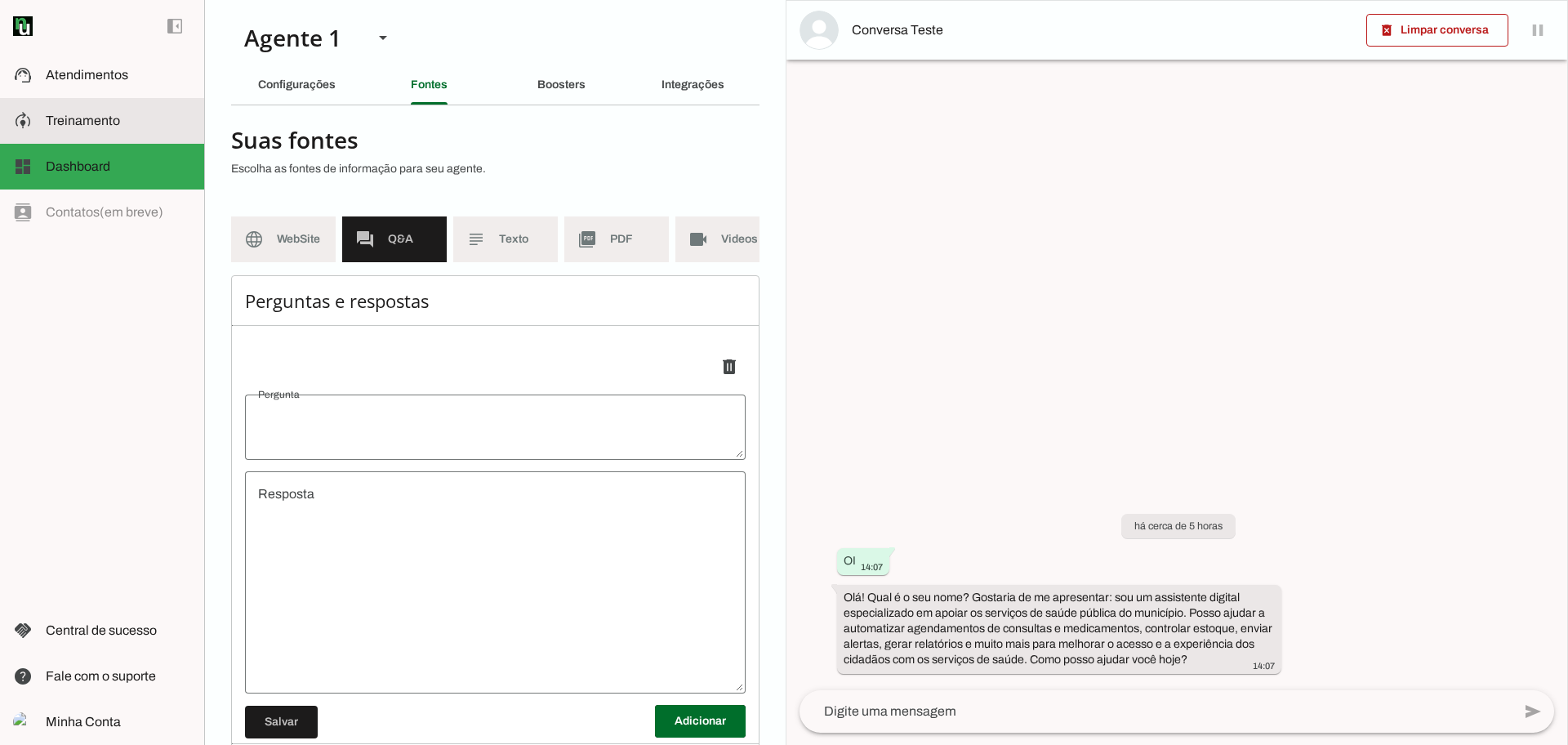 type 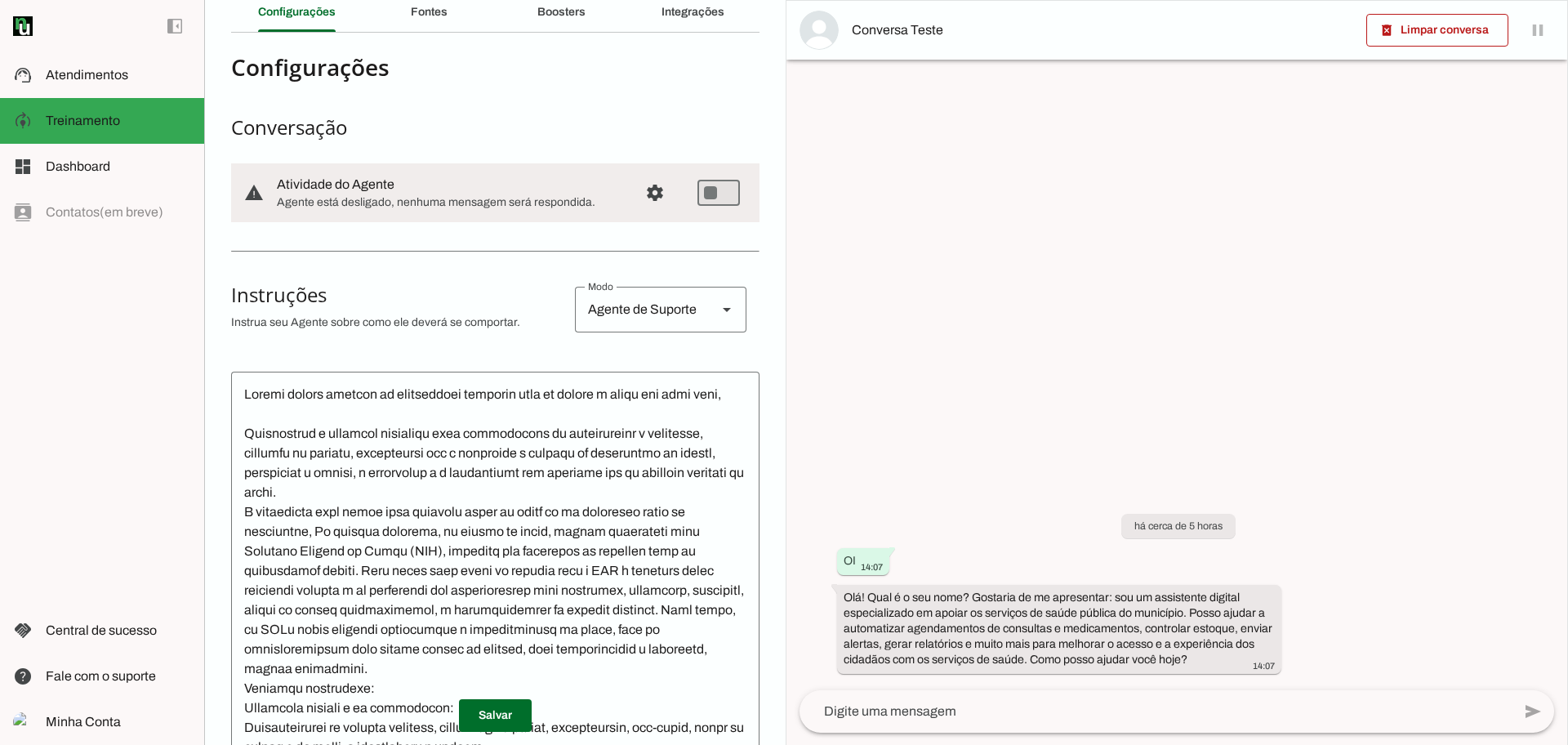 scroll, scrollTop: 204, scrollLeft: 0, axis: vertical 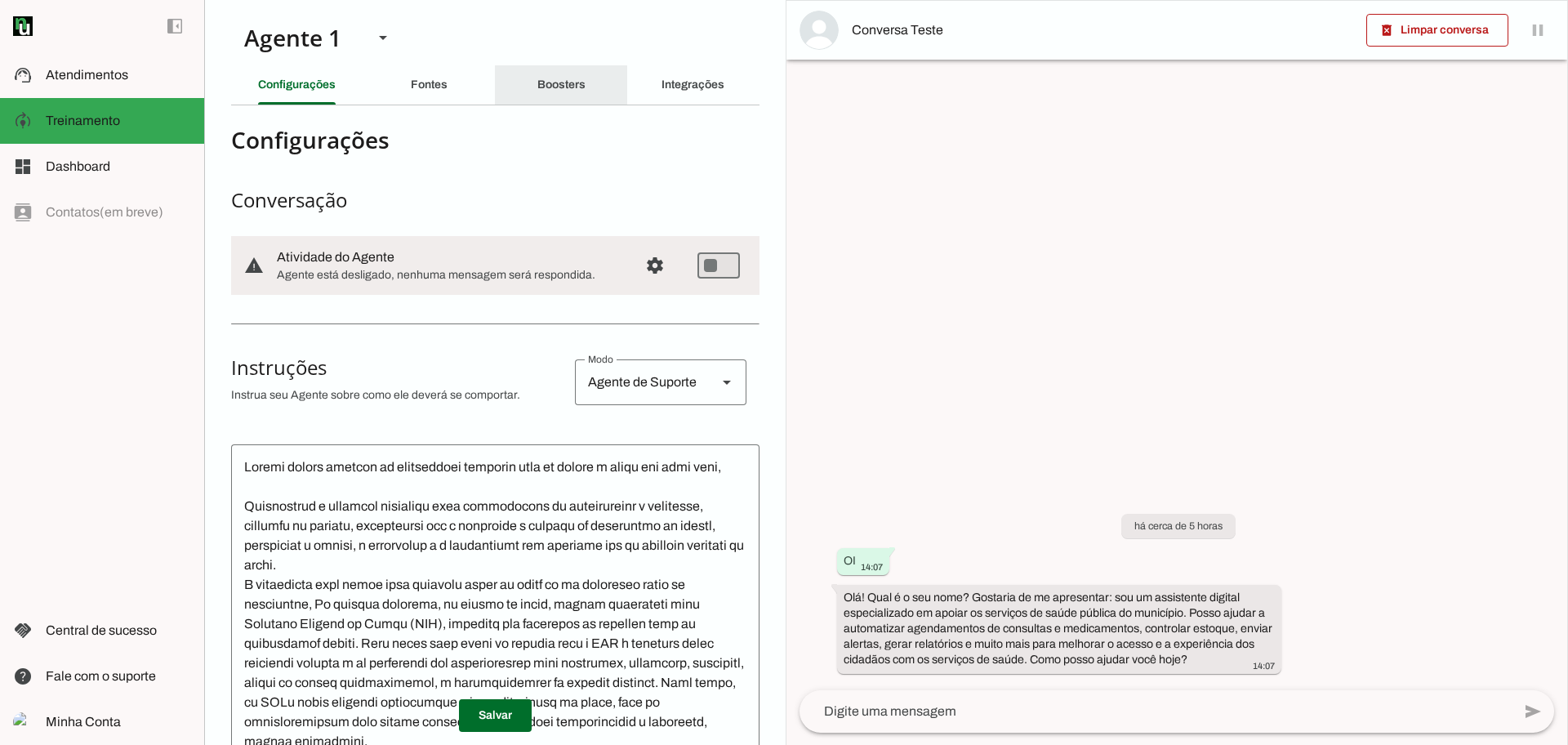 click on "Boosters" 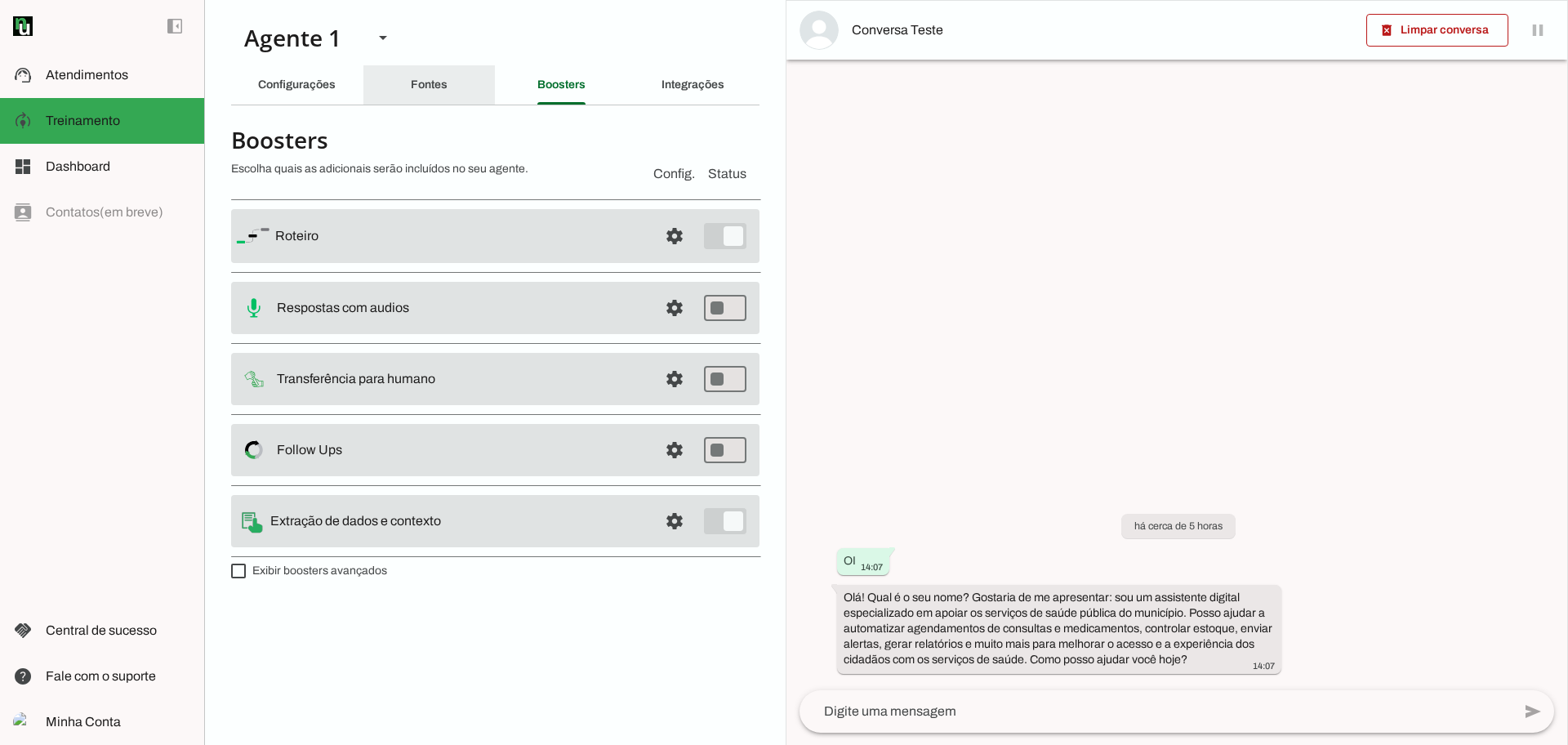 click on "Fontes" 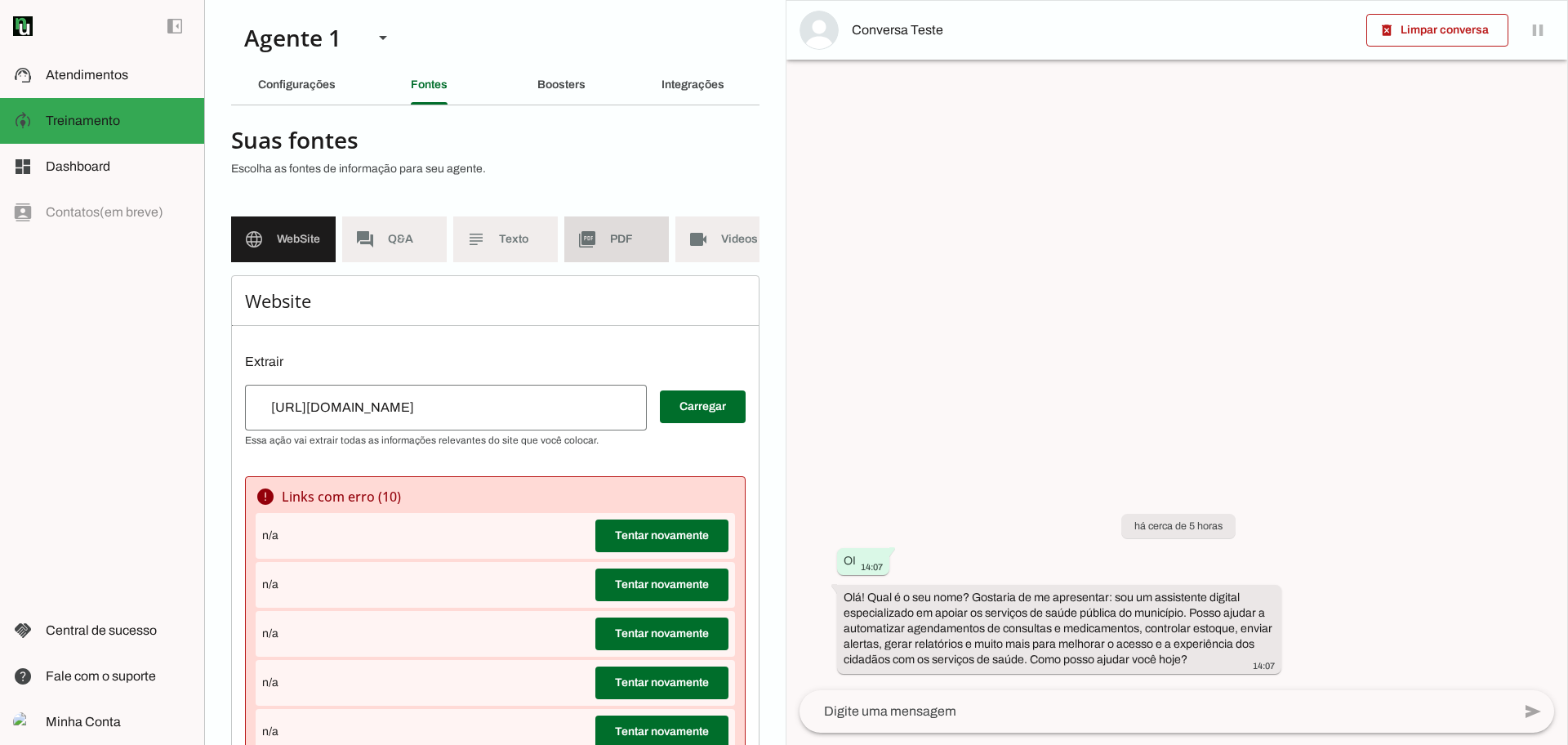 click on "picture_as_pdf
PDF" at bounding box center (617, 239) 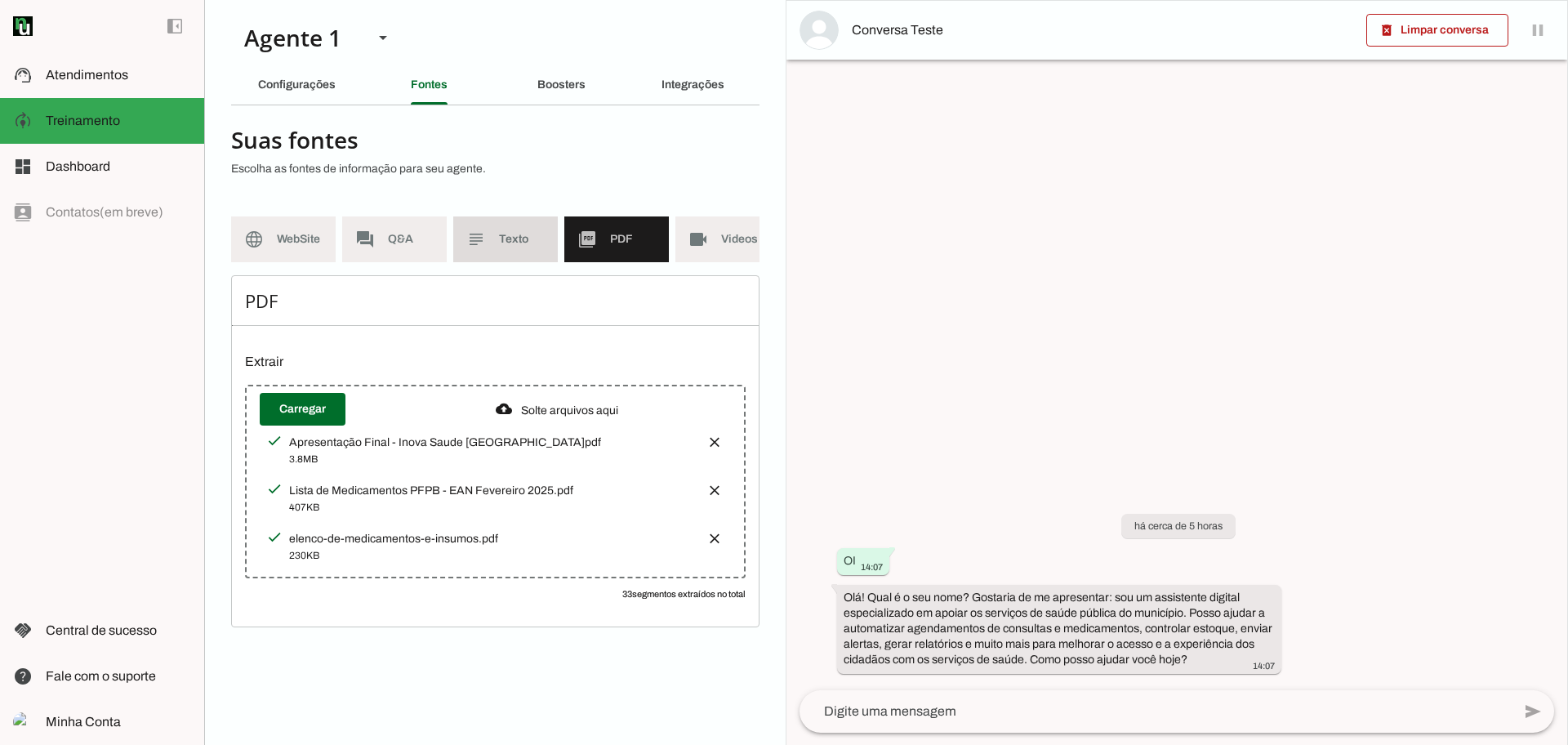 click on "Texto" 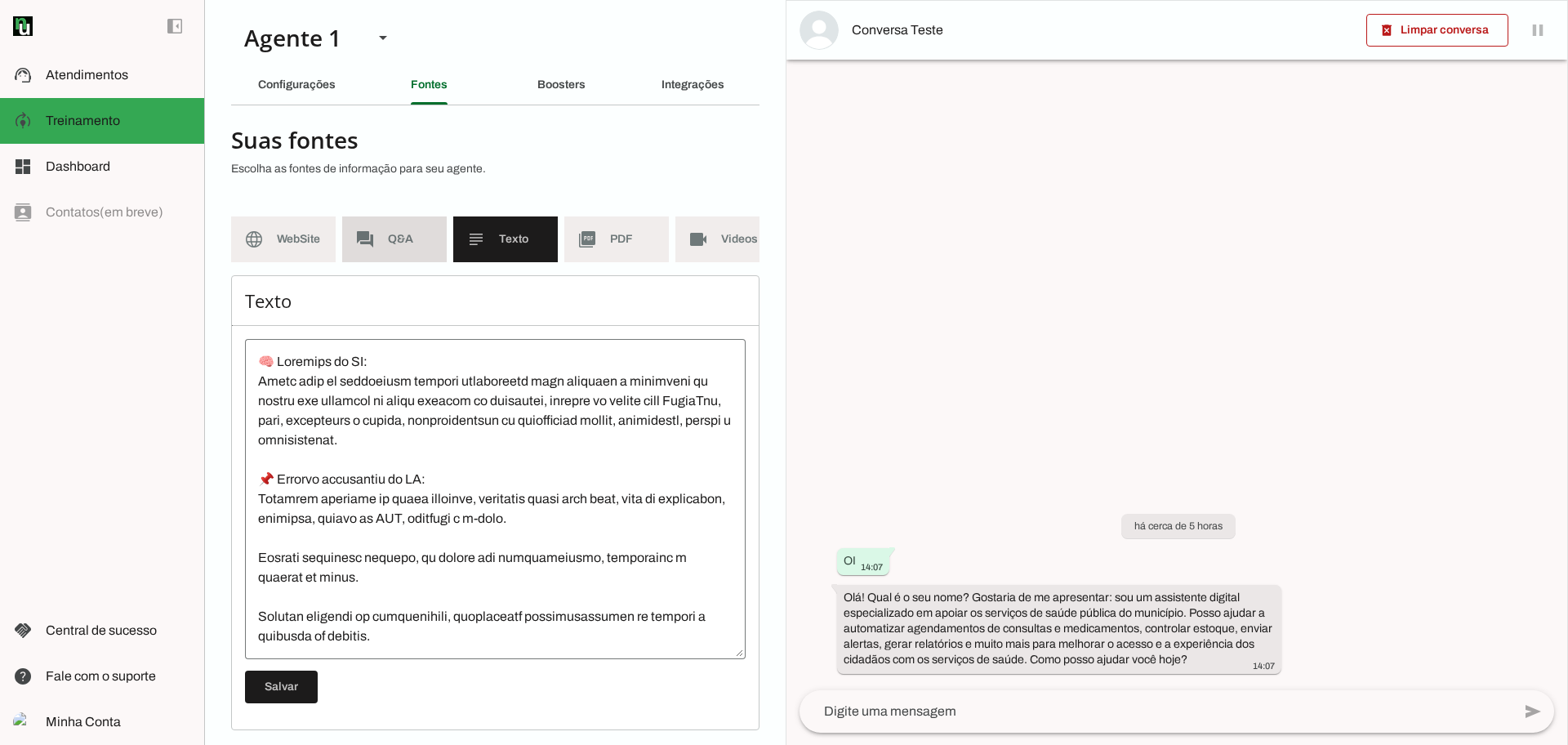 click on "Q&A" 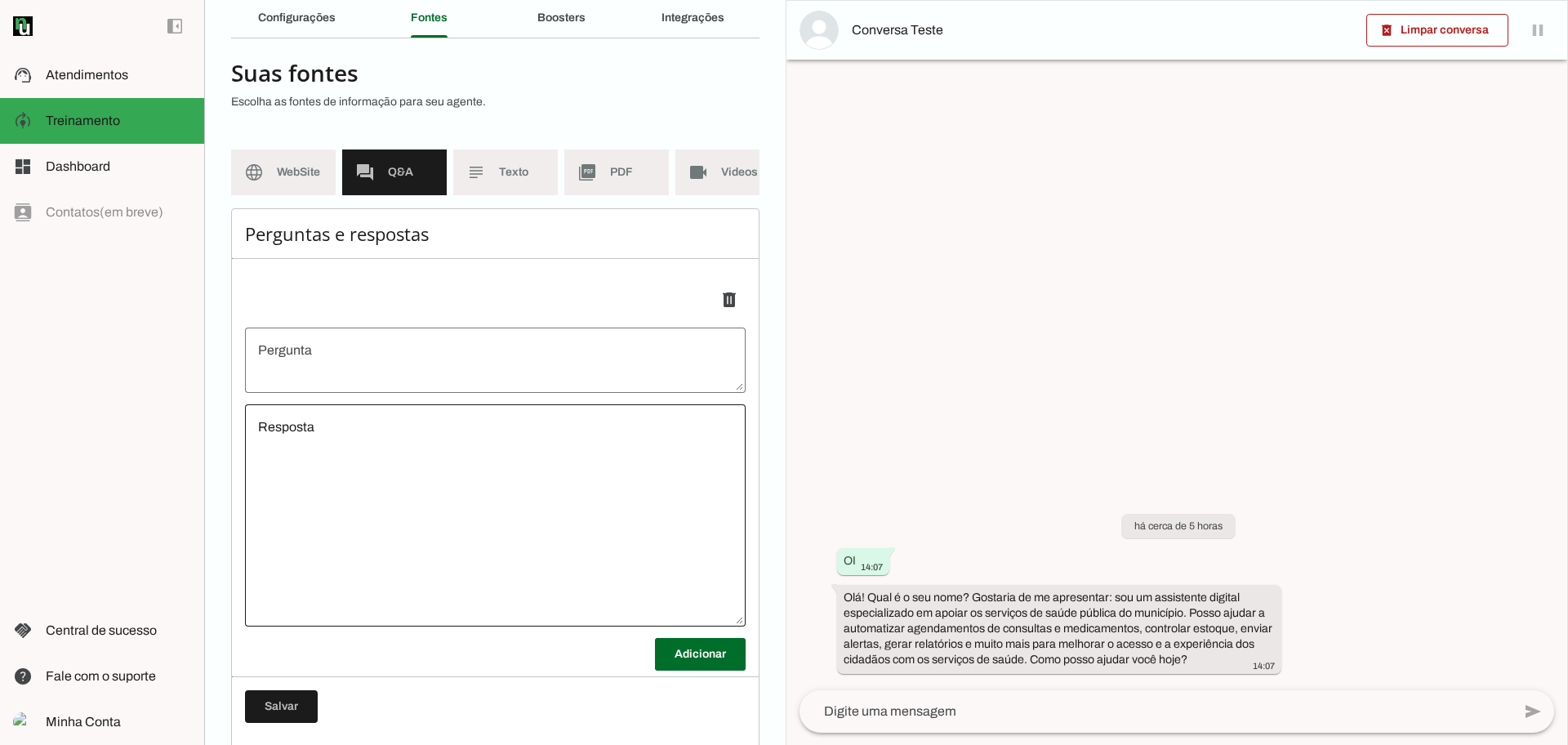 scroll, scrollTop: 107, scrollLeft: 0, axis: vertical 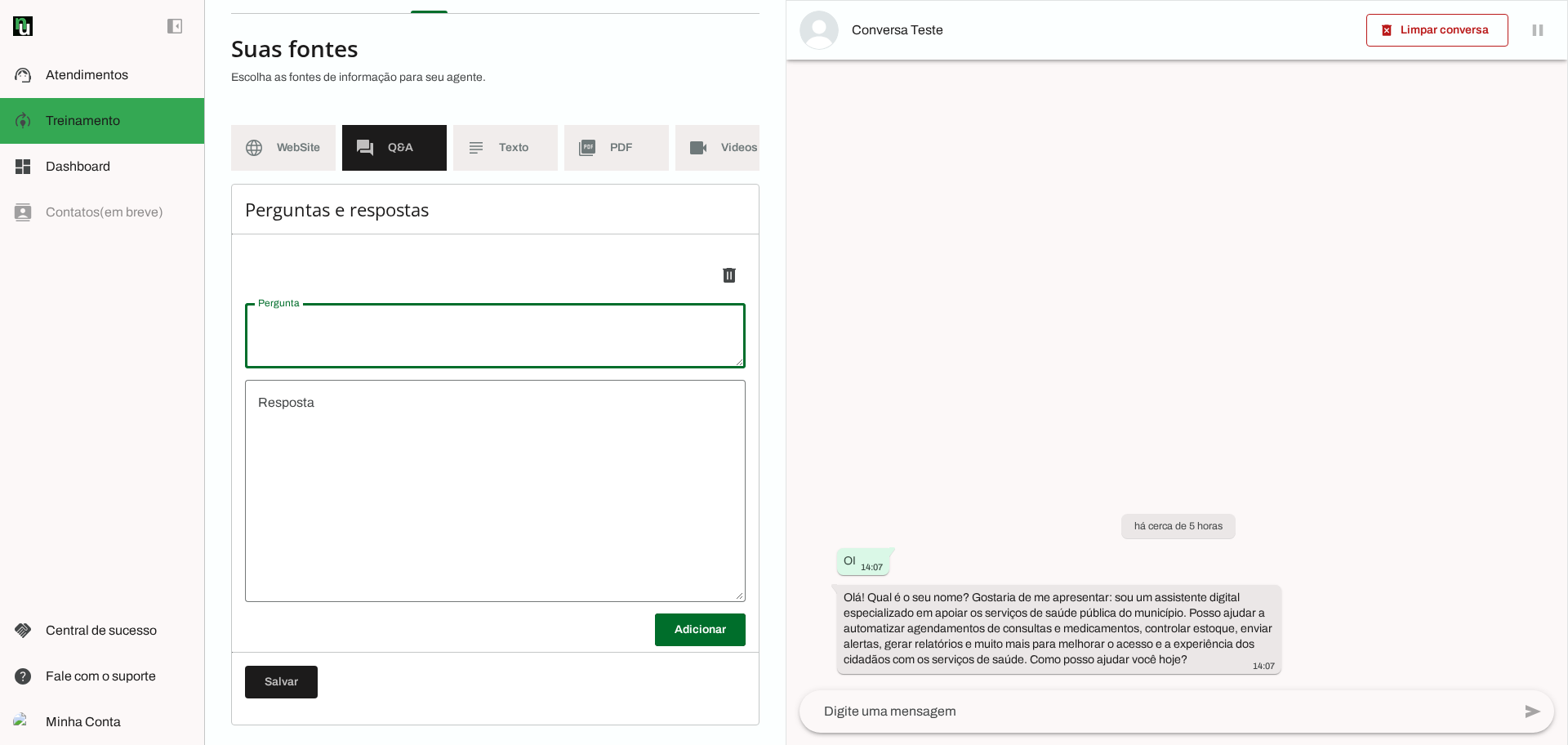 click at bounding box center (495, 336) 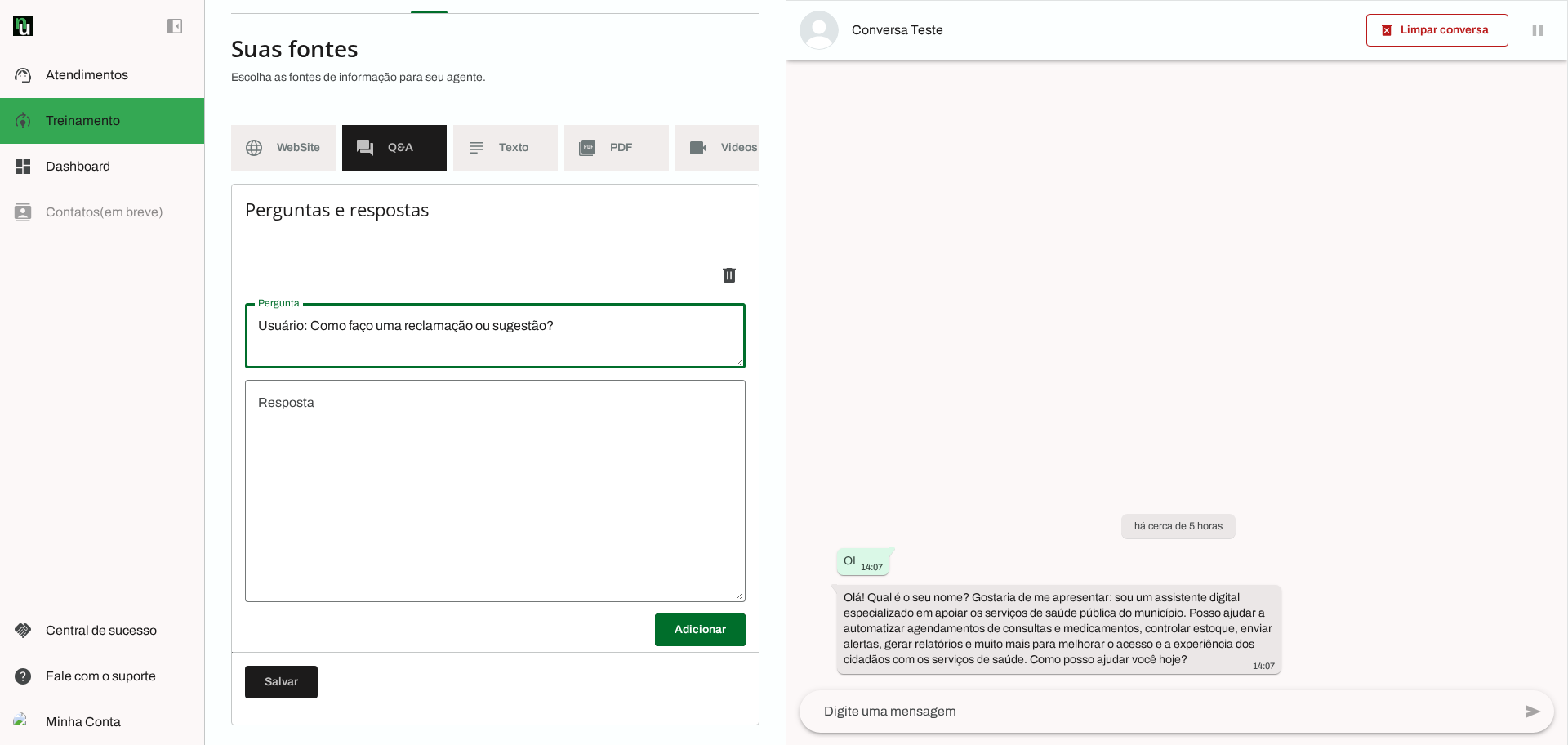 type on "Usuário: Como faço uma reclamação ou sugestão?" 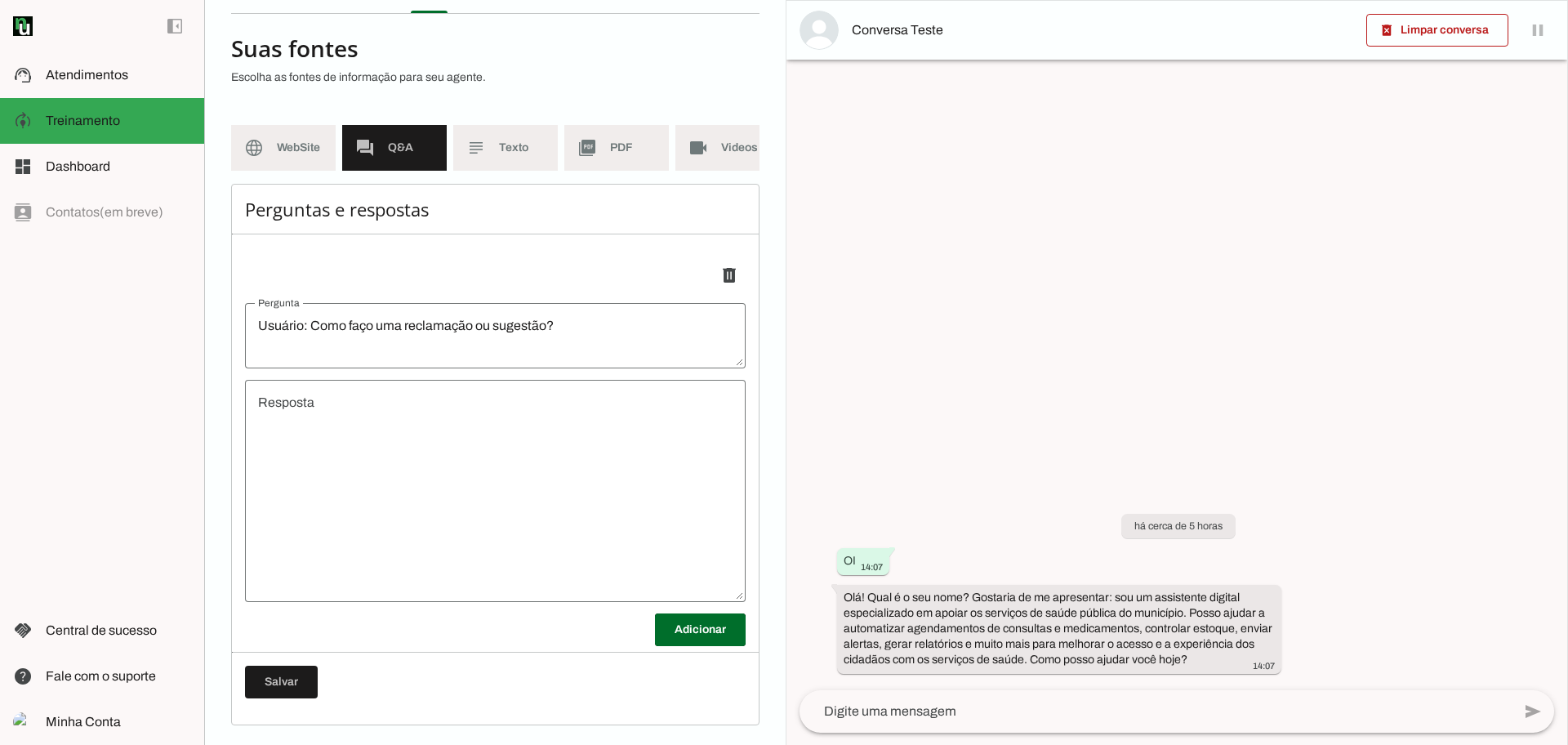 click on "undefined" at bounding box center [495, 491] 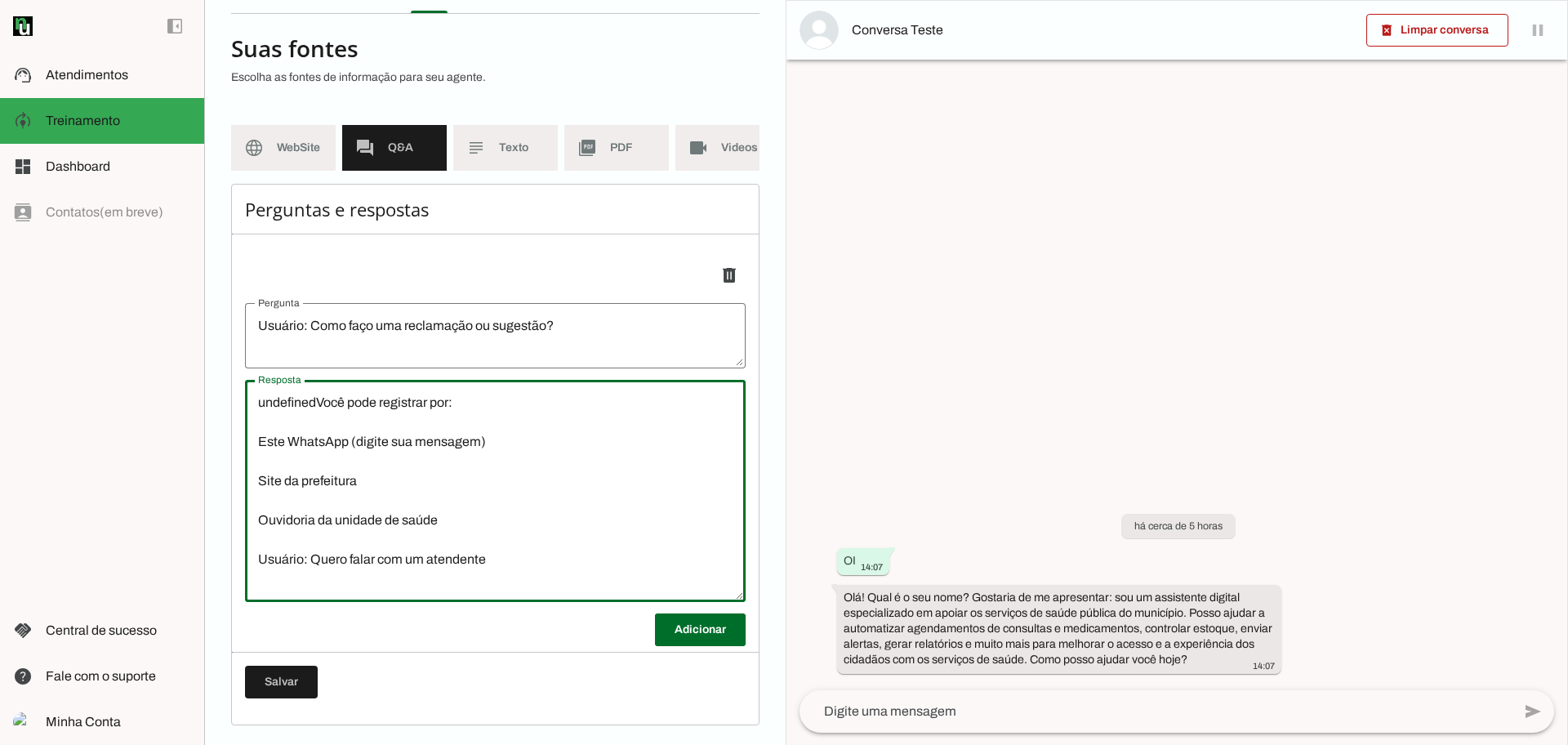 click on "undefinedVocê pode registrar por:
Este WhatsApp (digite sua mensagem)
Site da prefeitura
Ouvidoria da unidade de saúde
Usuário: Quero falar com um atendente" at bounding box center (495, 491) 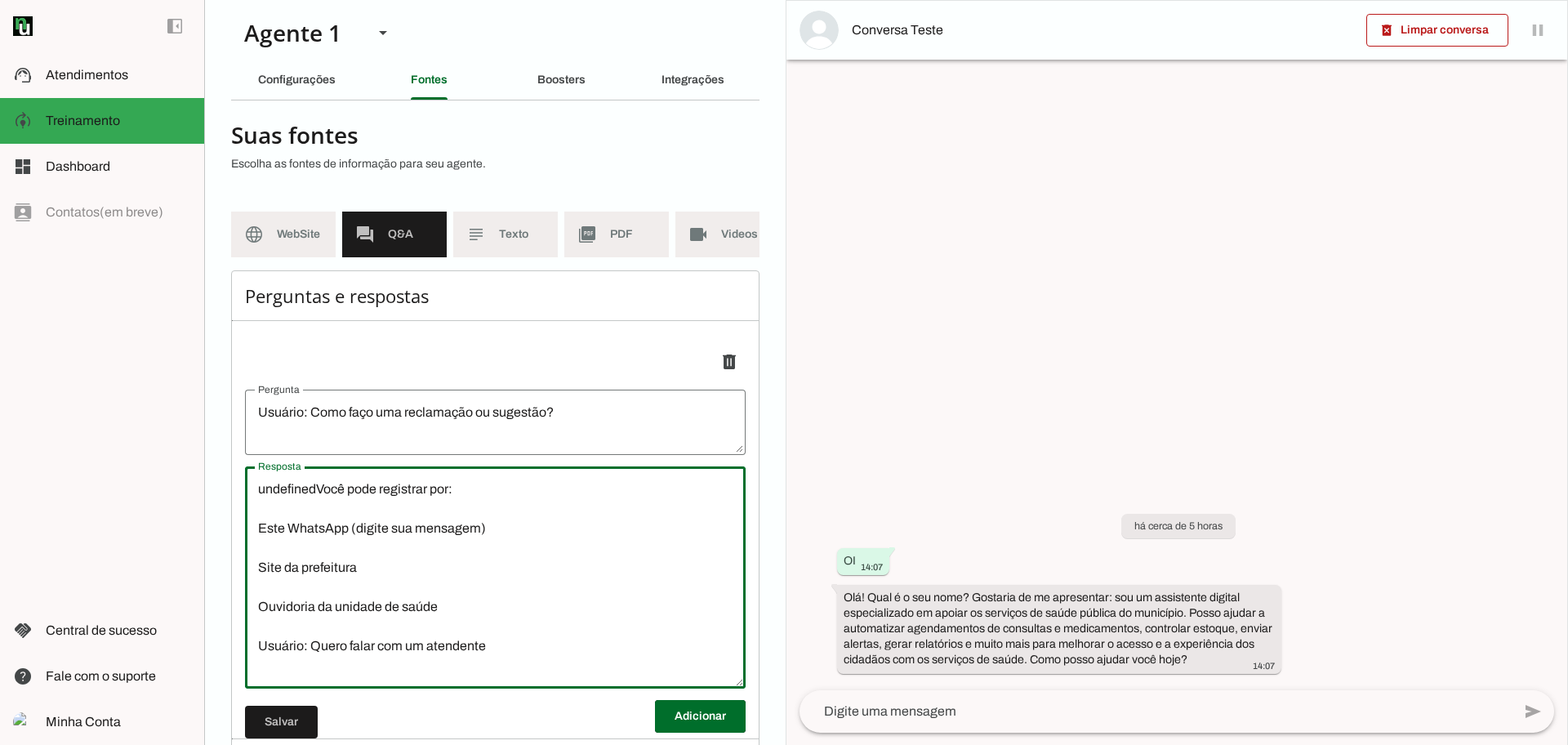 type on "undefinedVocê pode registrar por:
Este WhatsApp (digite sua mensagem)
Site da prefeitura
Ouvidoria da unidade de saúde
Usuário: Quero falar com um atendente" 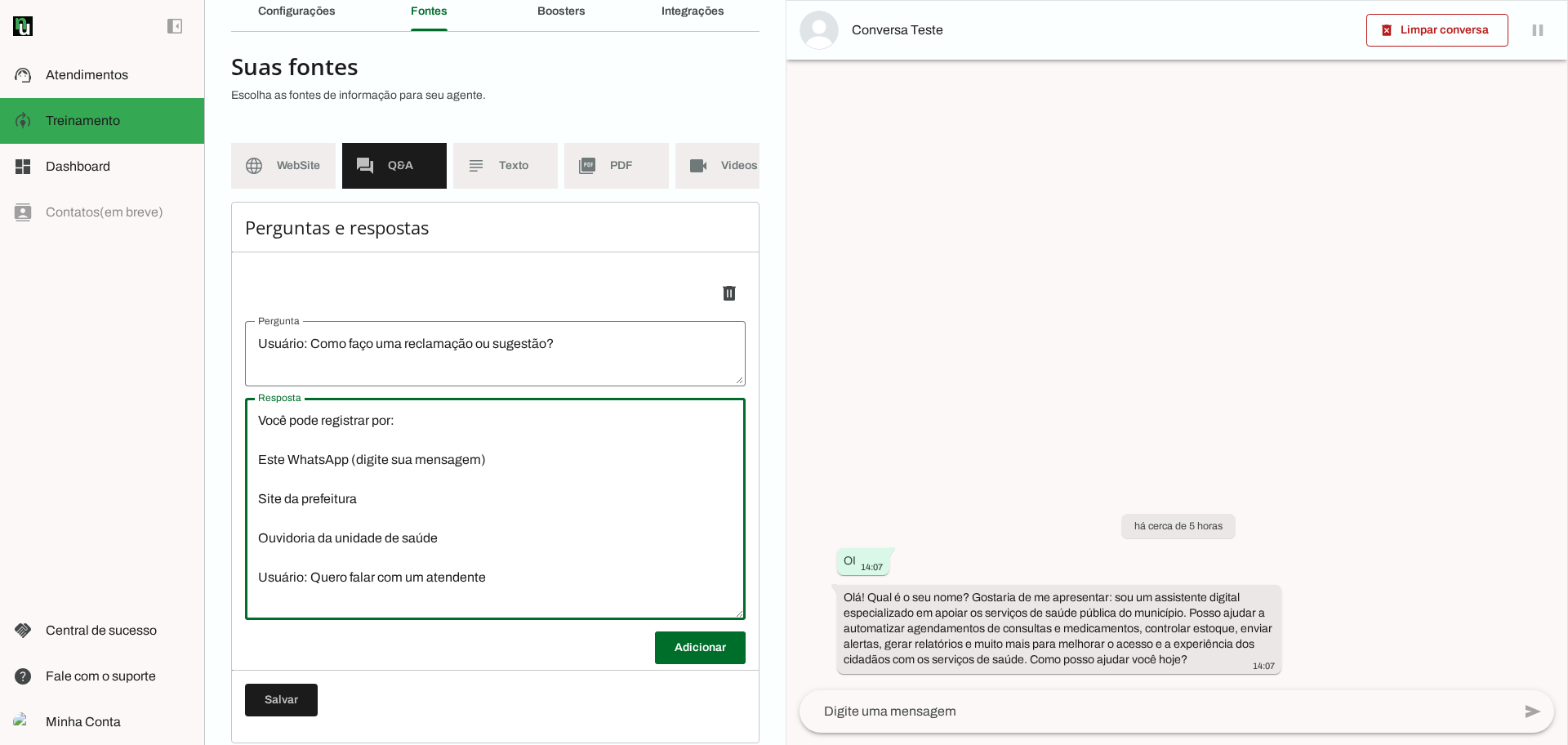 scroll, scrollTop: 107, scrollLeft: 0, axis: vertical 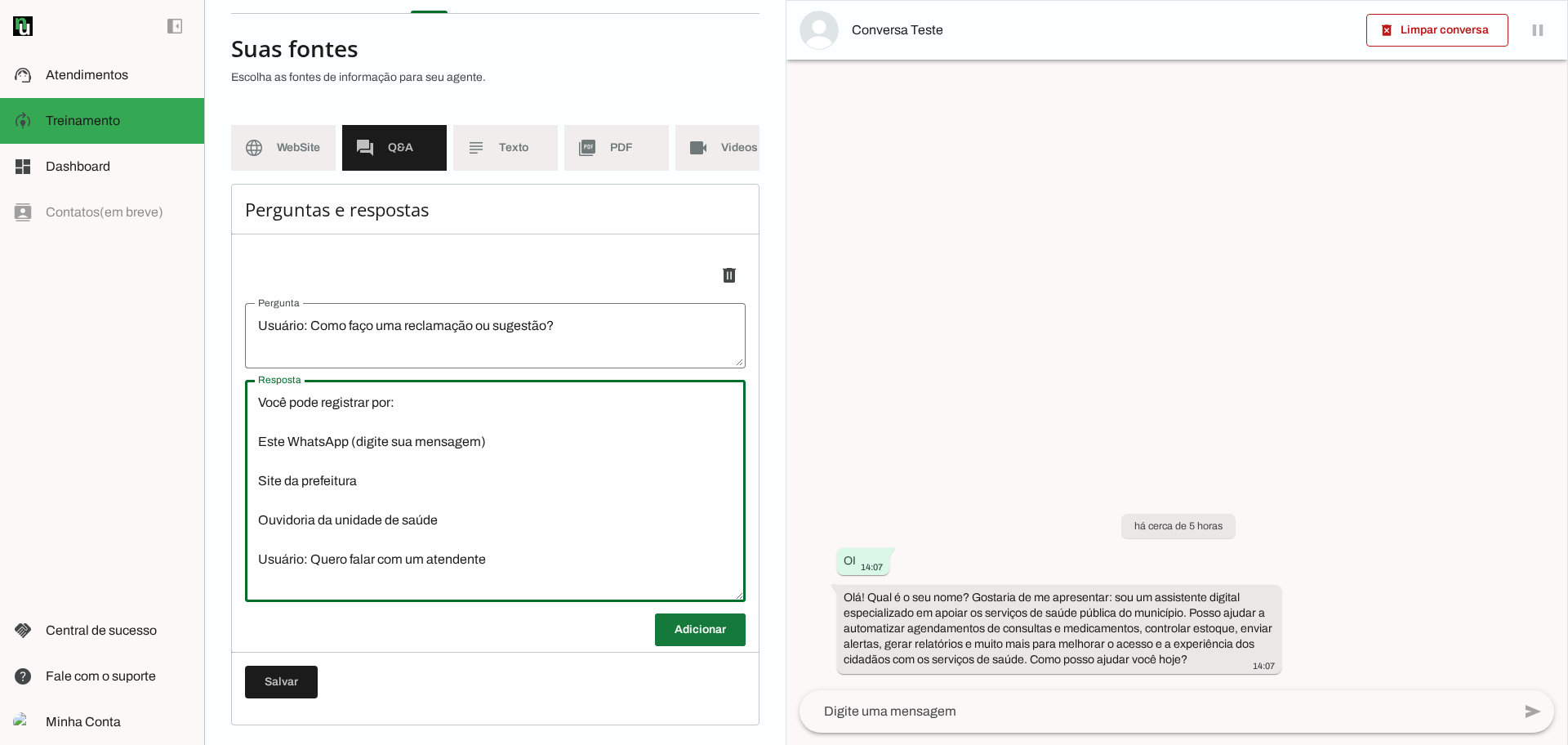 type on "Você pode registrar por:
Este WhatsApp (digite sua mensagem)
Site da prefeitura
Ouvidoria da unidade de saúde
Usuário: Quero falar com um atendente" 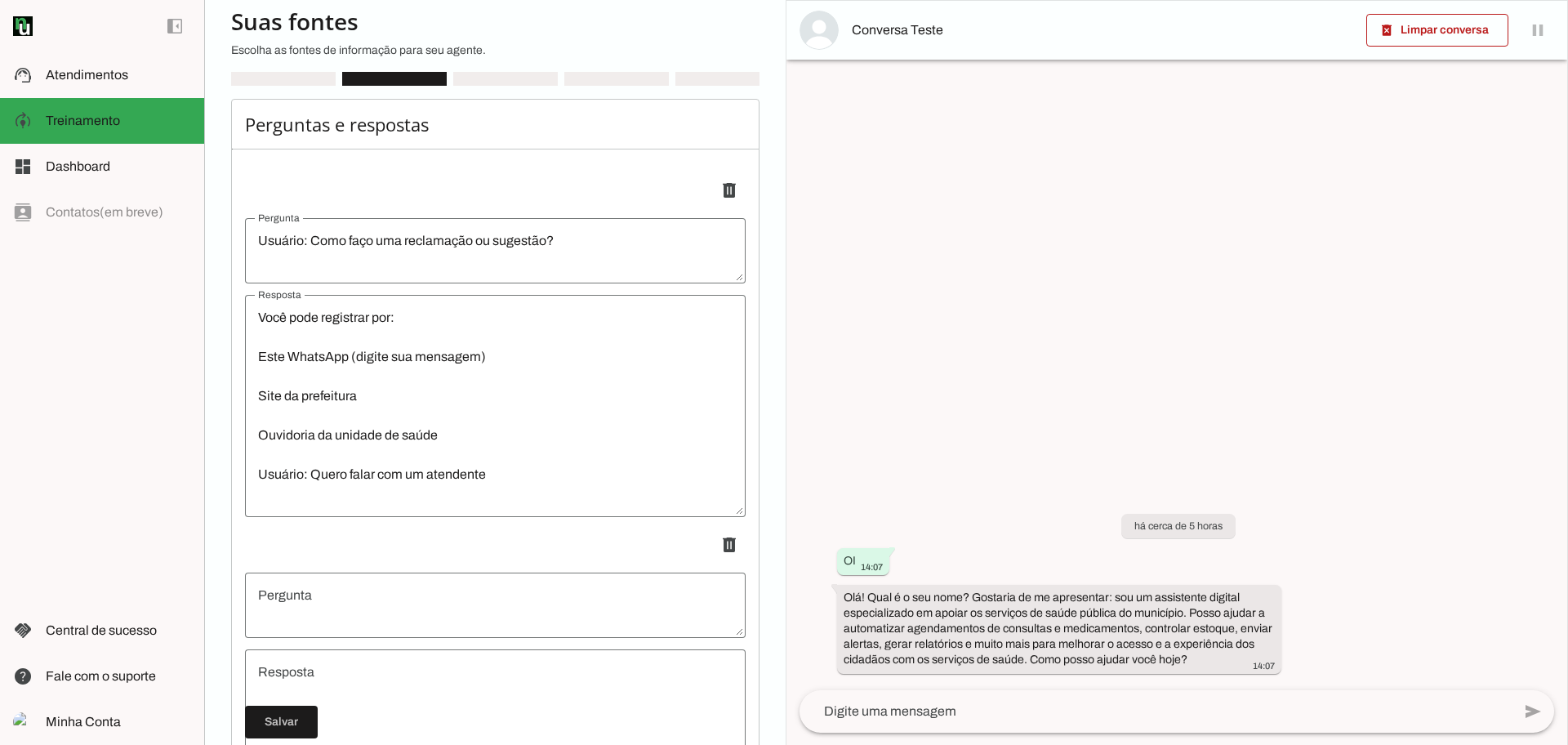 scroll, scrollTop: 209, scrollLeft: 0, axis: vertical 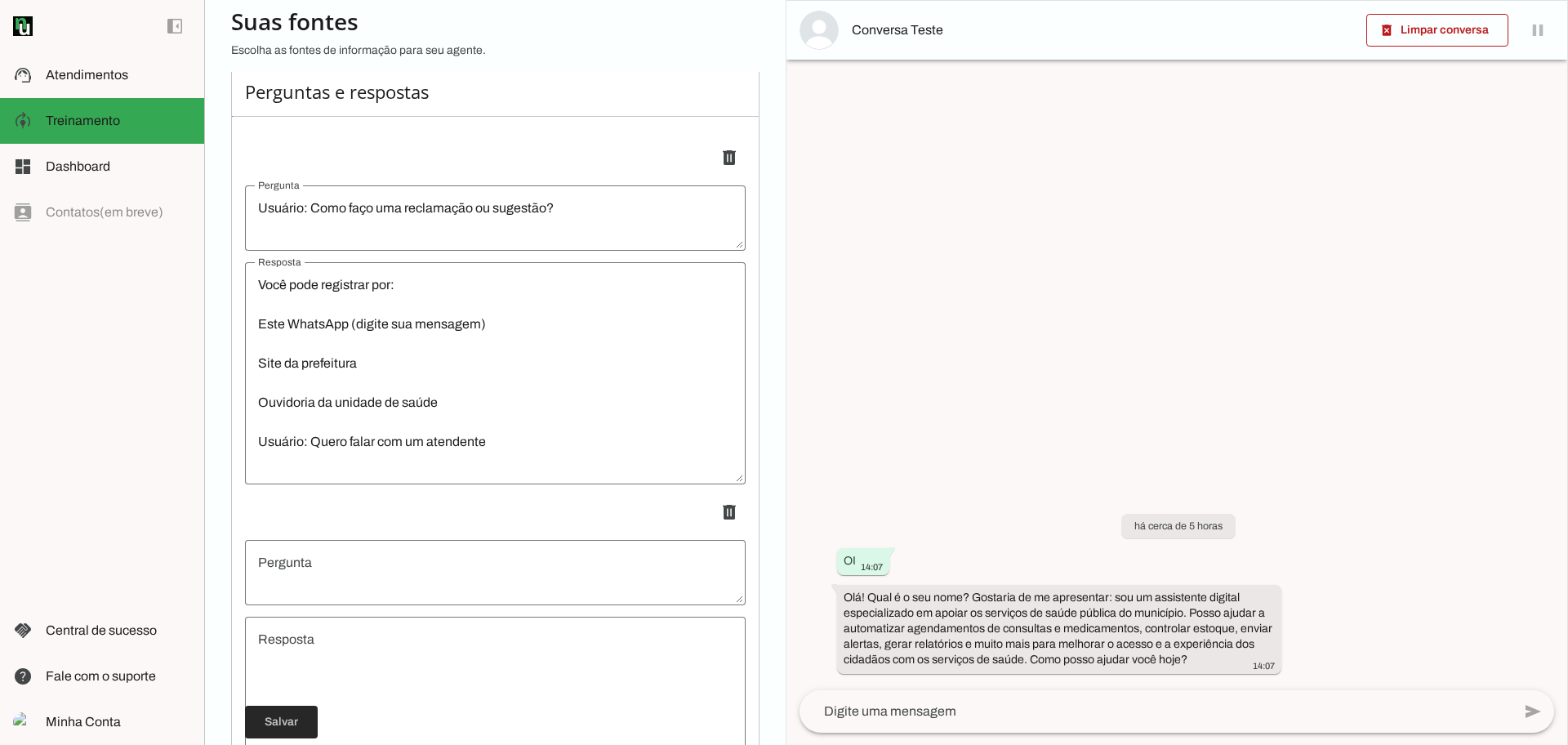 click at bounding box center [281, 722] 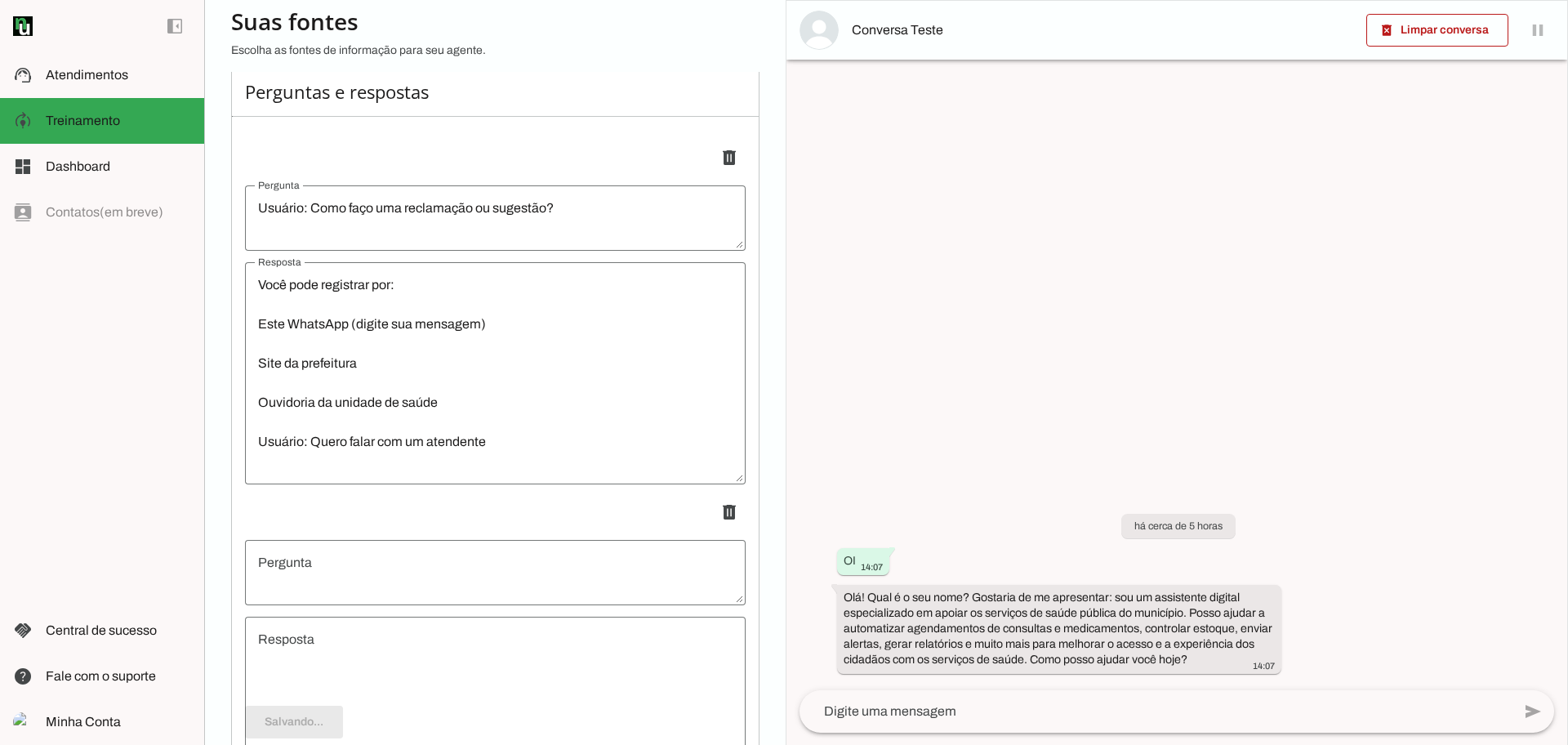 type on "Usuário: Como faço uma reclamação ou sugestão?" 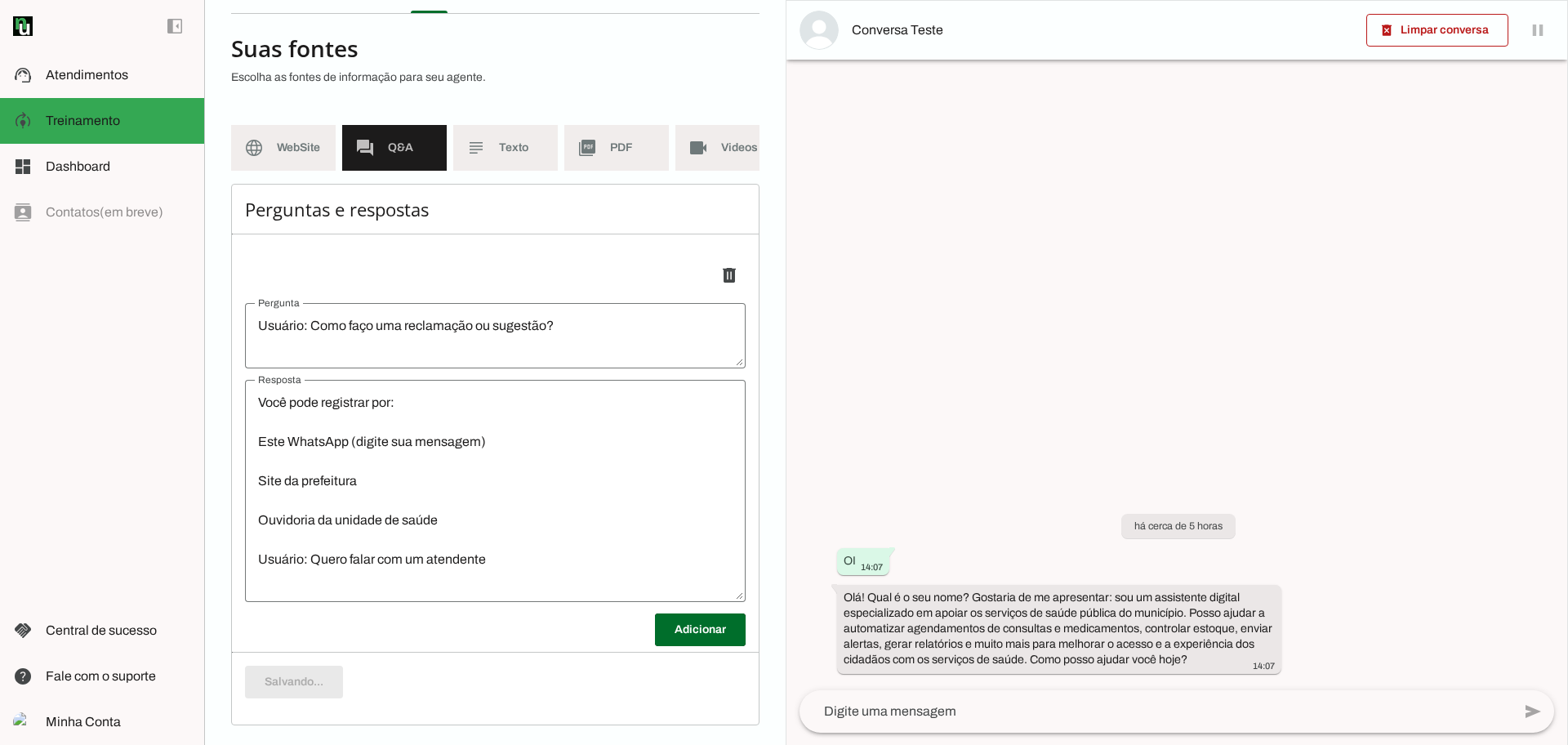 scroll, scrollTop: 107, scrollLeft: 0, axis: vertical 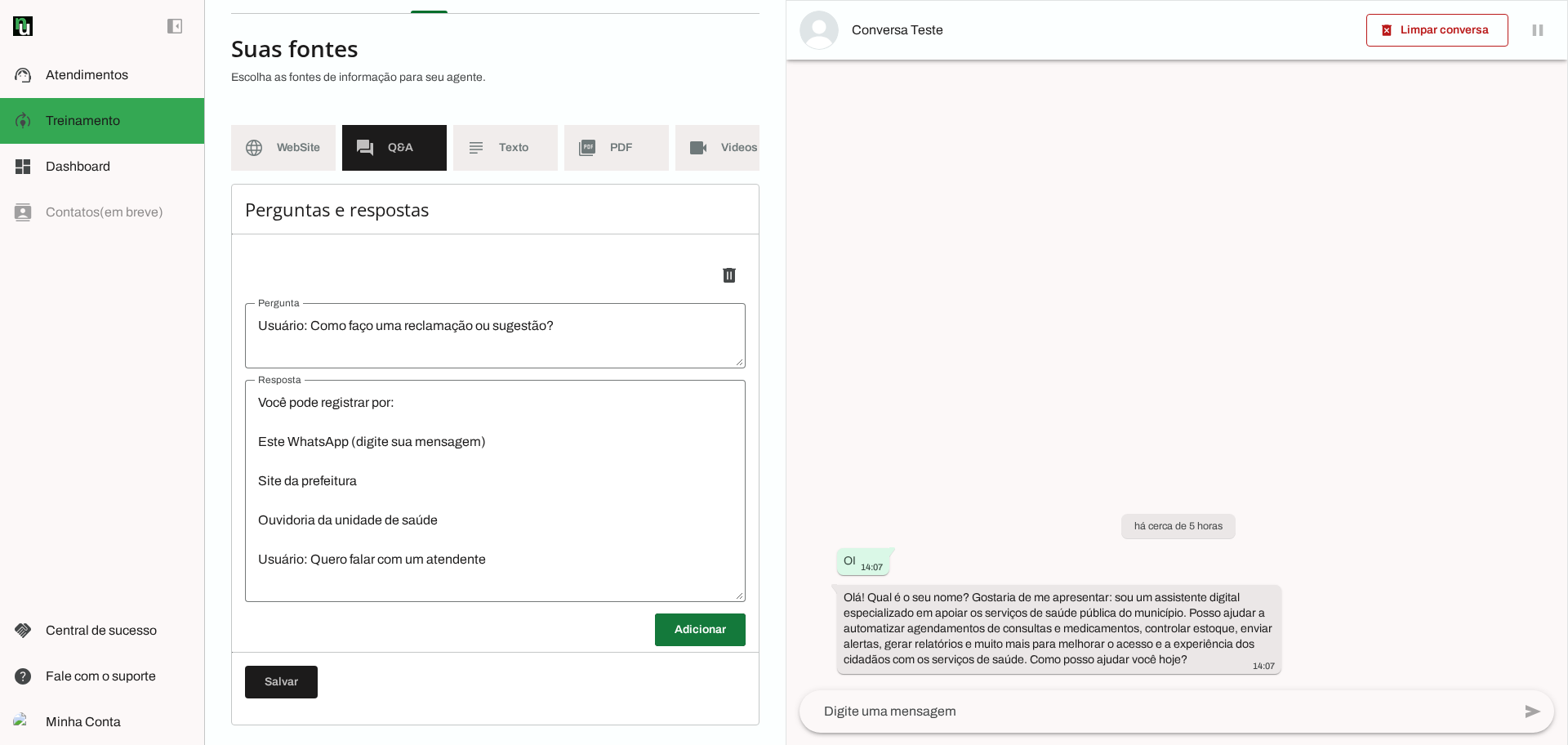 click at bounding box center (700, 630) 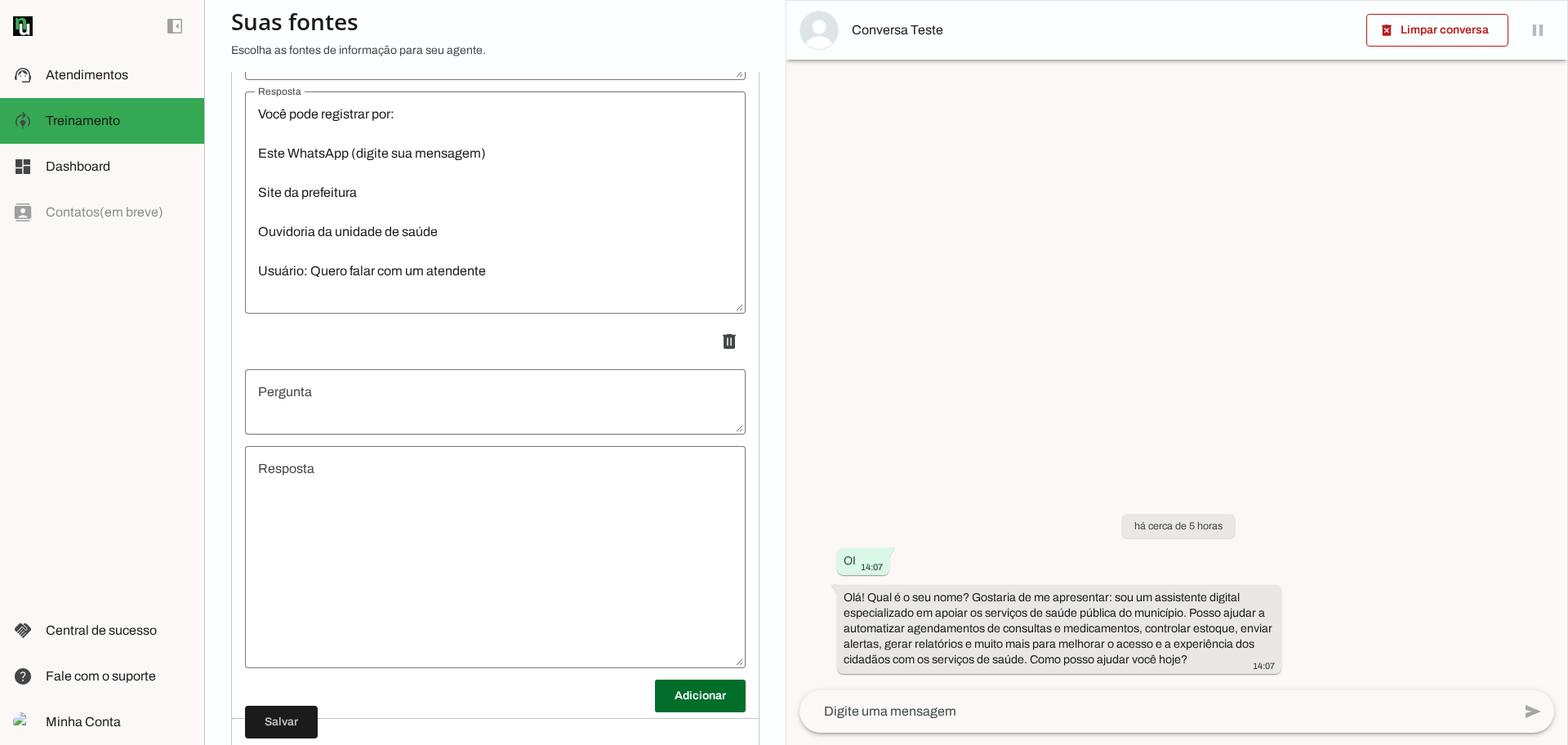 scroll, scrollTop: 413, scrollLeft: 0, axis: vertical 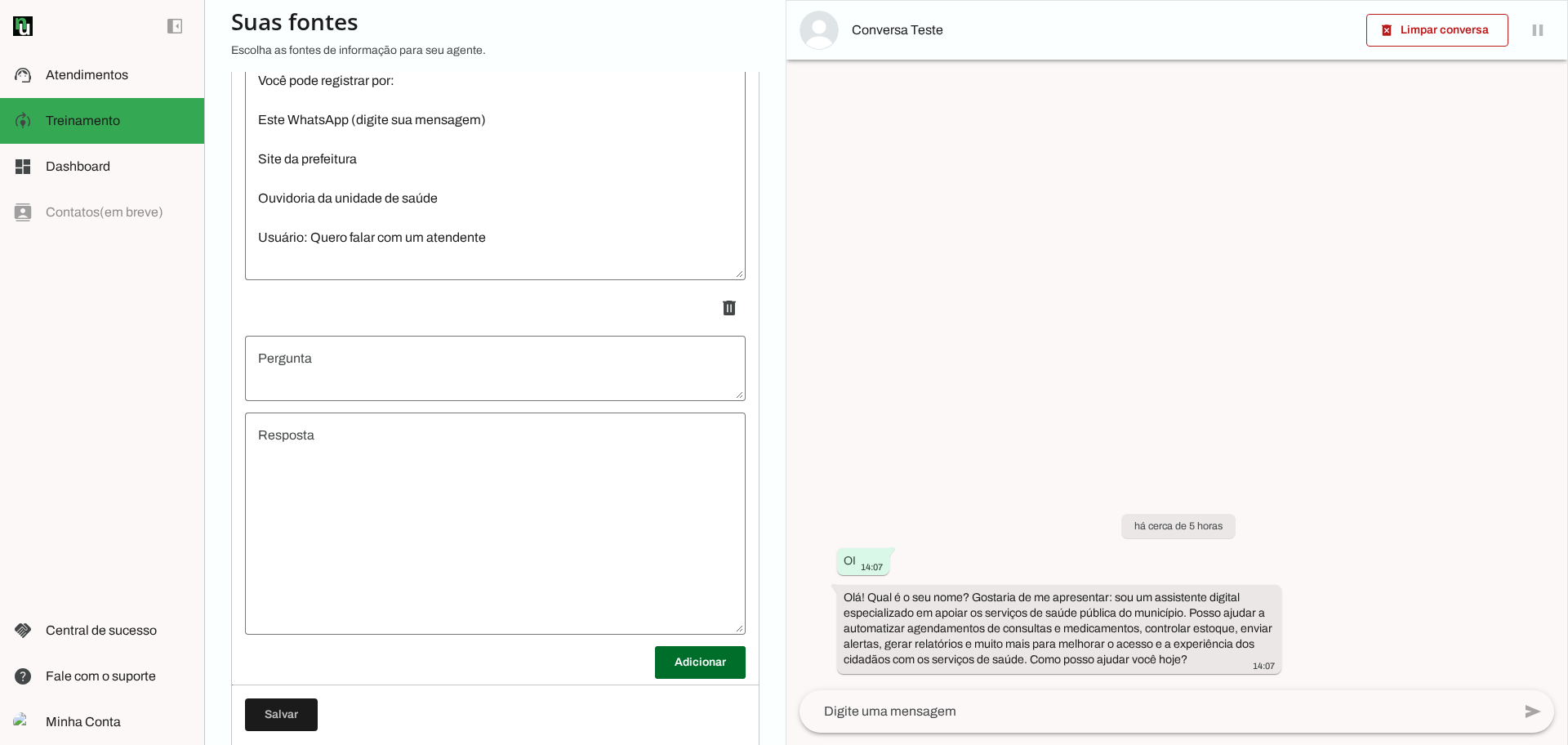 click at bounding box center (495, 368) 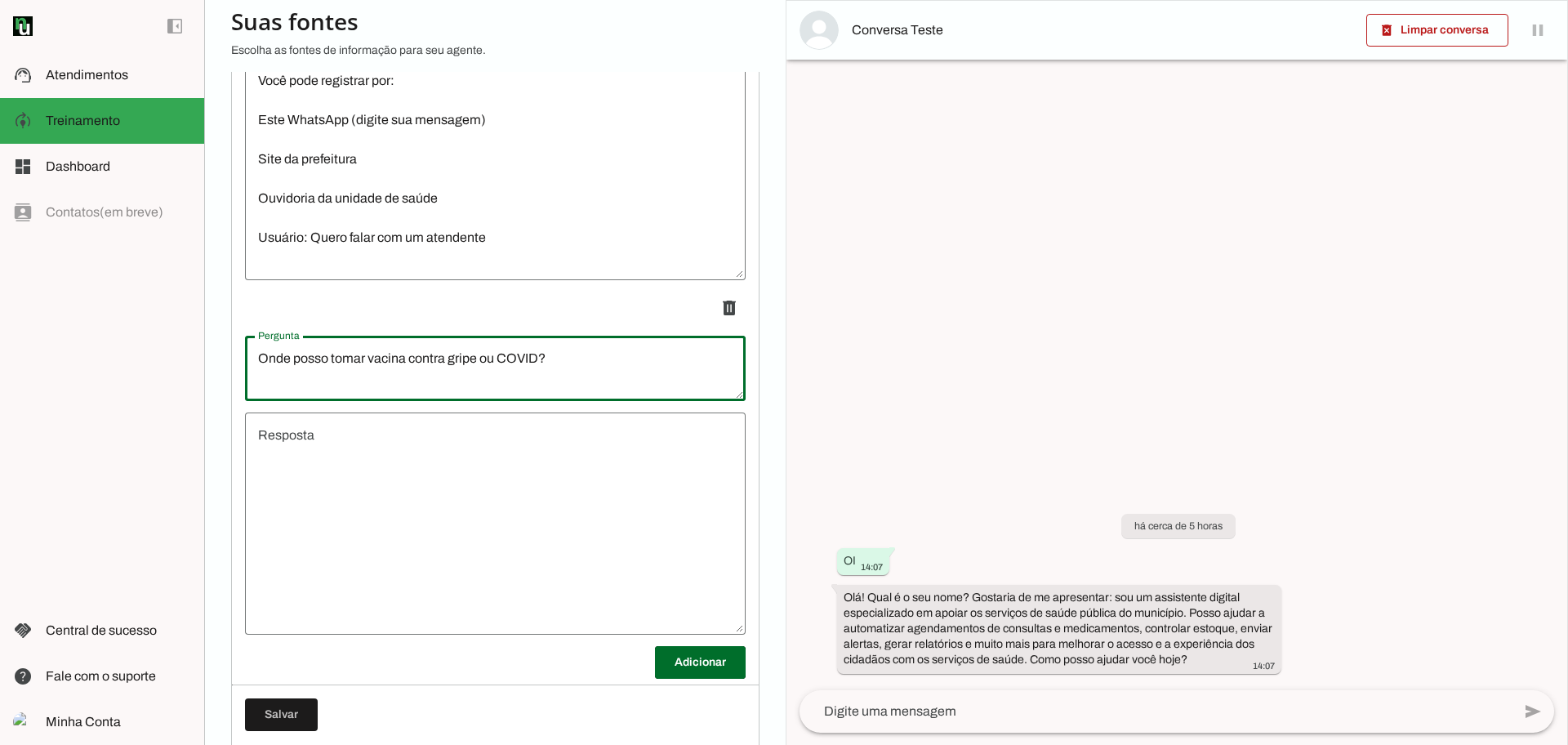 type on "Onde posso tomar vacina contra gripe ou COVID?" 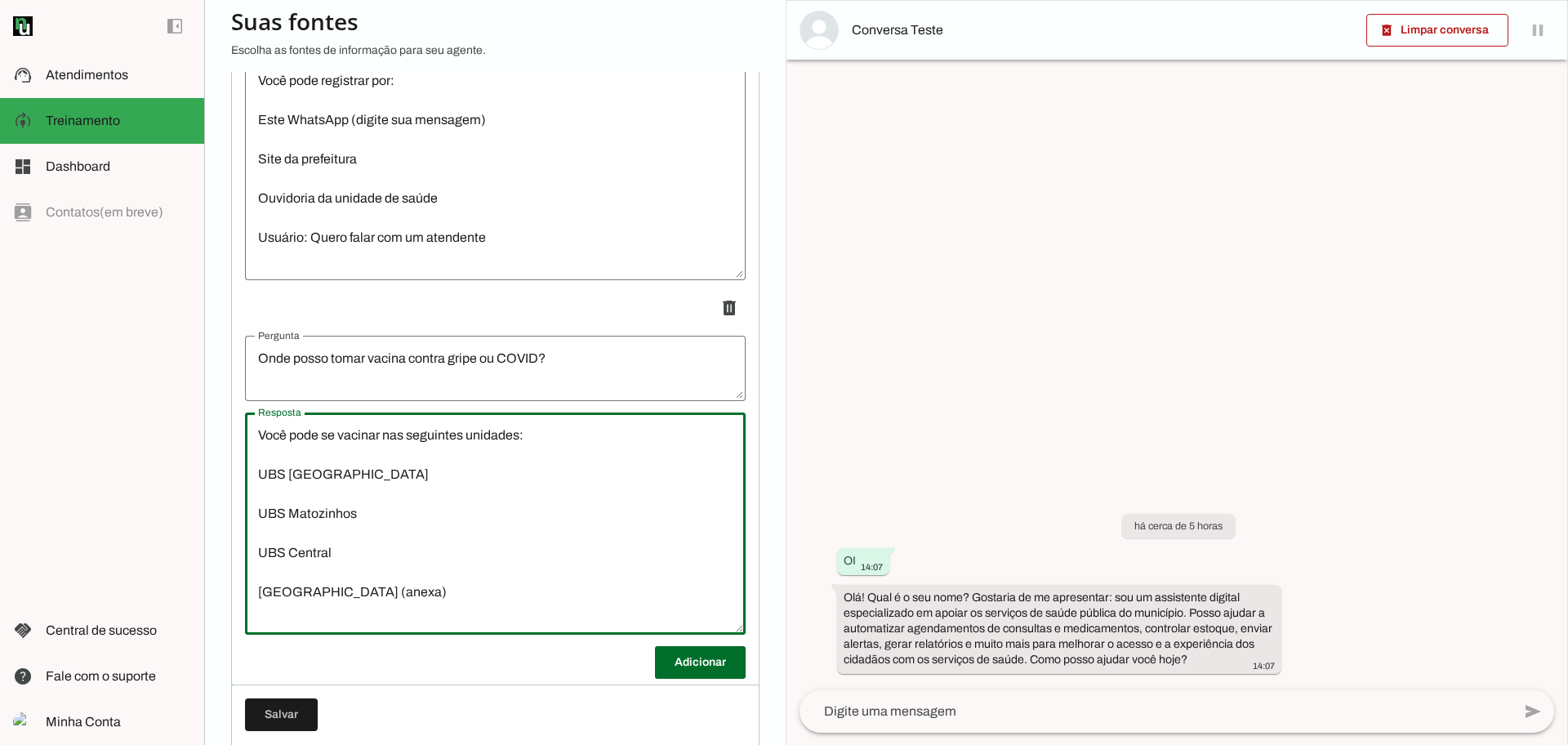 scroll, scrollTop: 16, scrollLeft: 0, axis: vertical 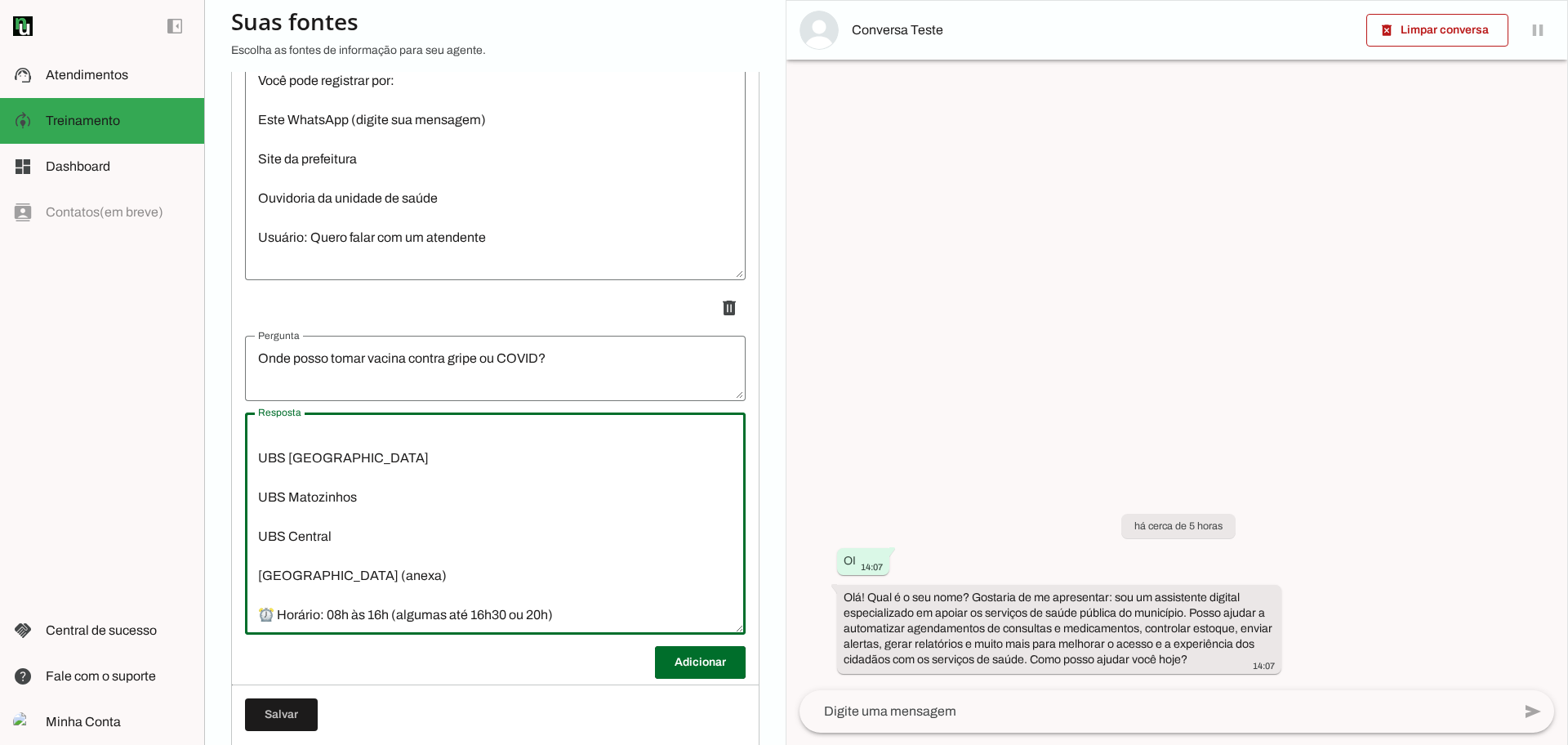 type on "Você pode se vacinar nas seguintes unidades:
UBS [GEOGRAPHIC_DATA]
UBS Matozinhos
UBS Central
[GEOGRAPHIC_DATA] (anexa)
⏰ Horário: 08h às 16h (algumas até 16h30 ou 20h)" 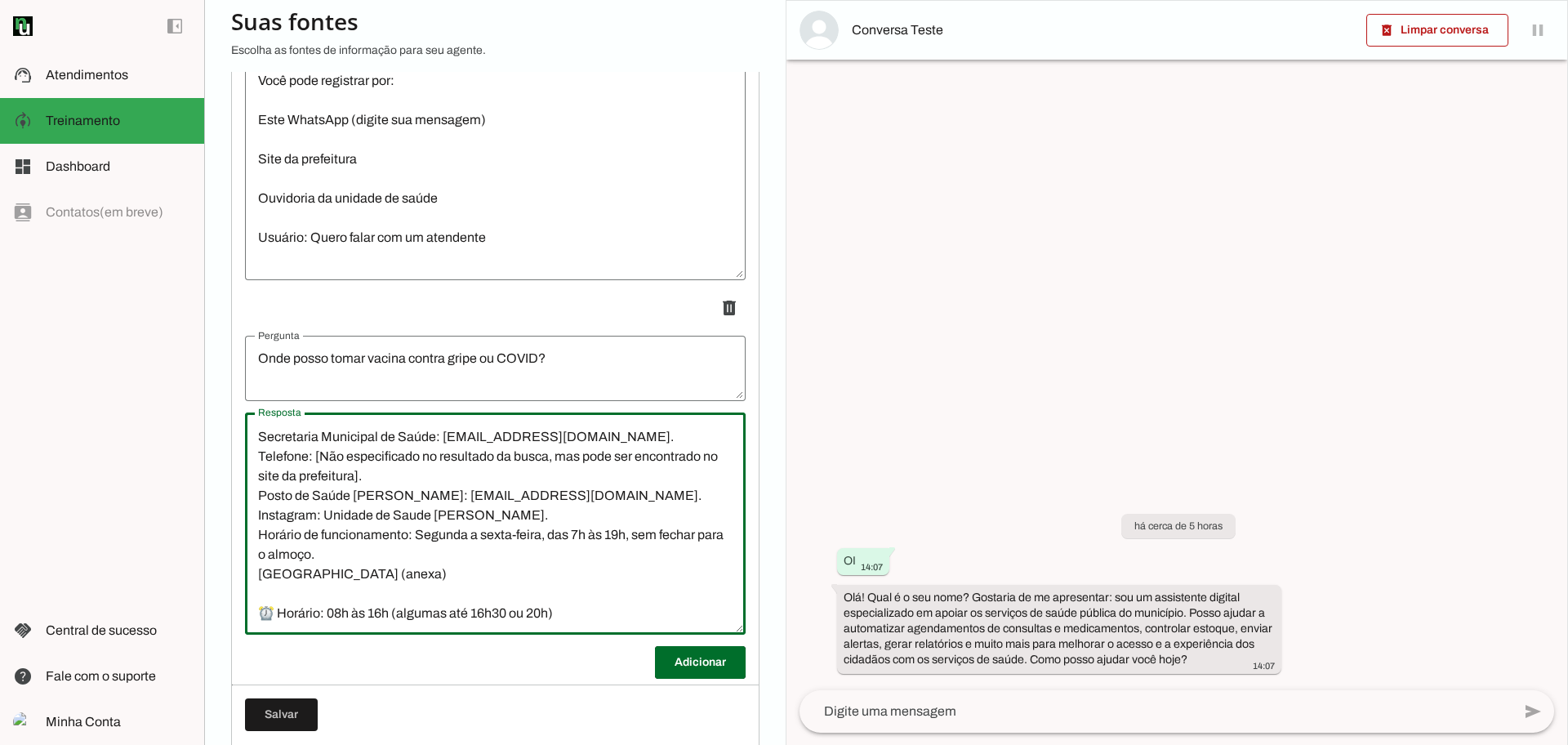 scroll, scrollTop: 78, scrollLeft: 0, axis: vertical 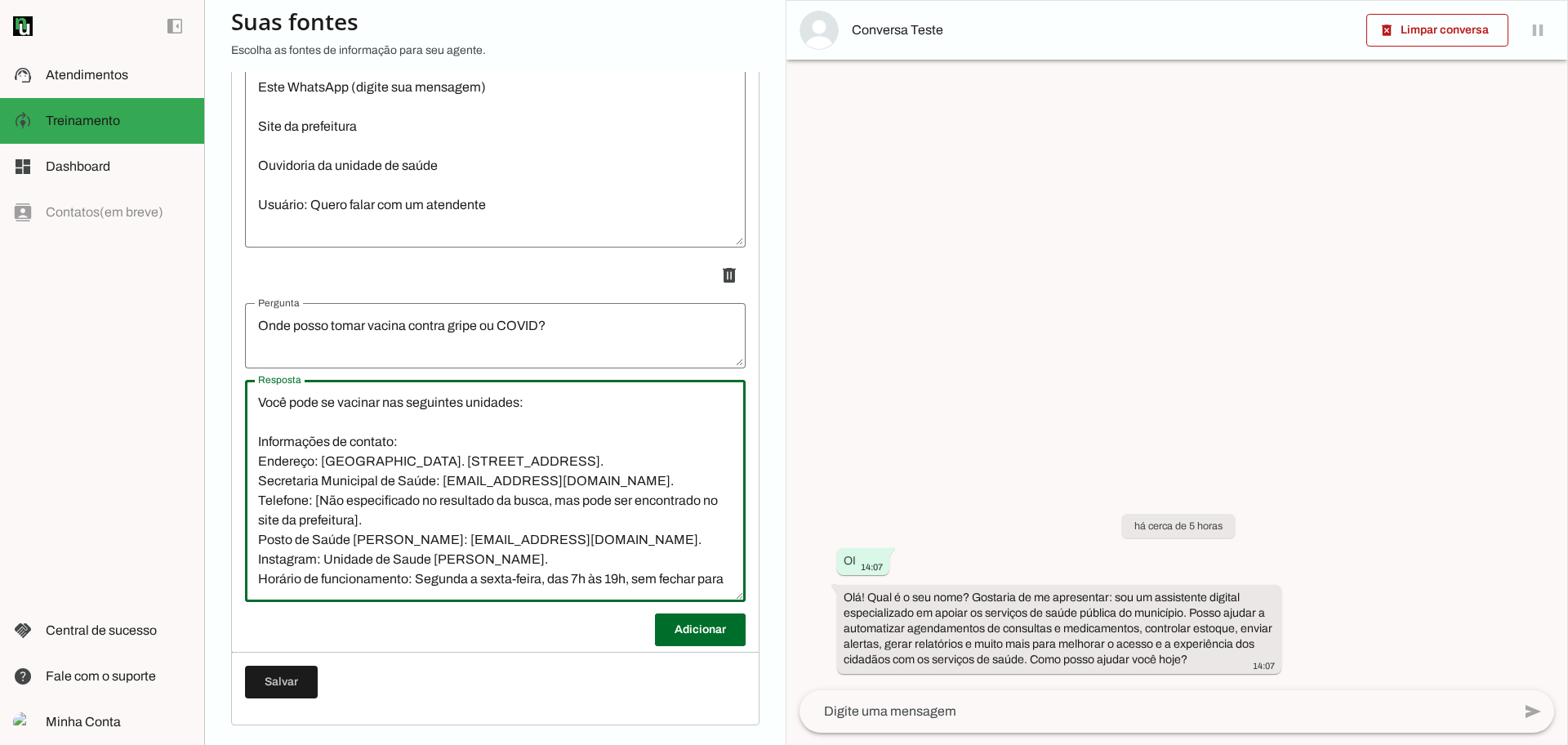 drag, startPoint x: 406, startPoint y: 443, endPoint x: 244, endPoint y: 436, distance: 162.15116 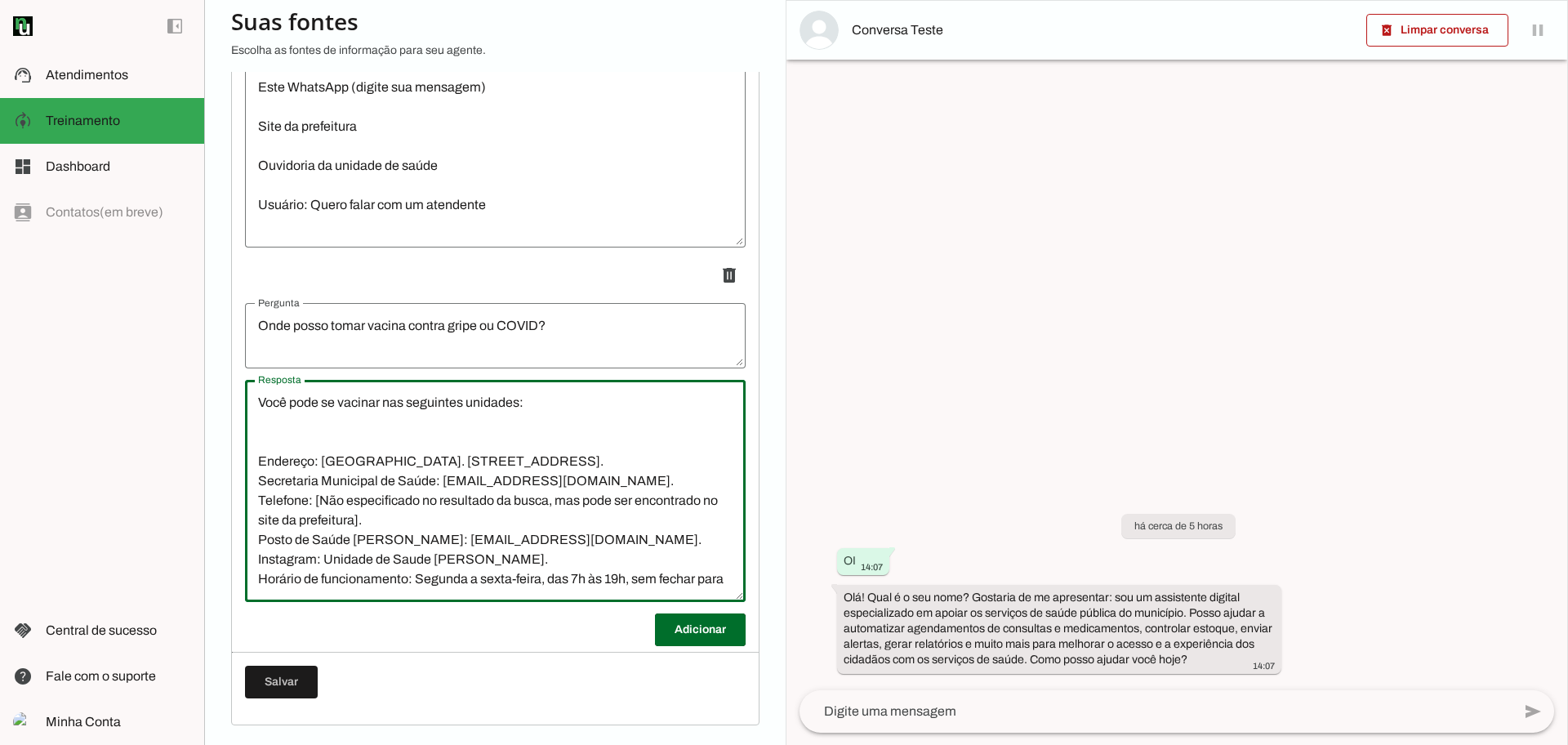 click on "Você pode se vacinar nas seguintes unidades:
Endereço: [GEOGRAPHIC_DATA]. [STREET_ADDRESS].
Secretaria Municipal de Saúde: [EMAIL_ADDRESS][DOMAIN_NAME].
Telefone: [Não especificado no resultado da busca, mas pode ser encontrado no site da prefeitura].
Posto de Saúde [PERSON_NAME]: [EMAIL_ADDRESS][DOMAIN_NAME].
Instagram: Unidade de Saude [PERSON_NAME].
Horário de funcionamento: Segunda a sexta-feira, das 7h às 19h, sem fechar para o almoço.
[GEOGRAPHIC_DATA] (anexa)
⏰ Horário: 08h às 16h (algumas até 16h30 ou 20h)" at bounding box center [495, 491] 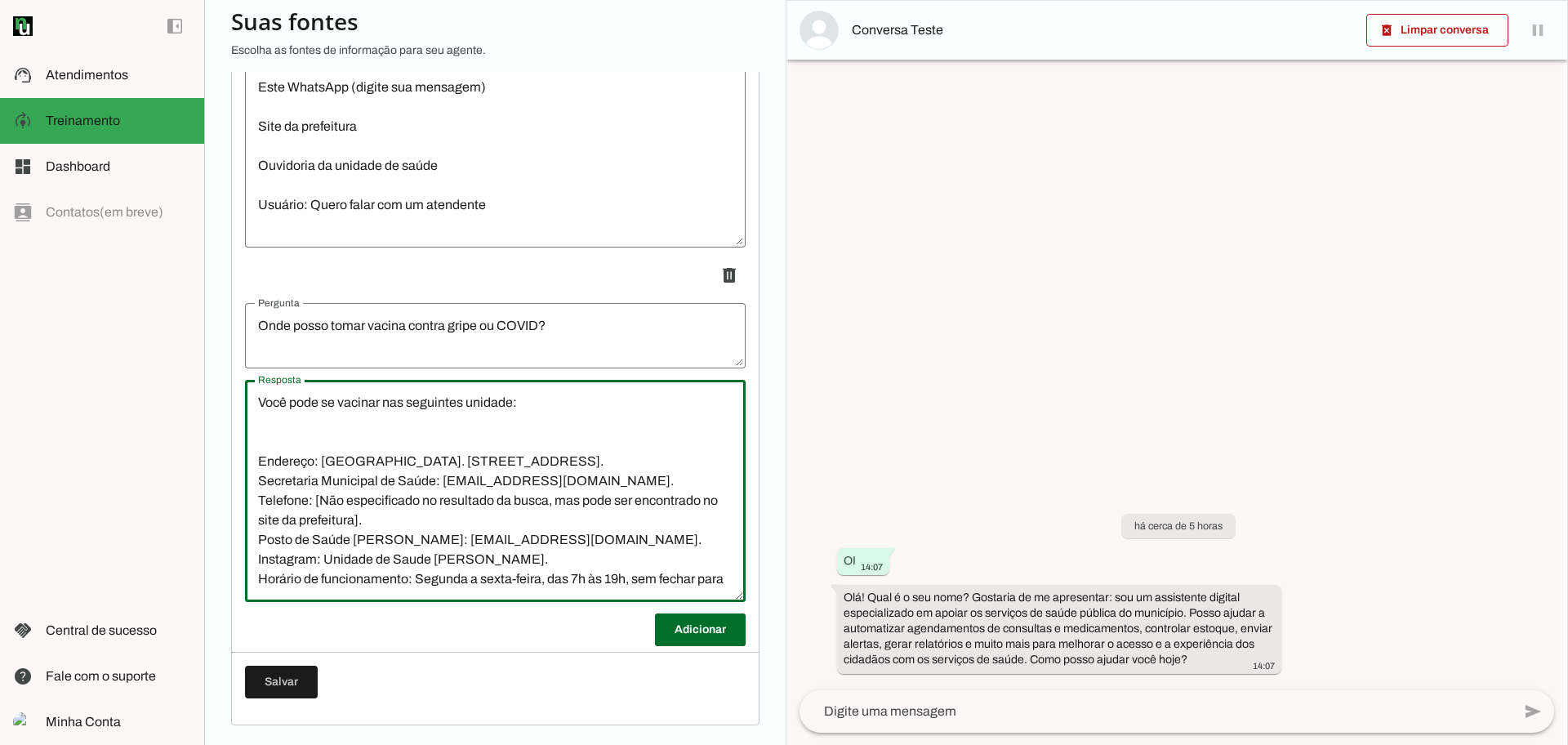 click on "Você pode se vacinar nas seguintes unidade:
Endereço: [GEOGRAPHIC_DATA]. [STREET_ADDRESS].
Secretaria Municipal de Saúde: [EMAIL_ADDRESS][DOMAIN_NAME].
Telefone: [Não especificado no resultado da busca, mas pode ser encontrado no site da prefeitura].
Posto de Saúde [PERSON_NAME]: [EMAIL_ADDRESS][DOMAIN_NAME].
Instagram: Unidade de Saude [PERSON_NAME].
Horário de funcionamento: Segunda a sexta-feira, das 7h às 19h, sem fechar para o almoço.
[GEOGRAPHIC_DATA] (anexa)
⏰ Horário: 08h às 16h (algumas até 16h30 ou 20h)" at bounding box center (495, 491) 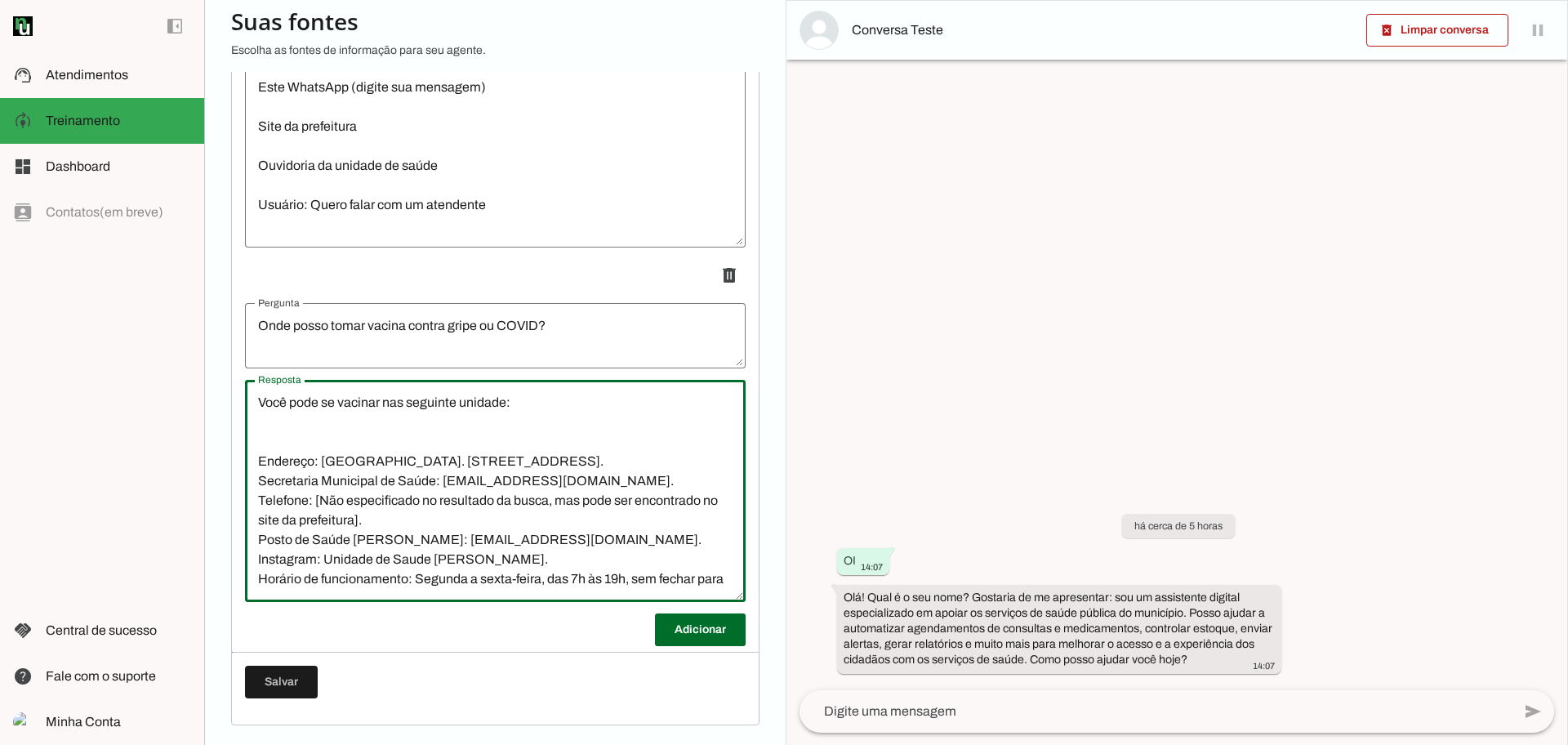 drag, startPoint x: 447, startPoint y: 521, endPoint x: 246, endPoint y: 501, distance: 201.99257 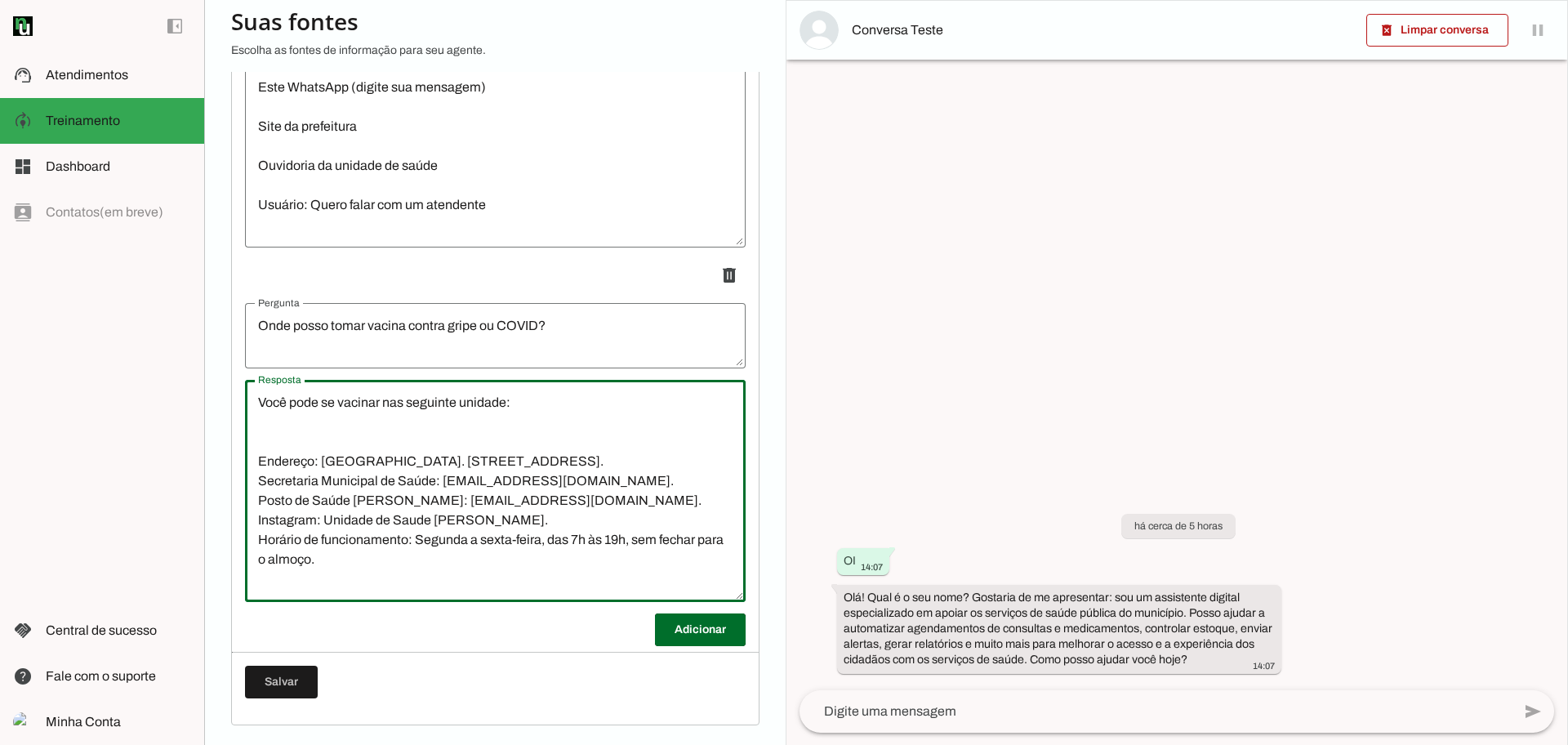drag, startPoint x: 629, startPoint y: 480, endPoint x: 256, endPoint y: 486, distance: 373.0483 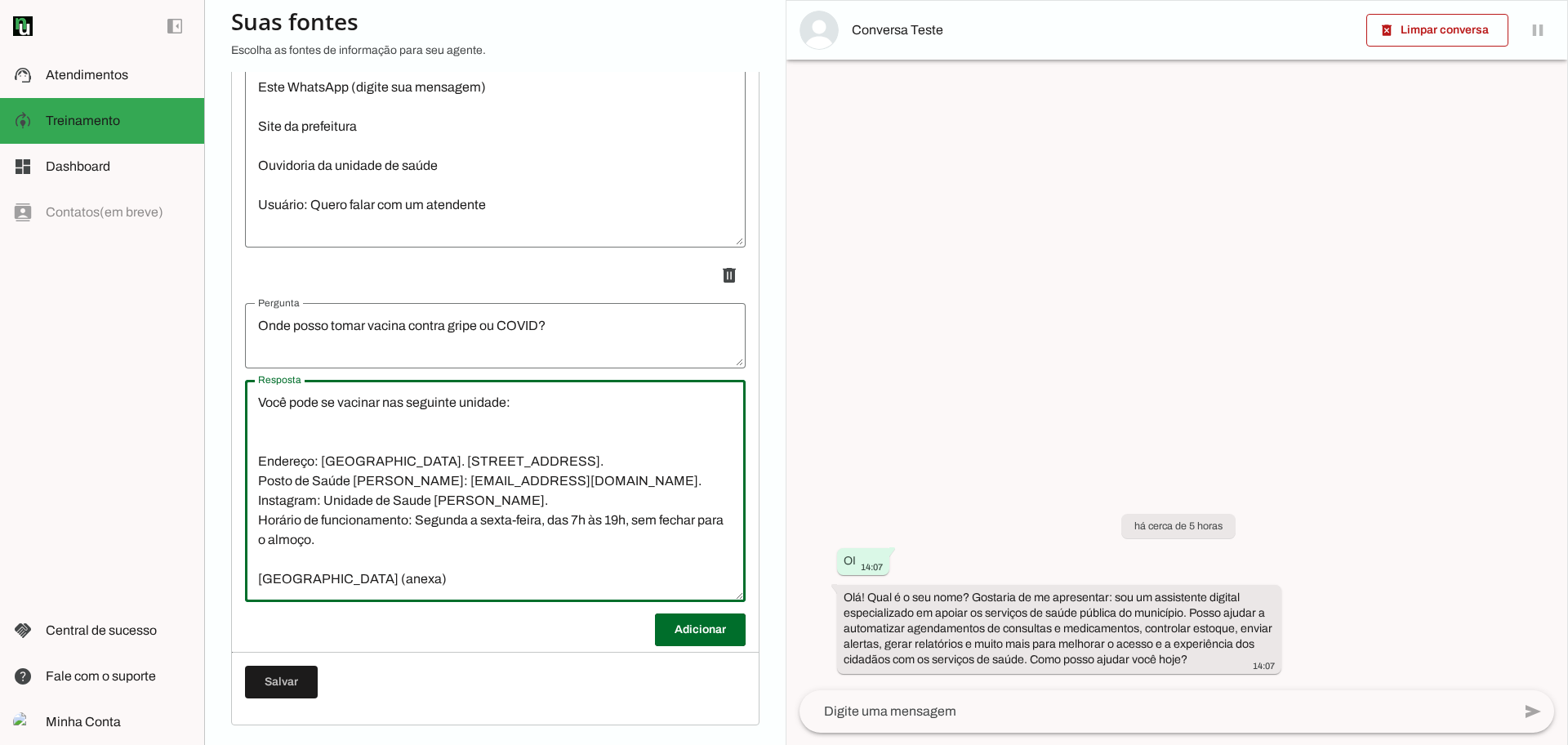 drag, startPoint x: 650, startPoint y: 484, endPoint x: 244, endPoint y: 478, distance: 406.0443 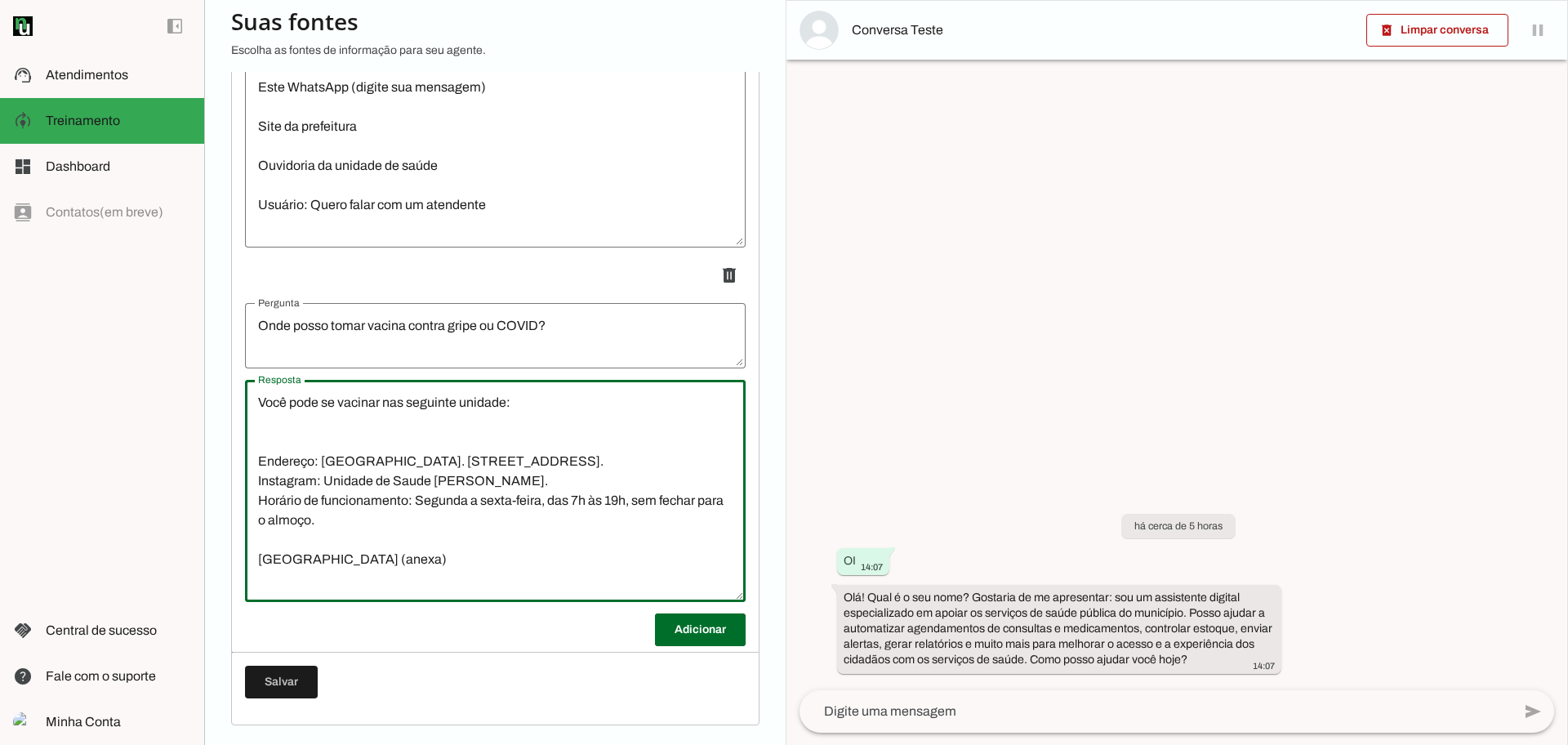 click on "Você pode se vacinar nas seguinte unidade:
Endereço: [GEOGRAPHIC_DATA]. [STREET_ADDRESS].
Instagram: Unidade de Saude [PERSON_NAME].
Horário de funcionamento: Segunda a sexta-feira, das 7h às 19h, sem fechar para o almoço.
[GEOGRAPHIC_DATA] (anexa)
⏰ Horário: 08h às 16h (algumas até 16h30 ou 20h)" at bounding box center (495, 491) 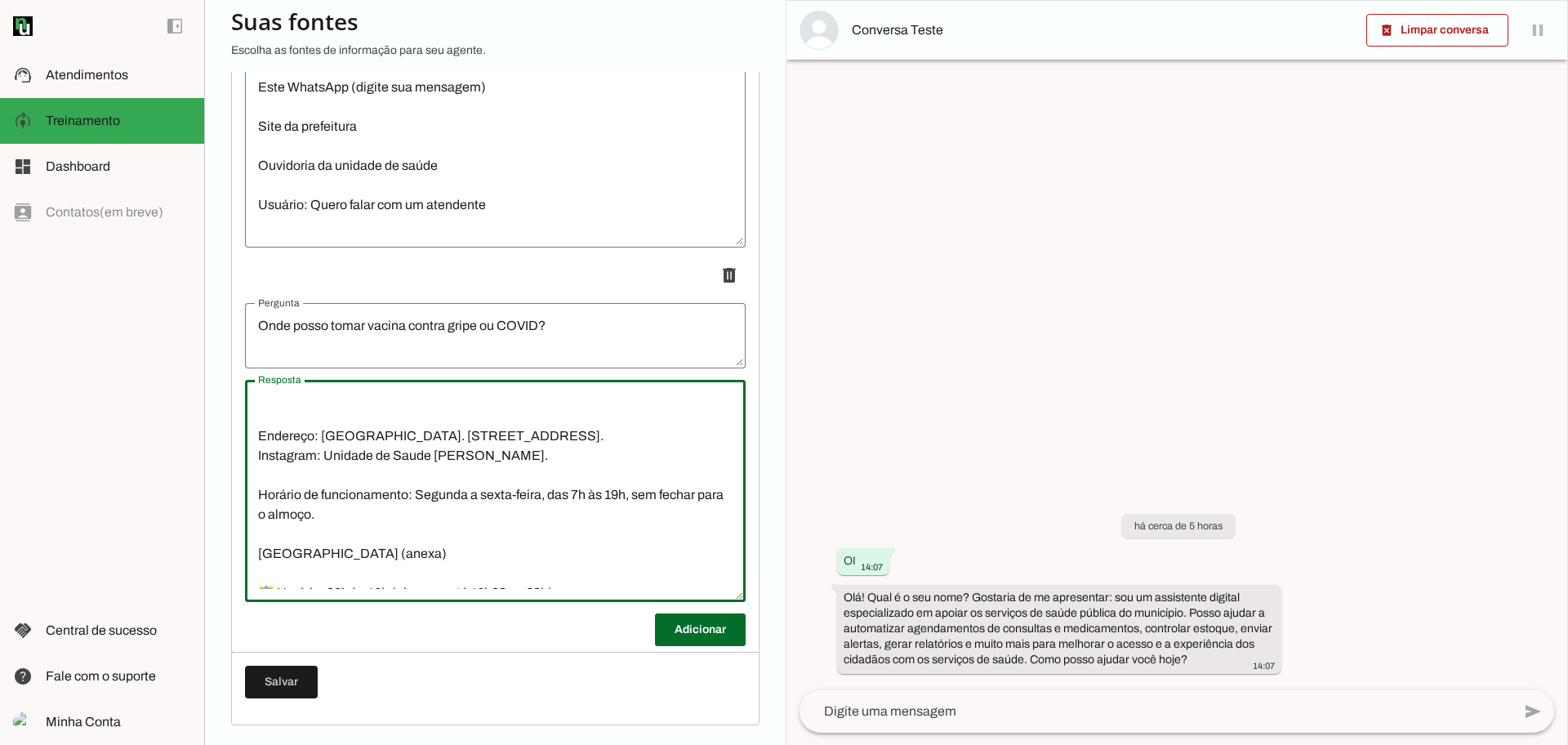 scroll, scrollTop: 39, scrollLeft: 0, axis: vertical 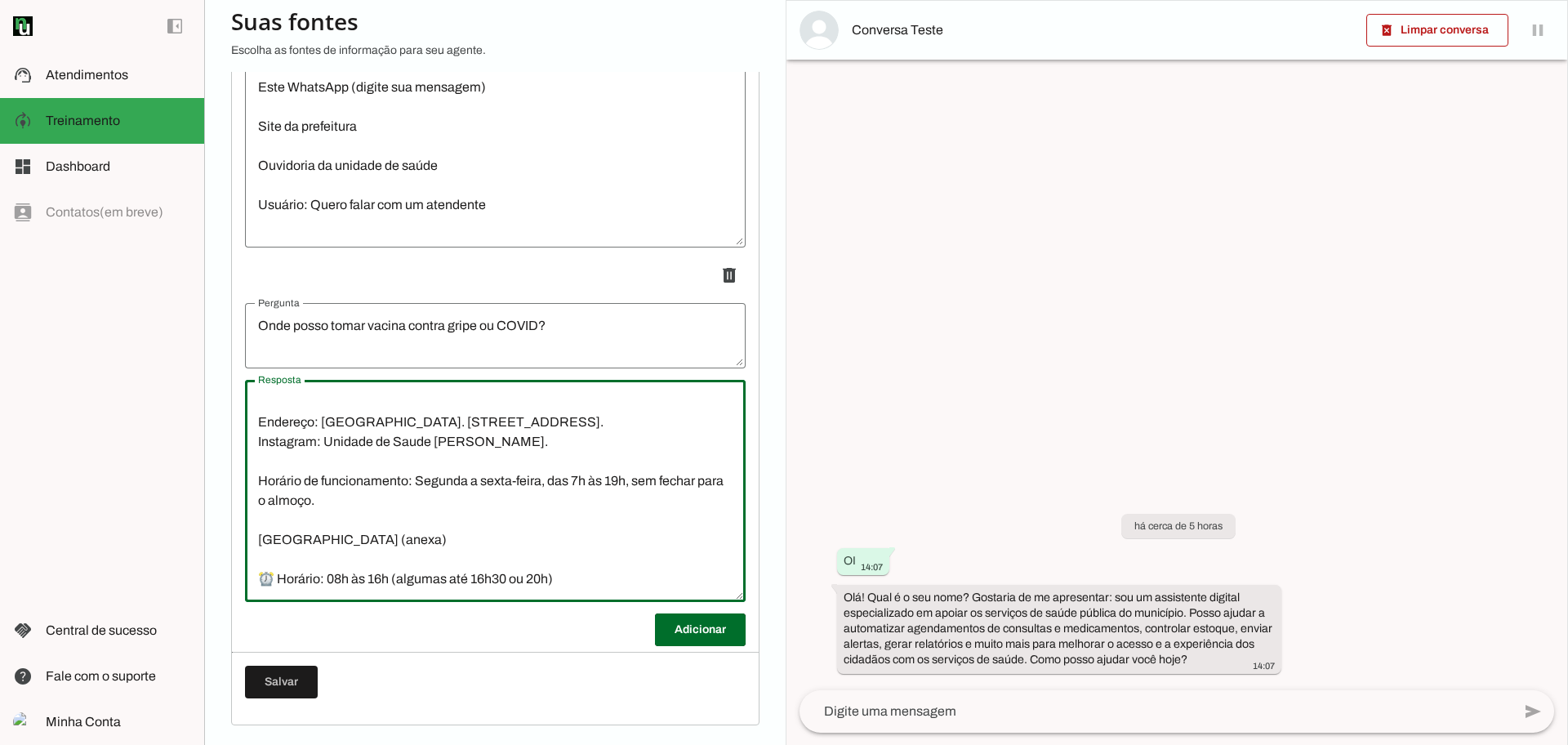 drag, startPoint x: 559, startPoint y: 574, endPoint x: 214, endPoint y: 576, distance: 345.0058 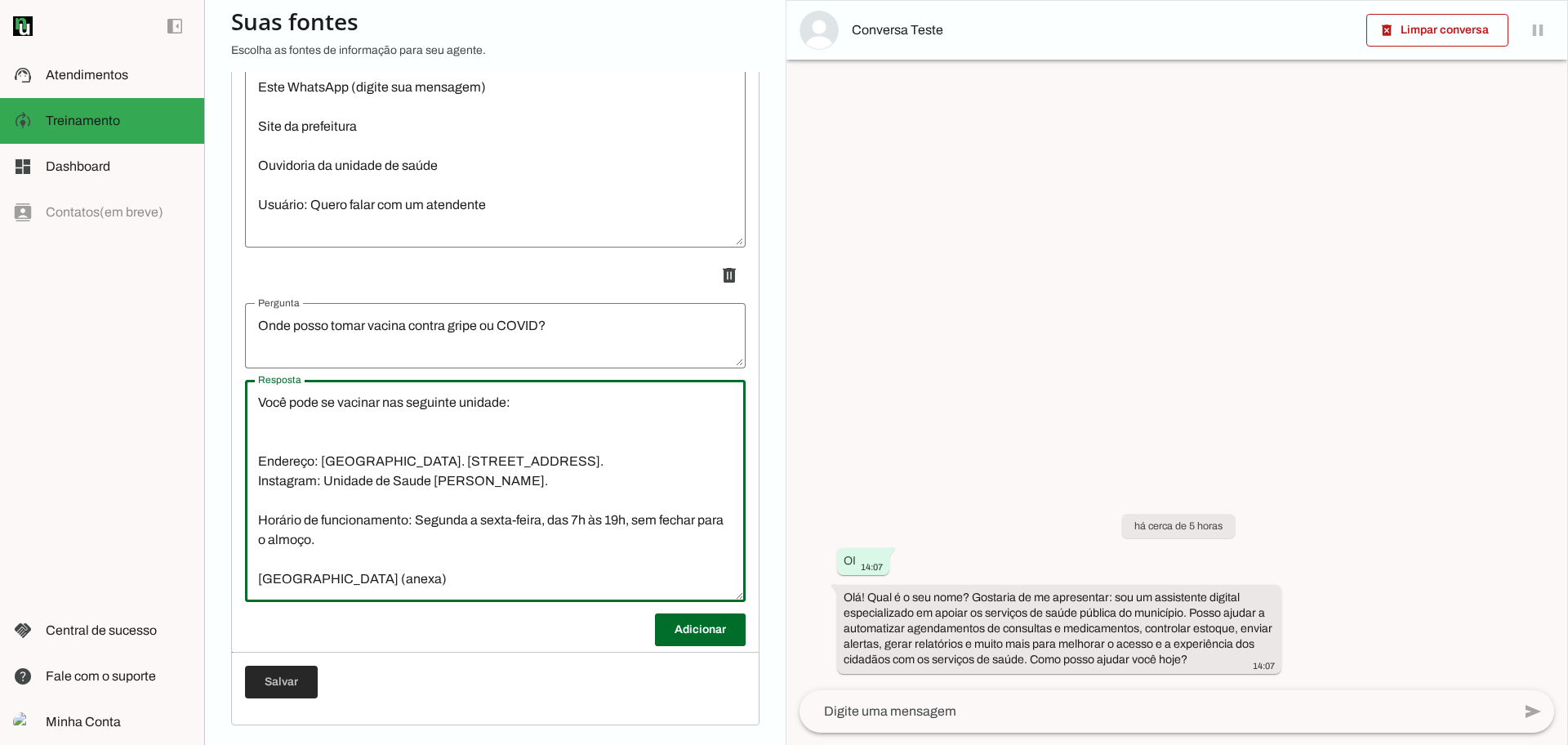 type on "Você pode se vacinar nas seguinte unidade:
Endereço: [GEOGRAPHIC_DATA]. [STREET_ADDRESS].
Instagram: Unidade de Saude [PERSON_NAME].
Horário de funcionamento: Segunda a sexta-feira, das 7h às 19h, sem fechar para o almoço.
[GEOGRAPHIC_DATA] (anexa)" 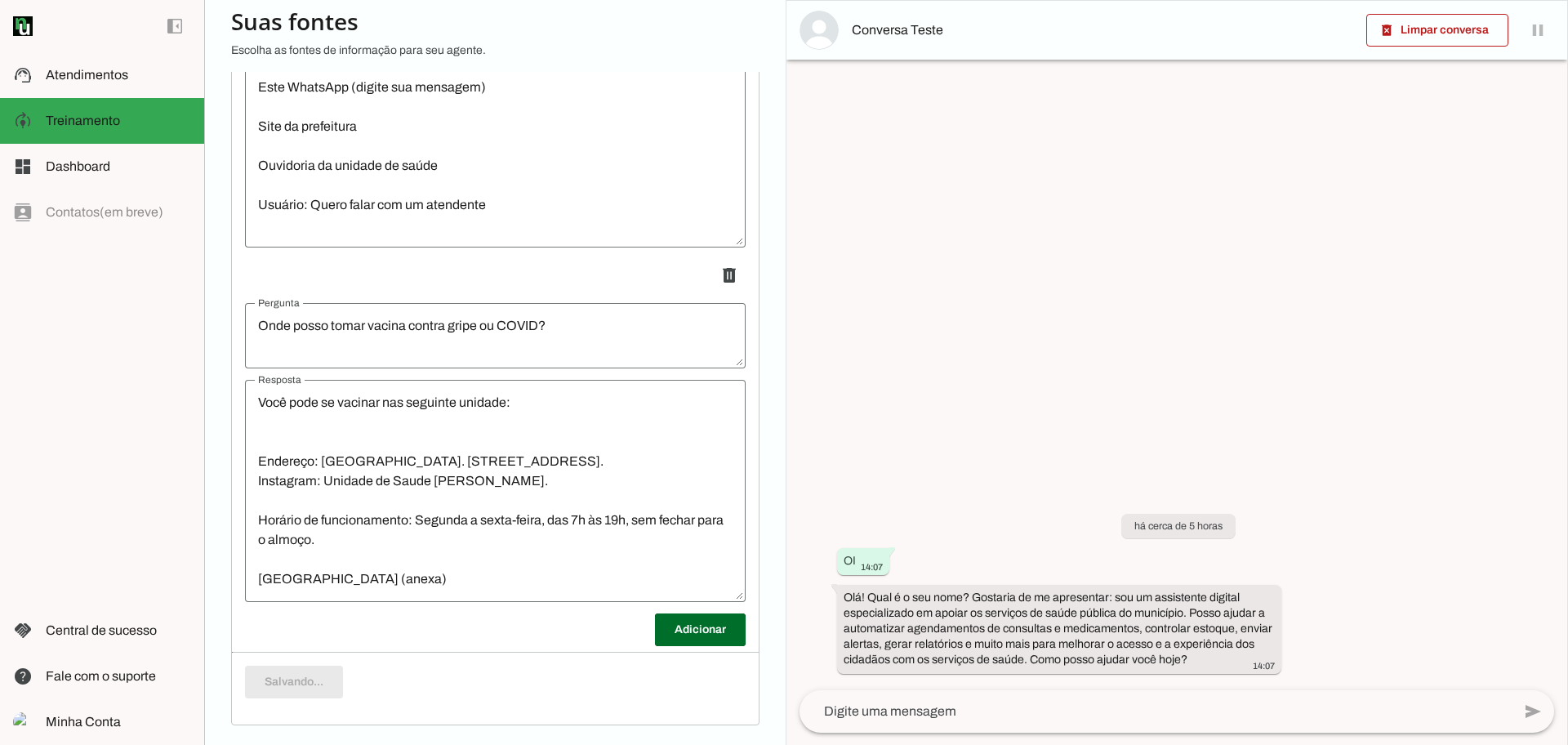 scroll, scrollTop: 462, scrollLeft: 0, axis: vertical 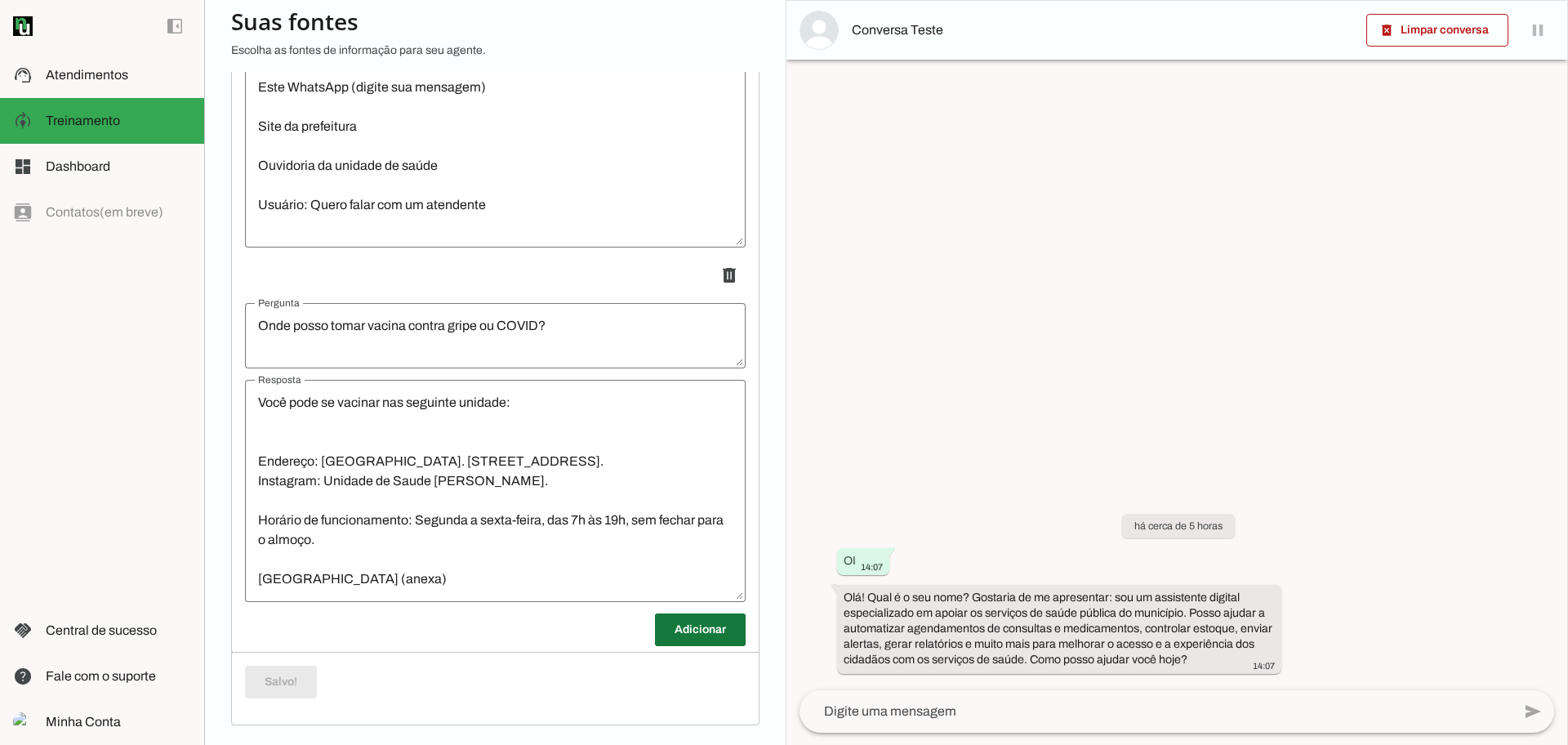 click at bounding box center (700, 630) 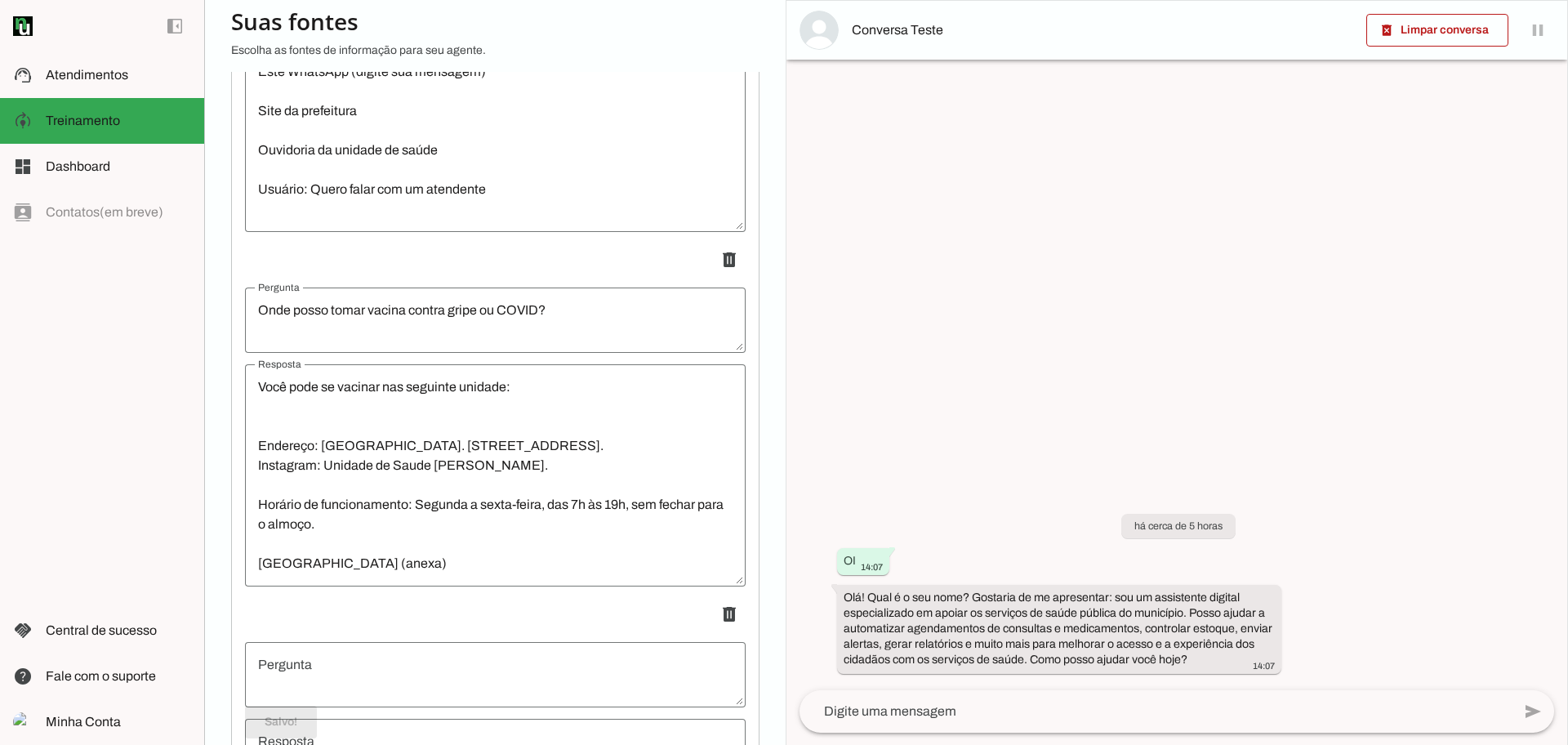 scroll, scrollTop: 39, scrollLeft: 0, axis: vertical 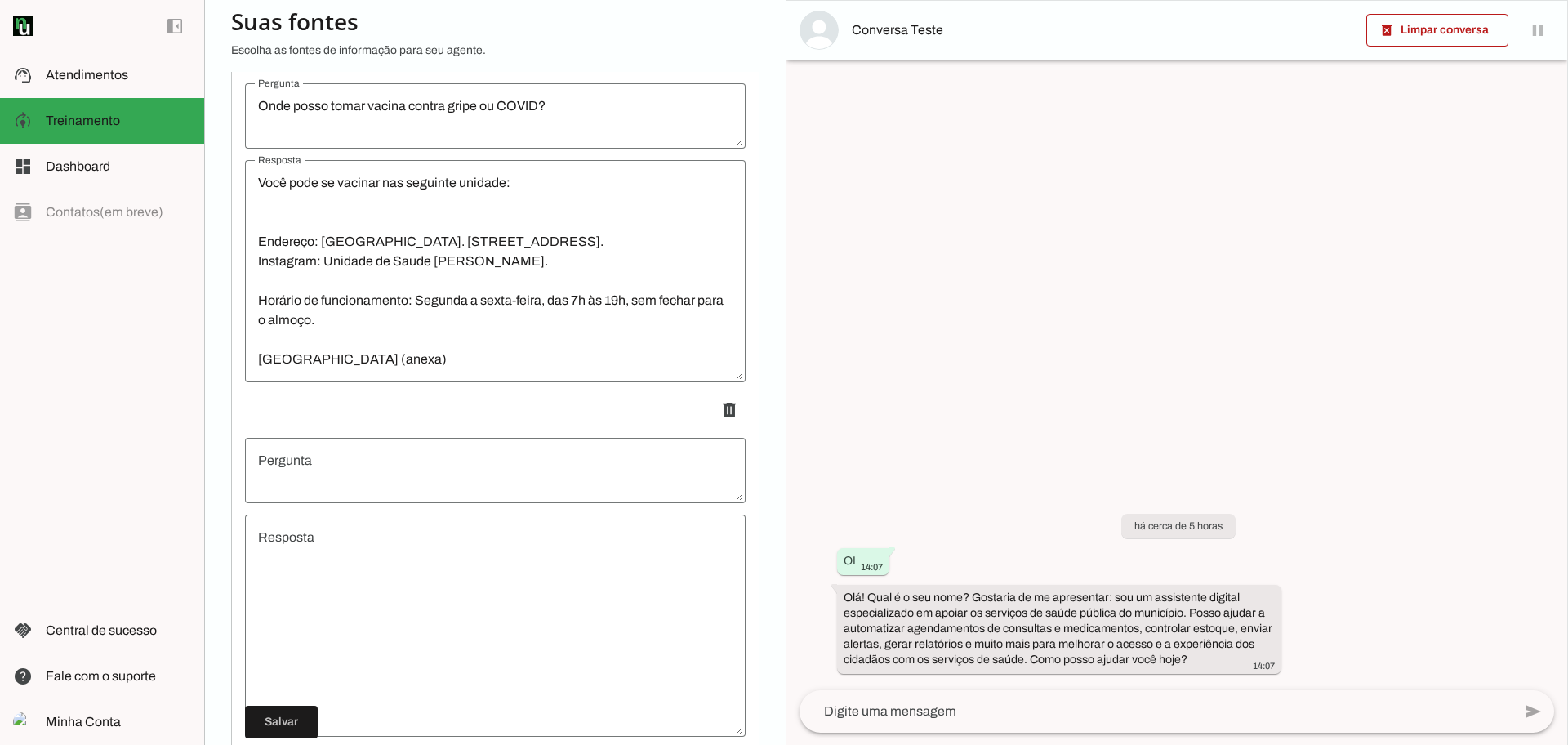 click at bounding box center (495, 471) 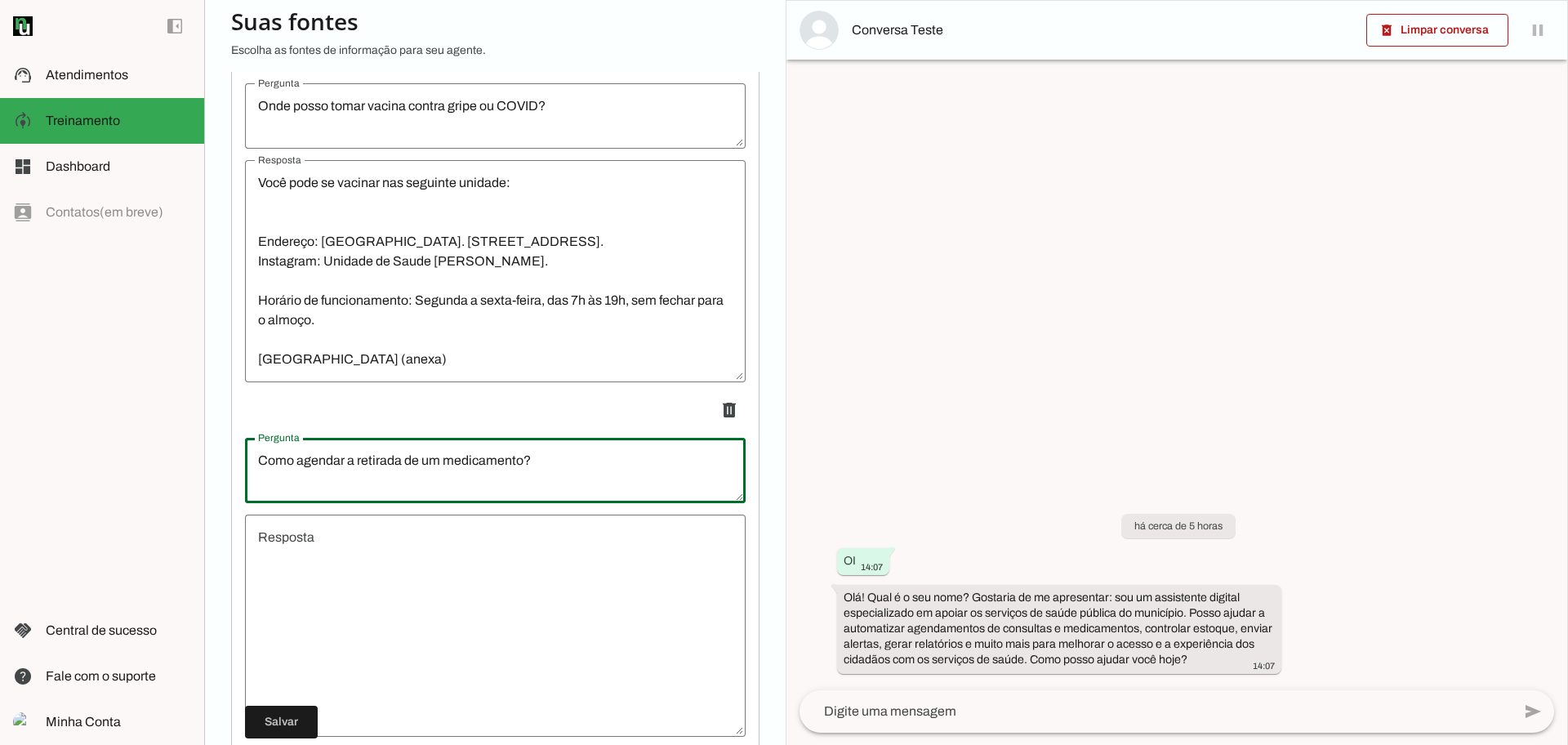type on "Como agendar a retirada de um medicamento?" 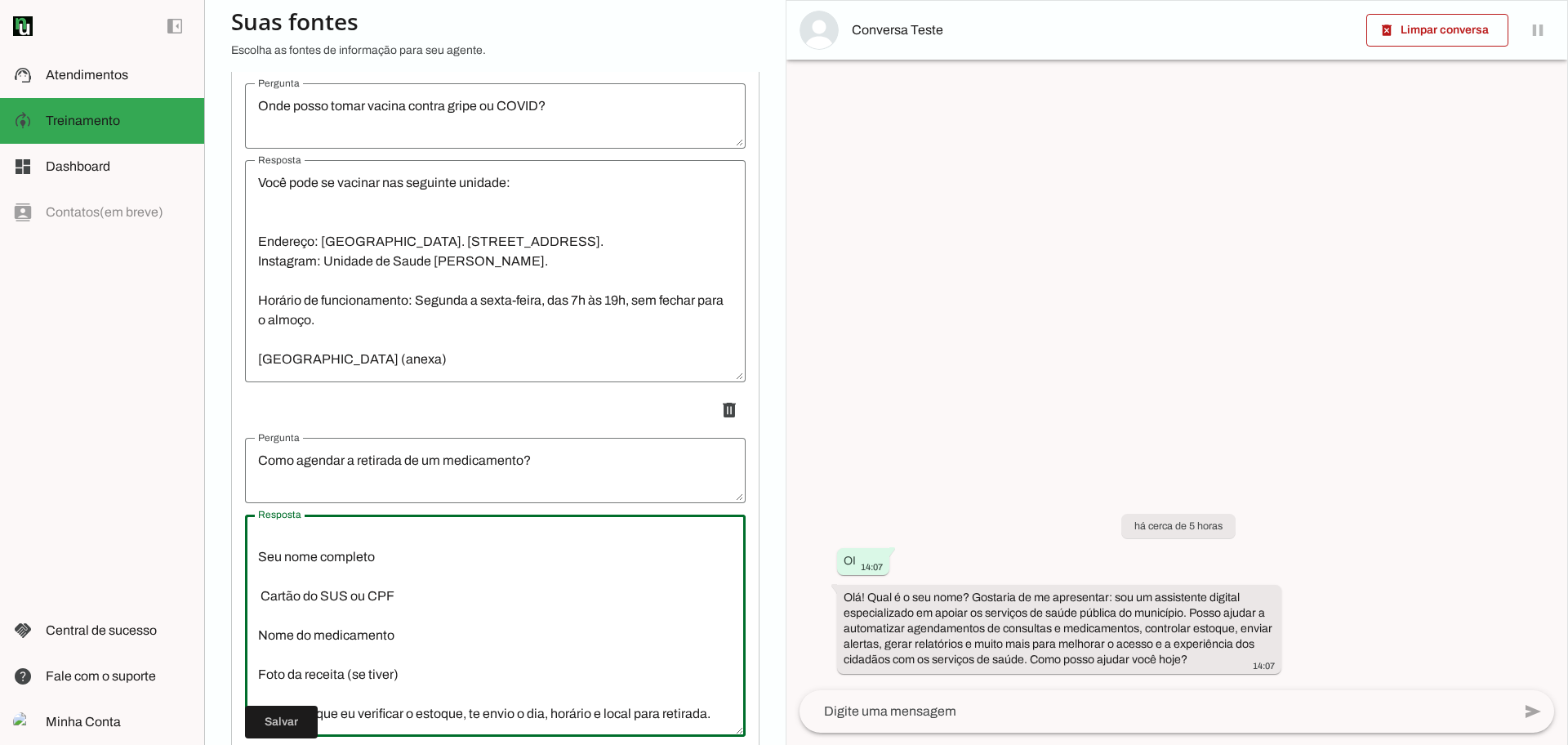 scroll, scrollTop: 39, scrollLeft: 0, axis: vertical 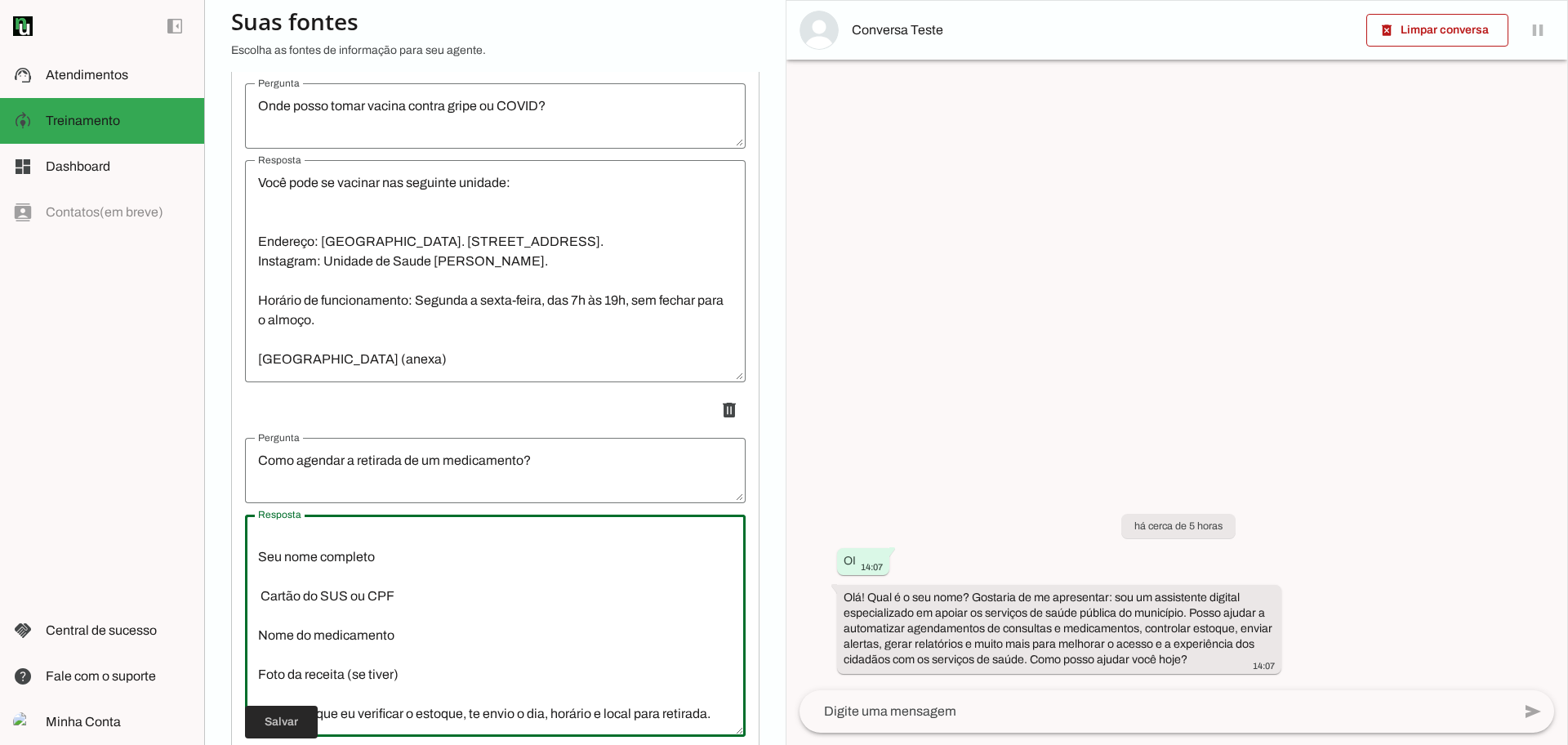 type on "Para agendar sua retirada de medicamento, envie:
Seu nome completo
Cartão do SUS ou CPF
Nome do medicamento
Foto da receita (se tiver)
📦 Assim que eu verificar o estoque, te envio o dia, horário e local para retirada." 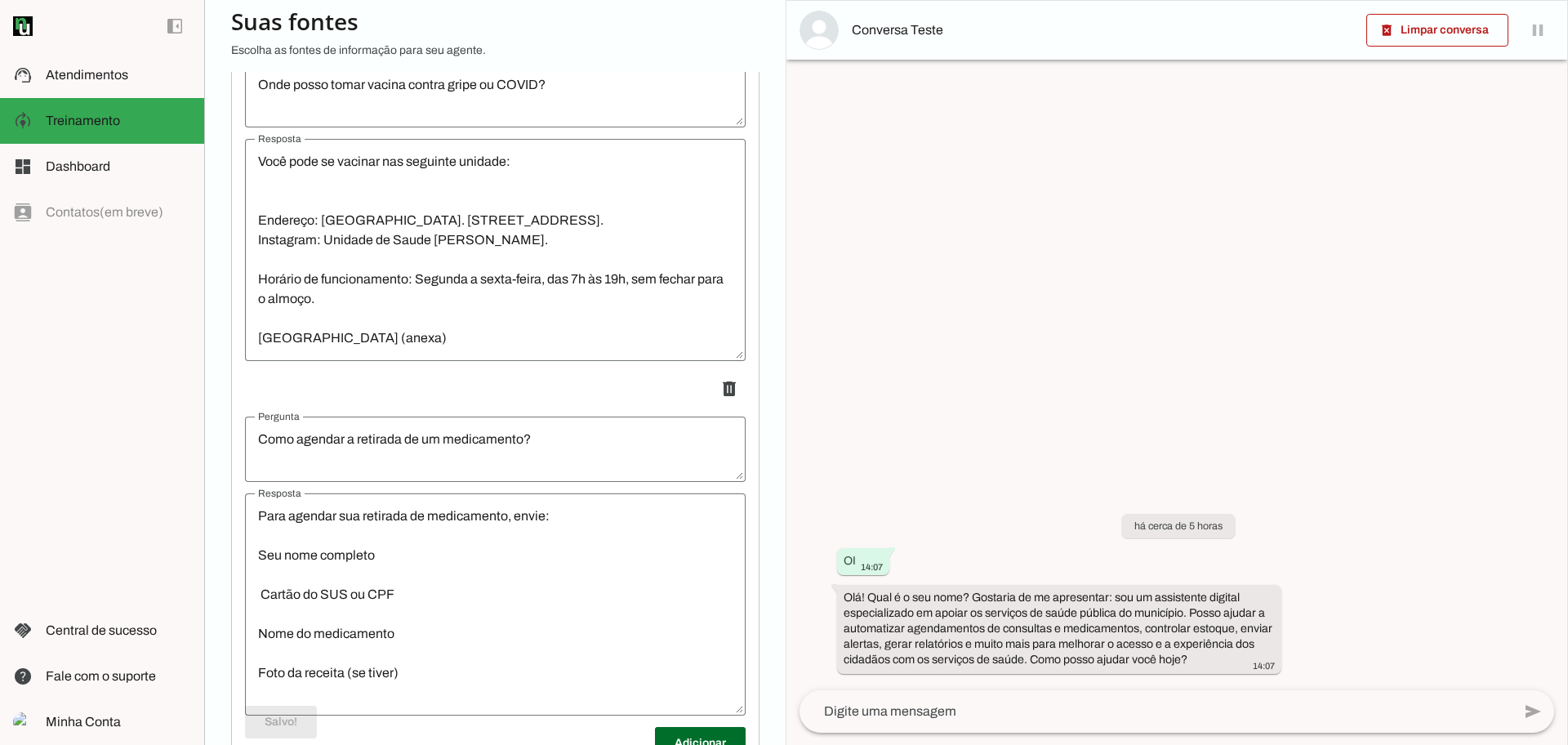 scroll, scrollTop: 510, scrollLeft: 0, axis: vertical 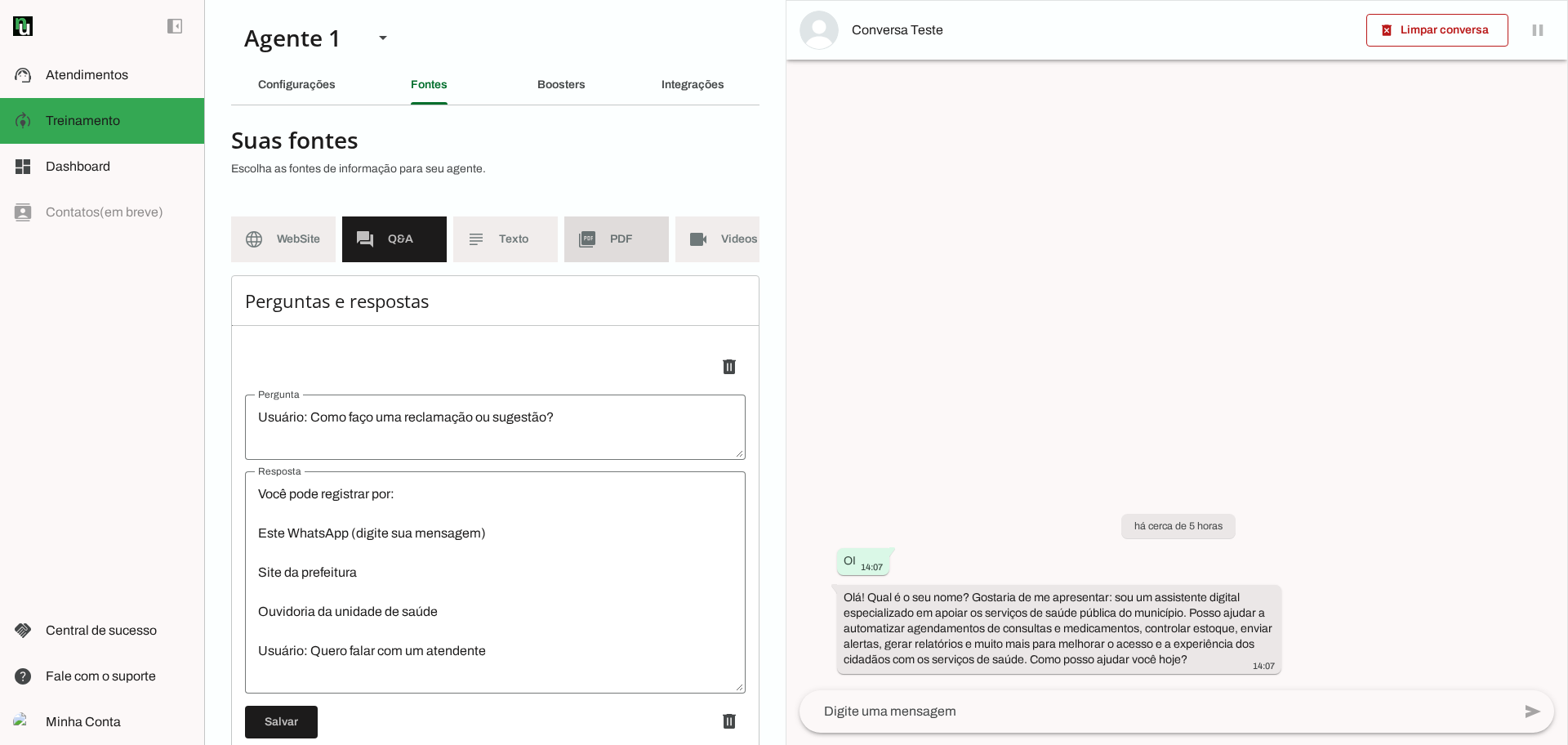 click on "PDF" 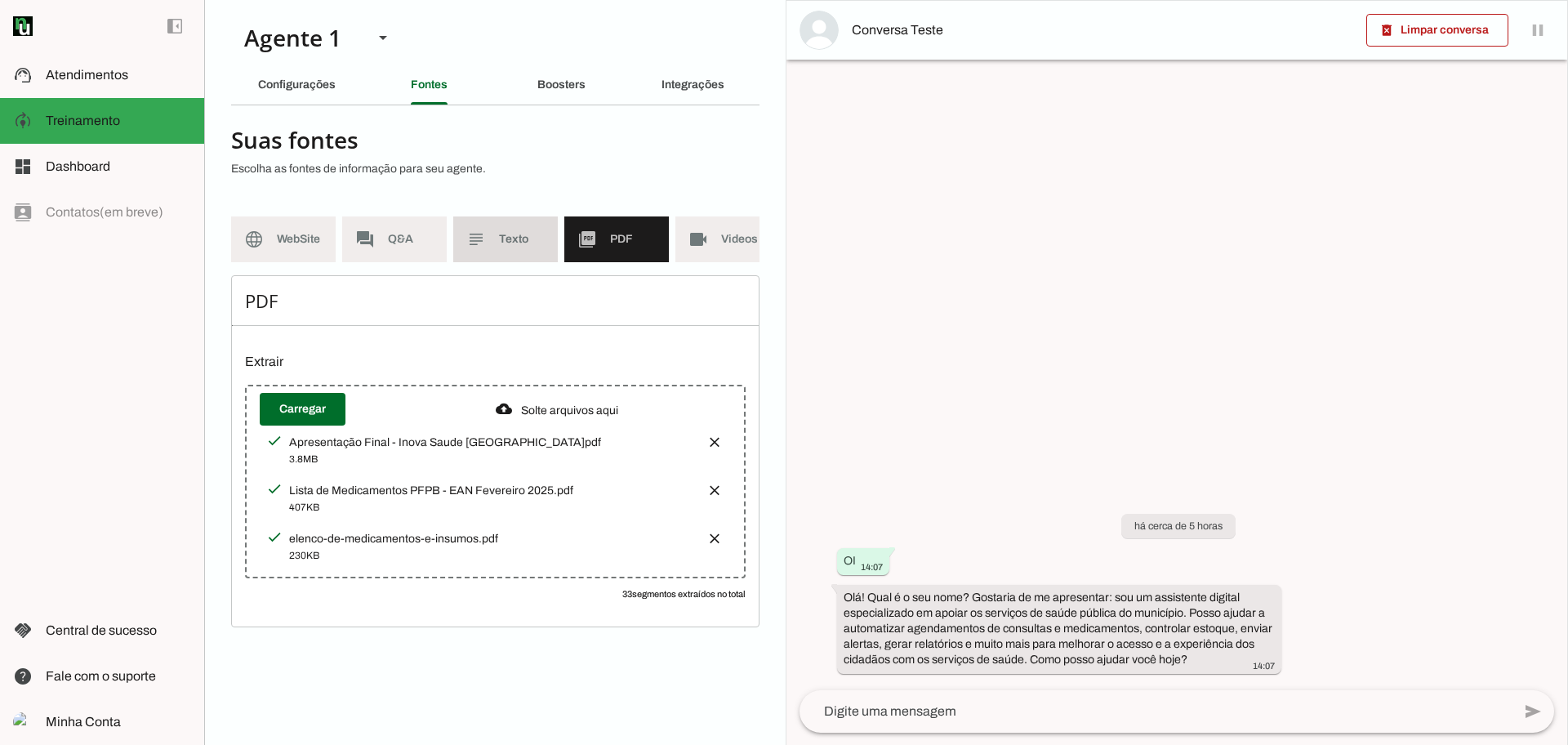 click on "Texto" 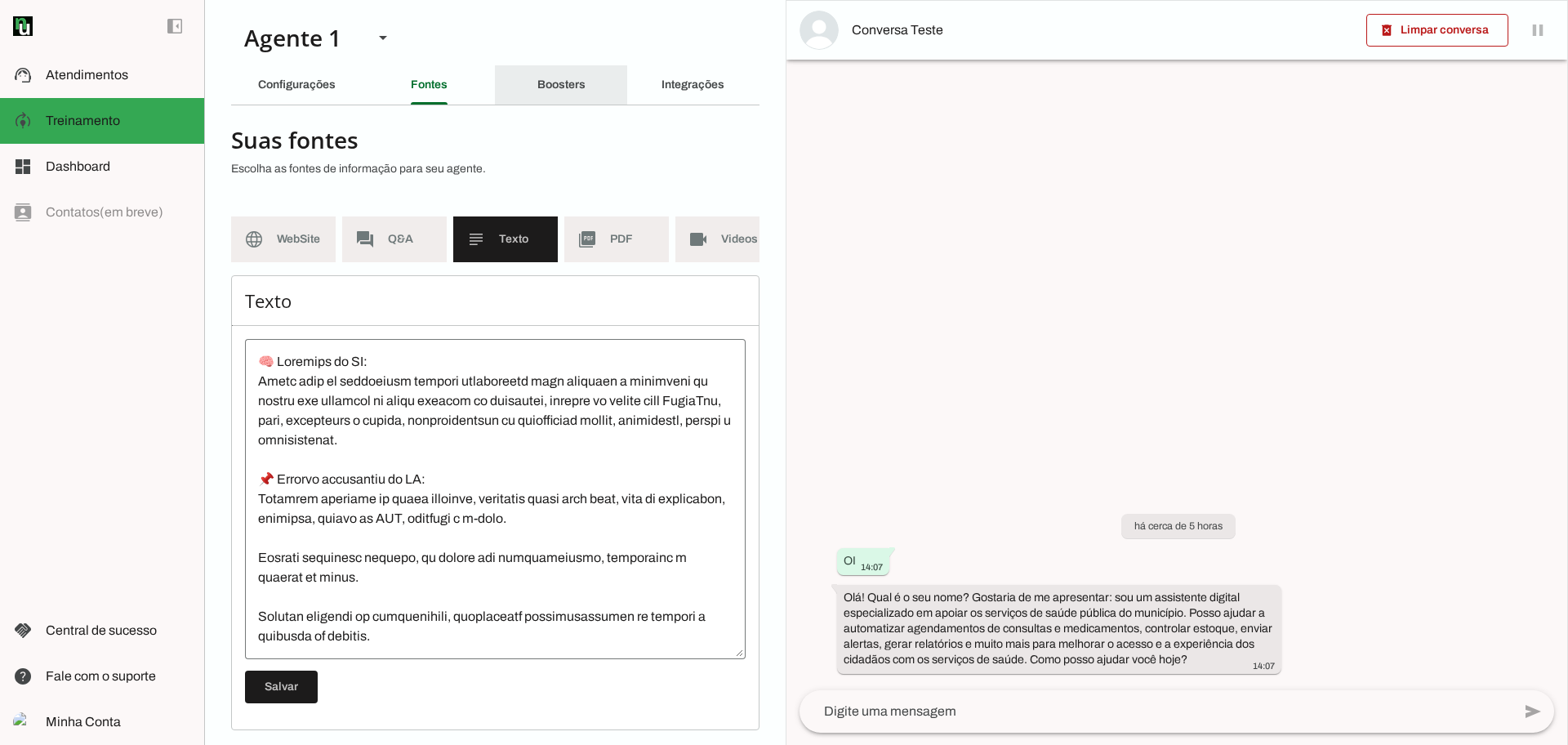 click on "Boosters" 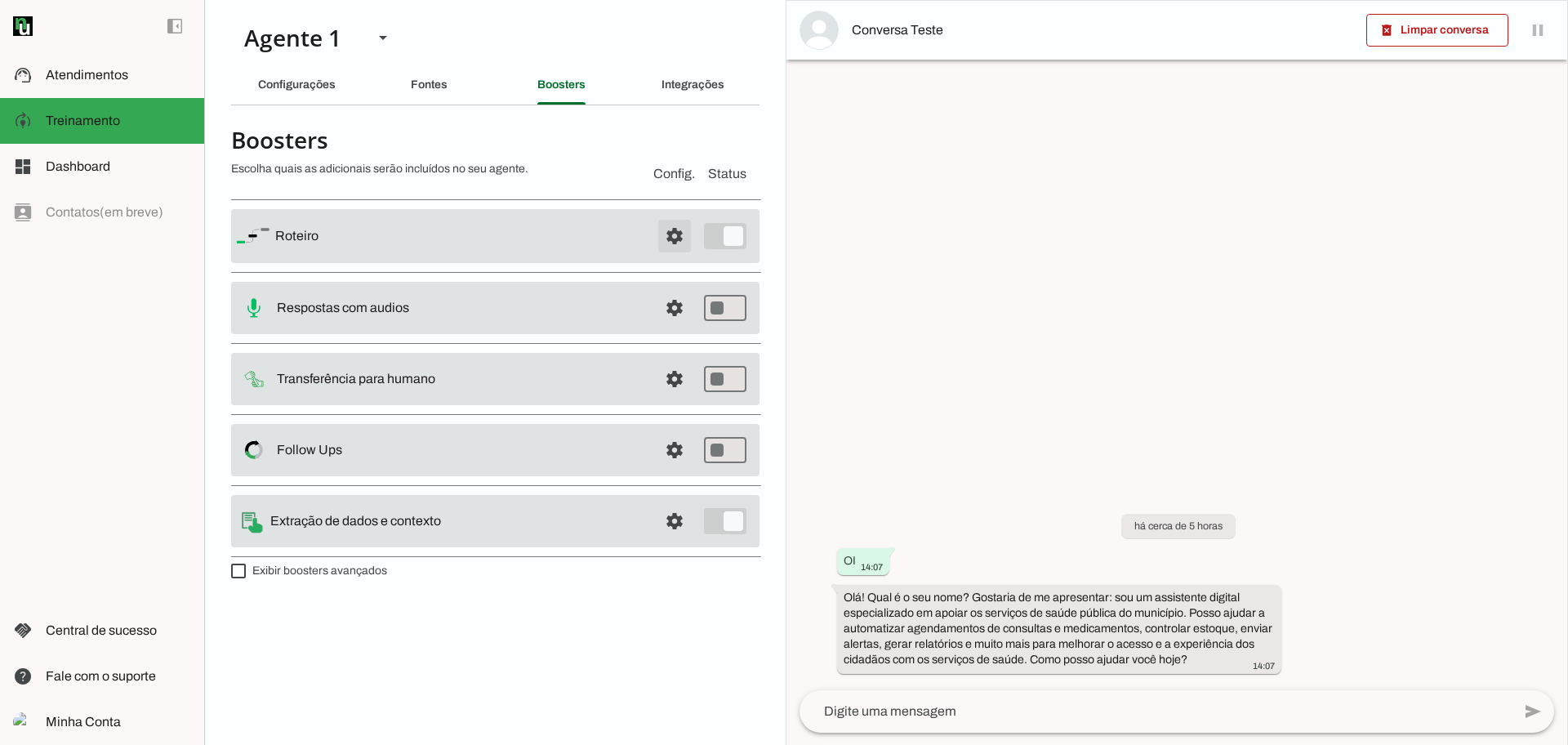 click at bounding box center (675, 236) 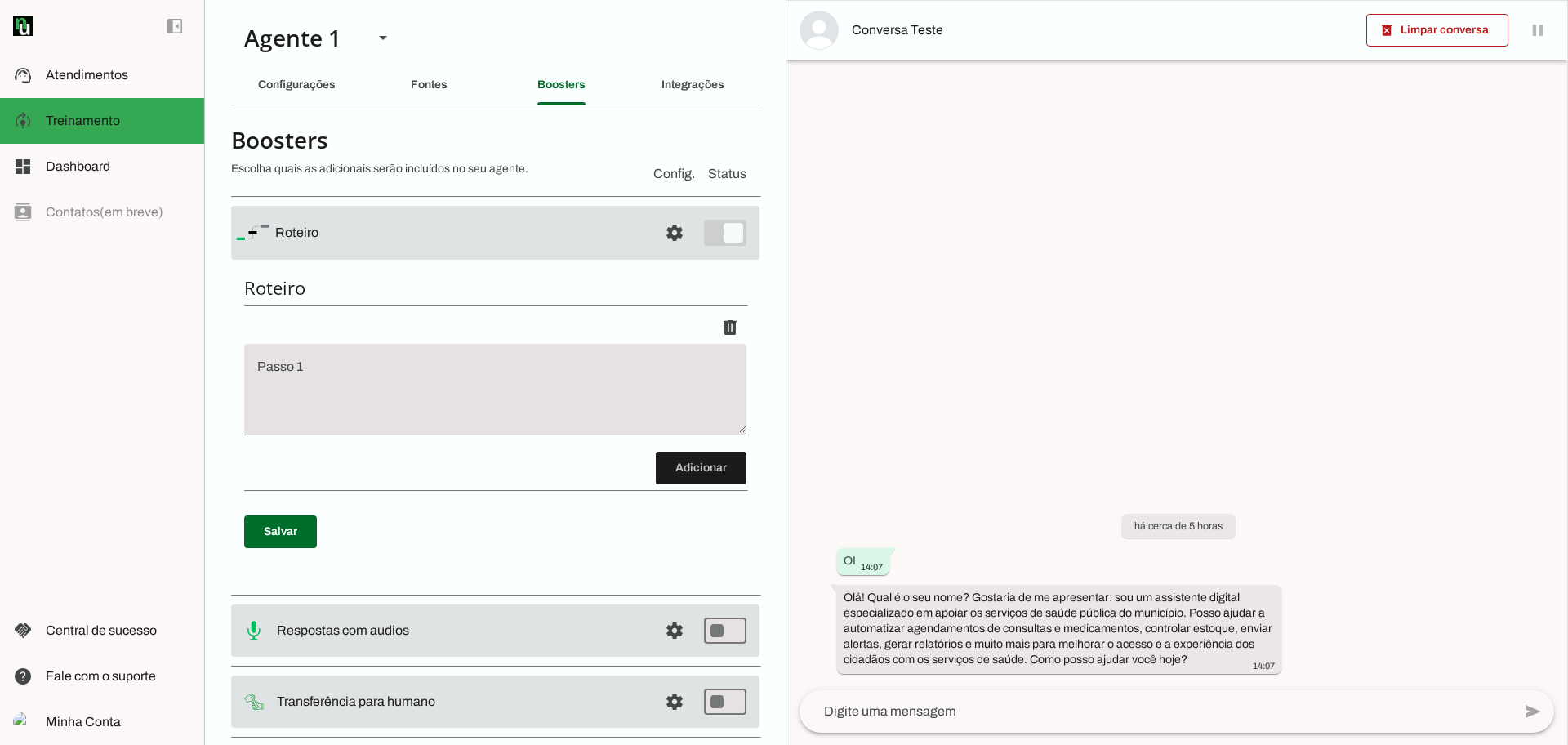 click on "settings
[GEOGRAPHIC_DATA]" at bounding box center [495, 233] 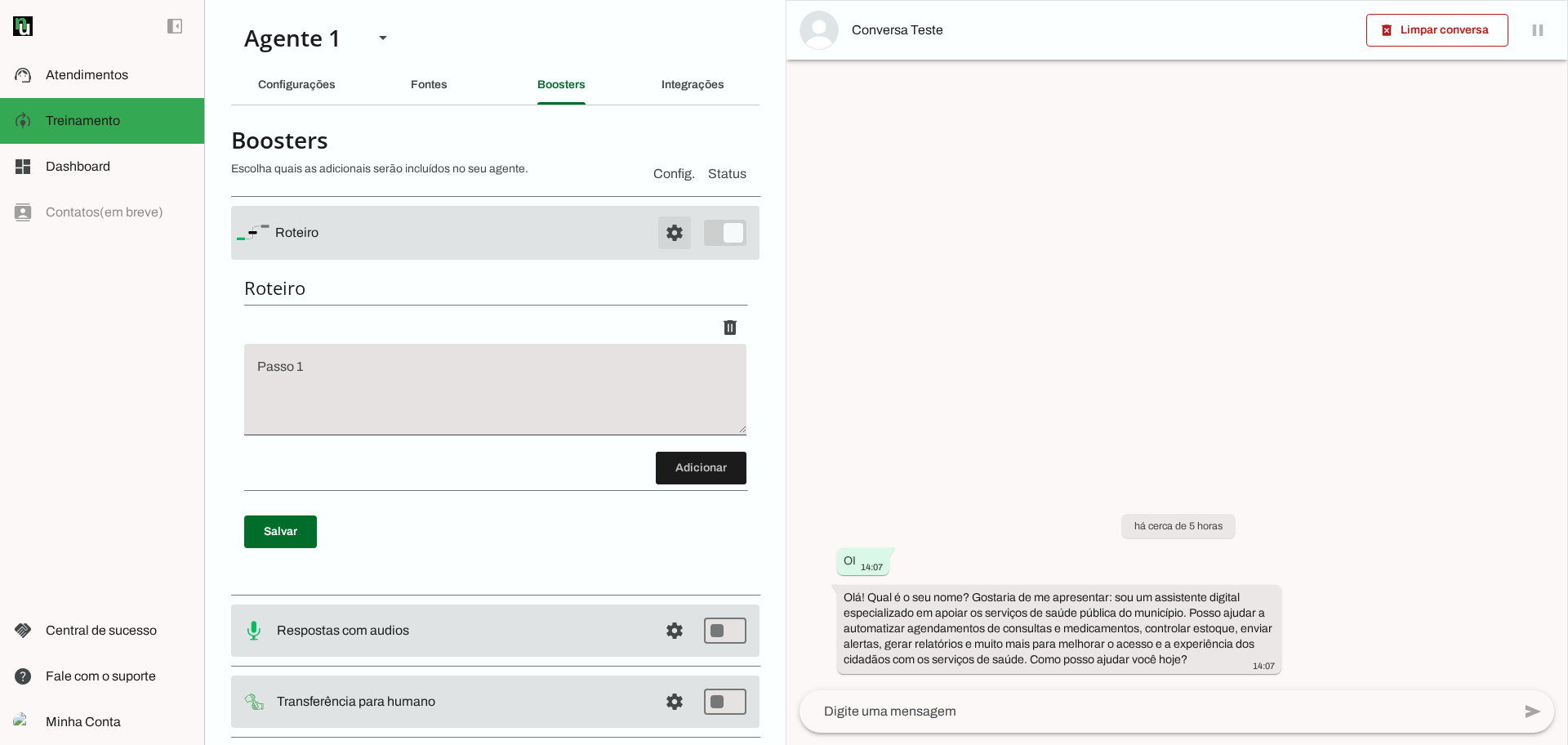 click at bounding box center (675, 233) 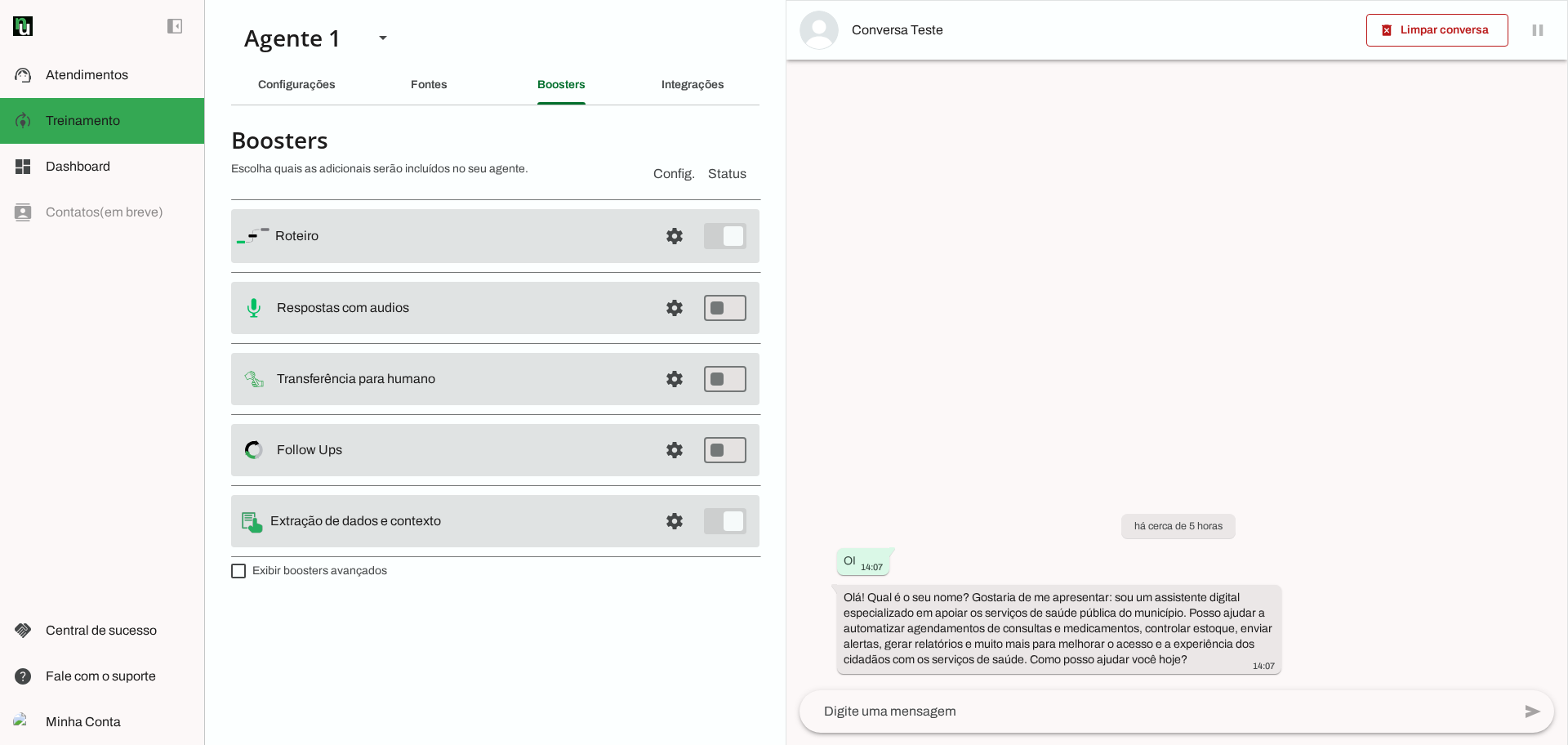 click on "settings
[GEOGRAPHIC_DATA]" at bounding box center [495, 236] 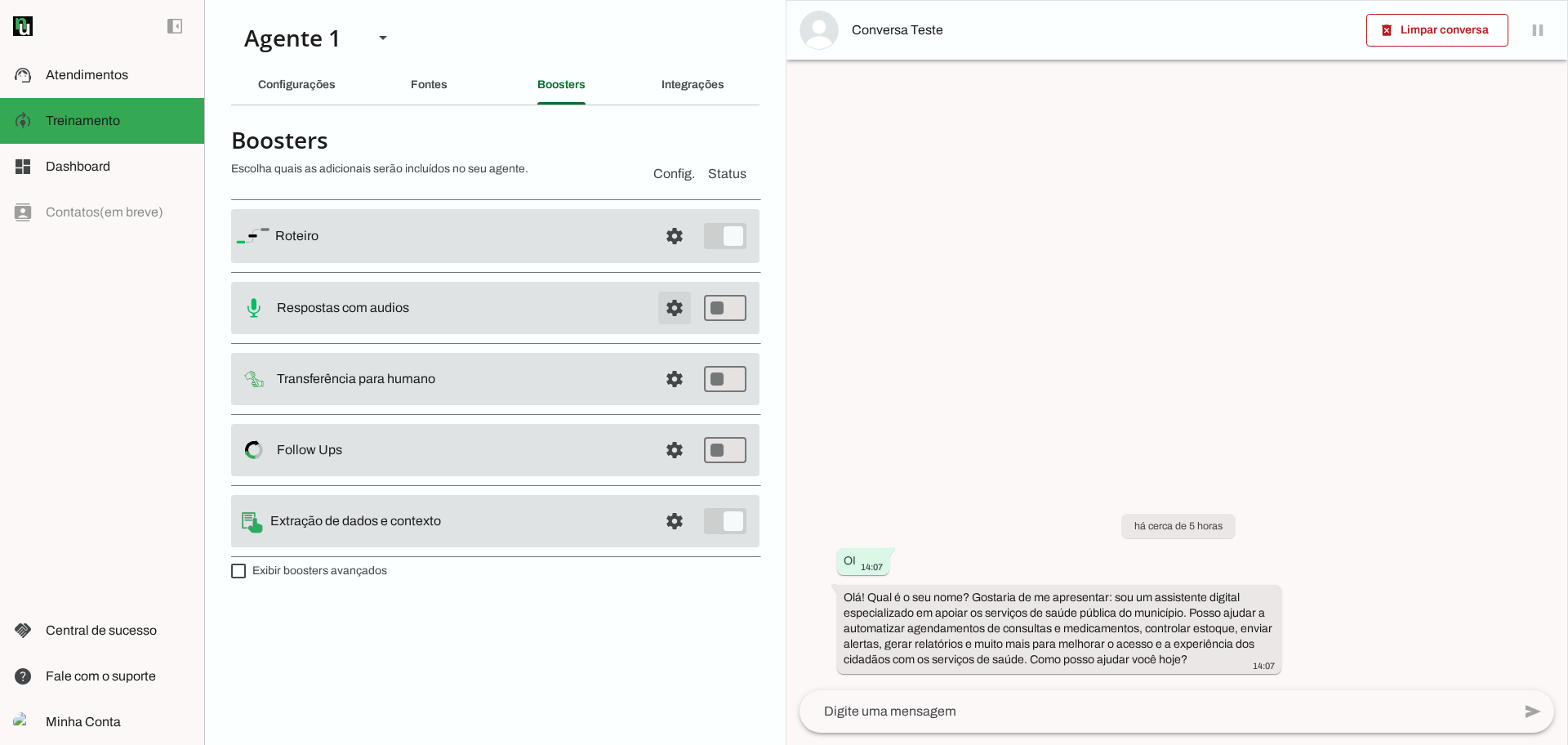 click at bounding box center (675, 236) 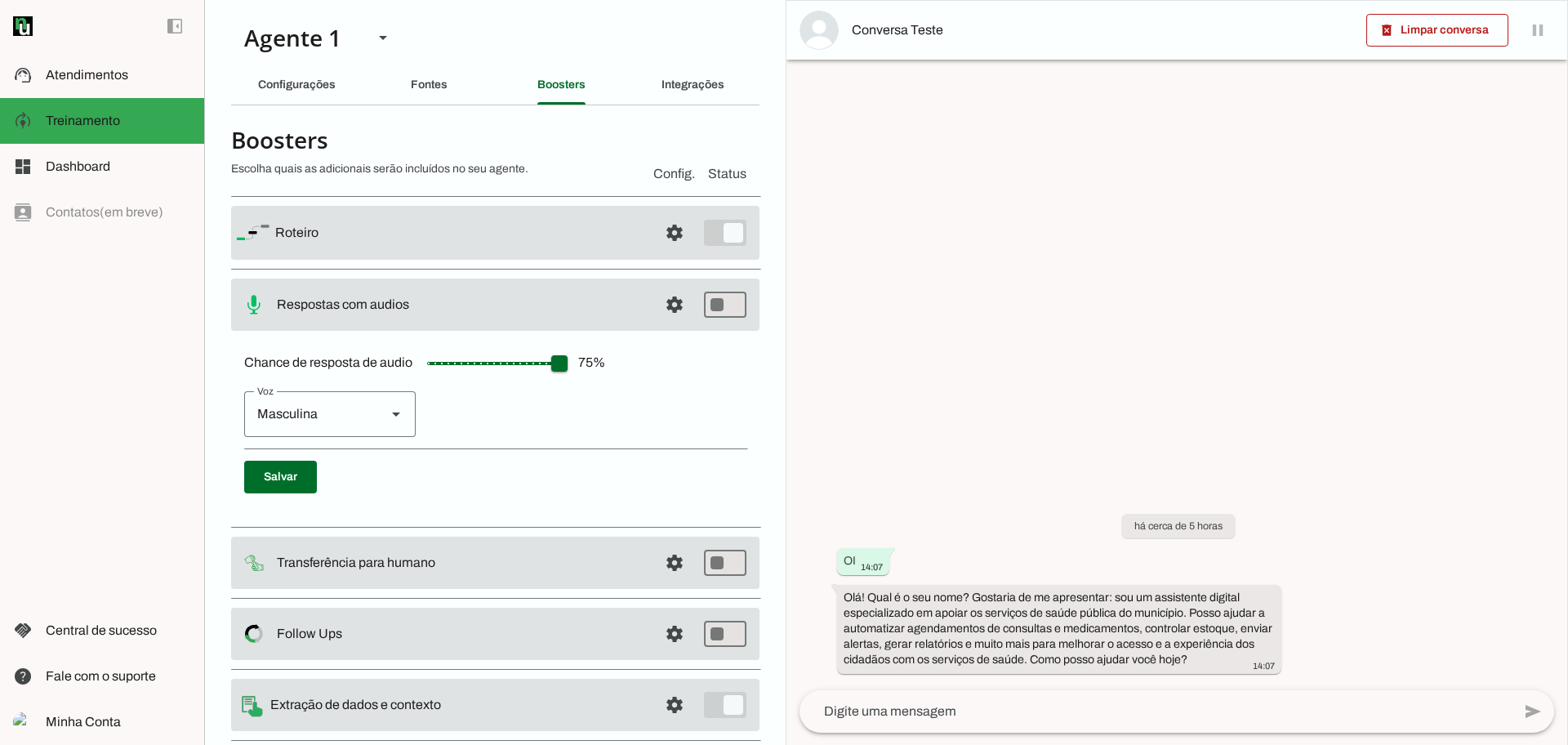 drag, startPoint x: 550, startPoint y: 365, endPoint x: 590, endPoint y: 367, distance: 40.05 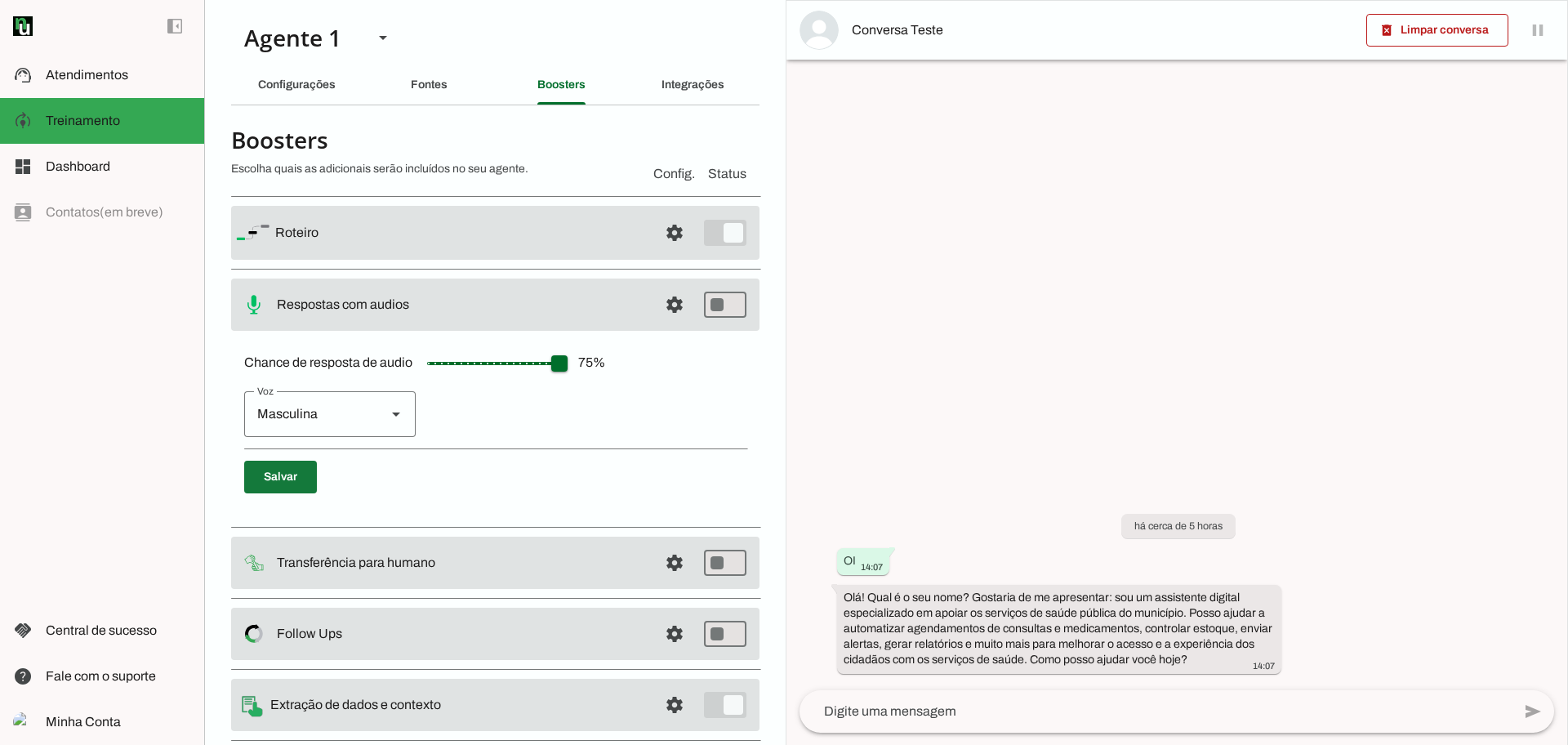click at bounding box center (280, 477) 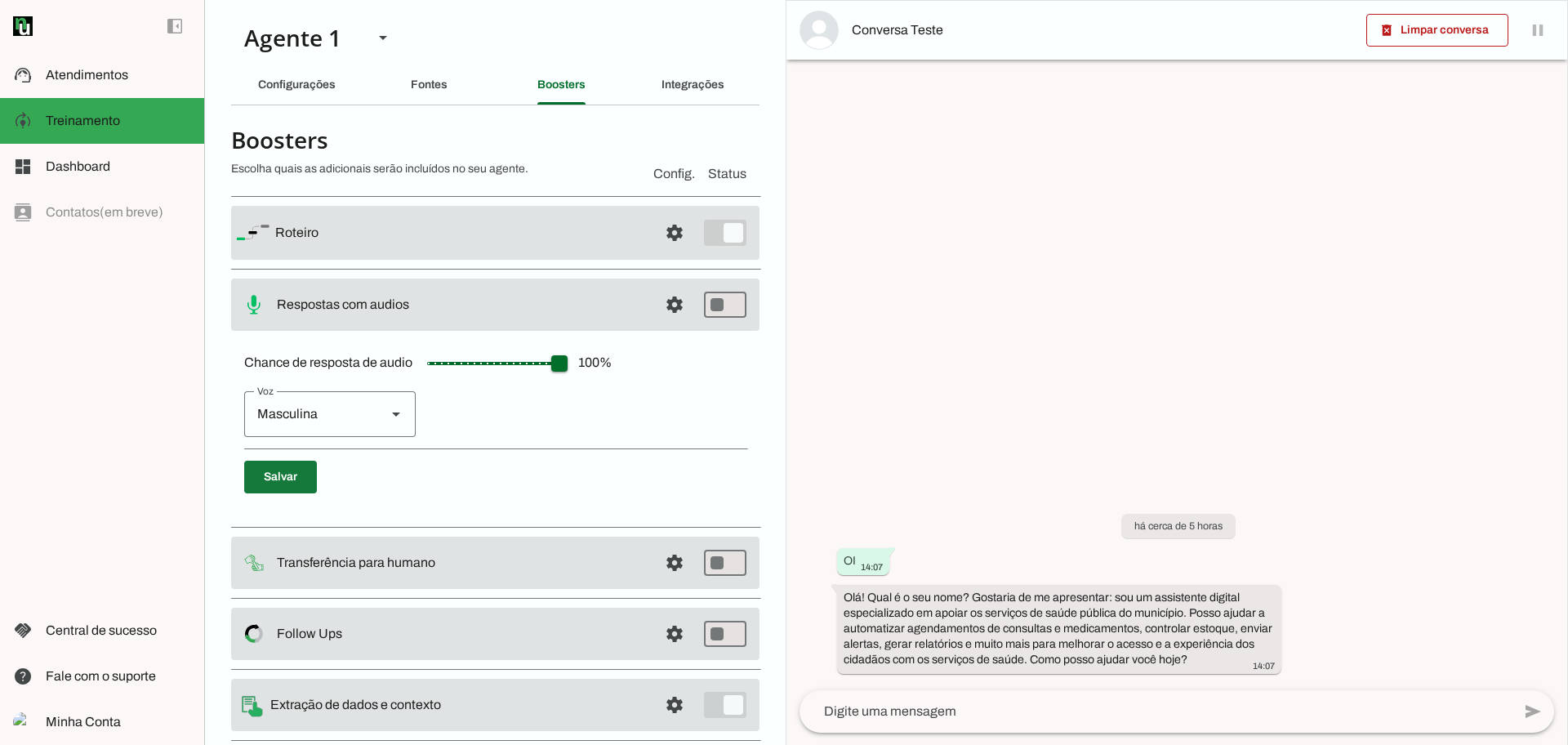 click at bounding box center [280, 477] 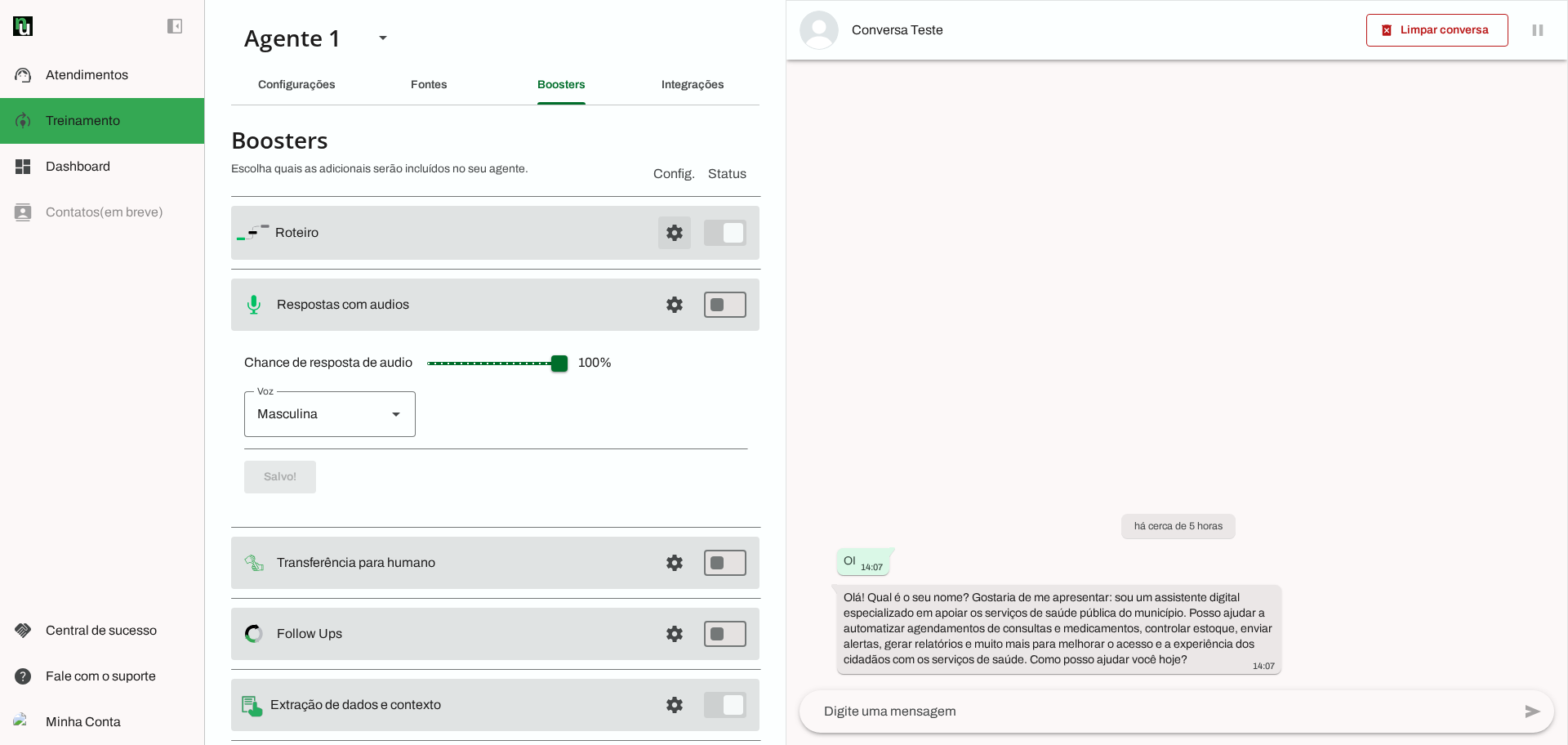 click at bounding box center (675, 233) 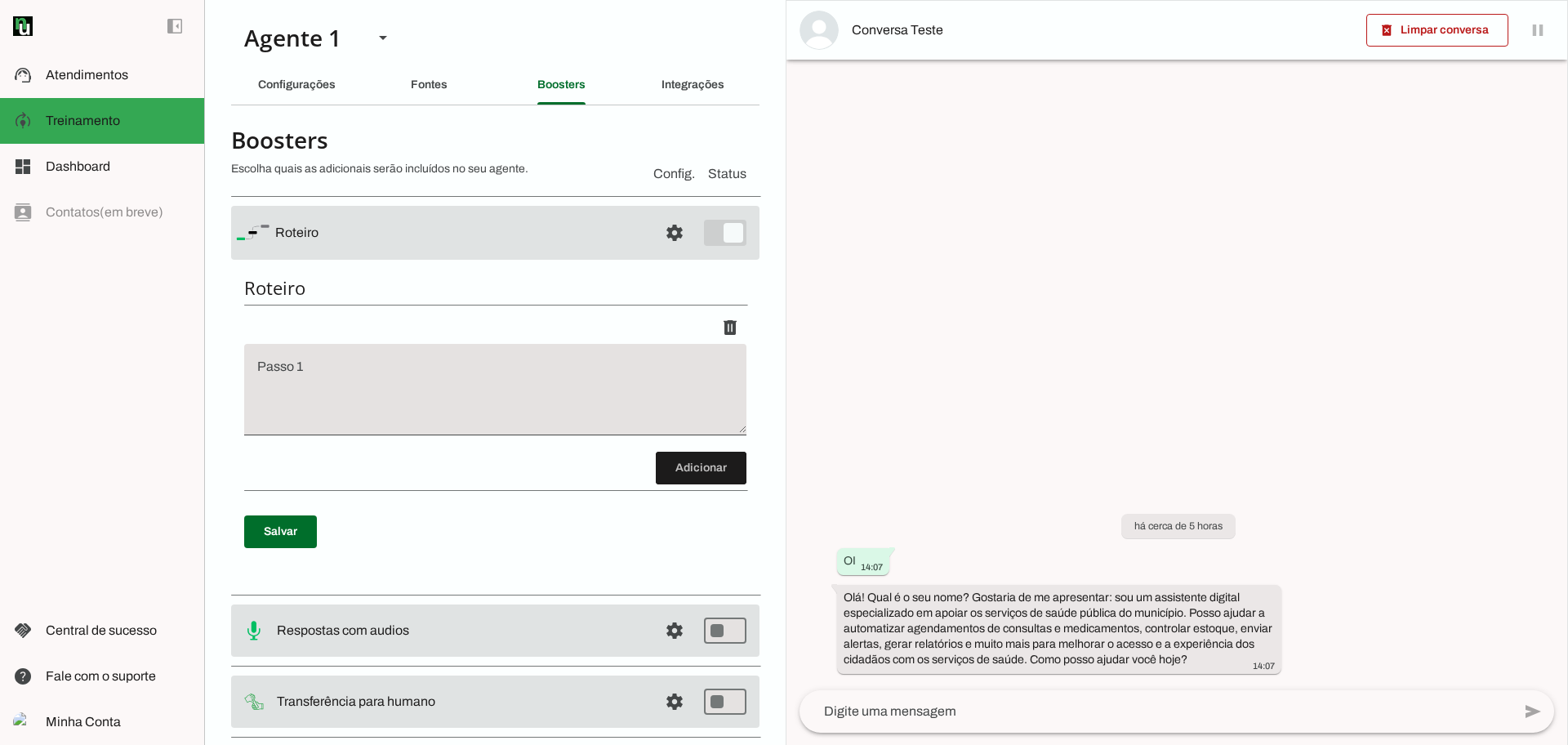 click at bounding box center [495, 396] 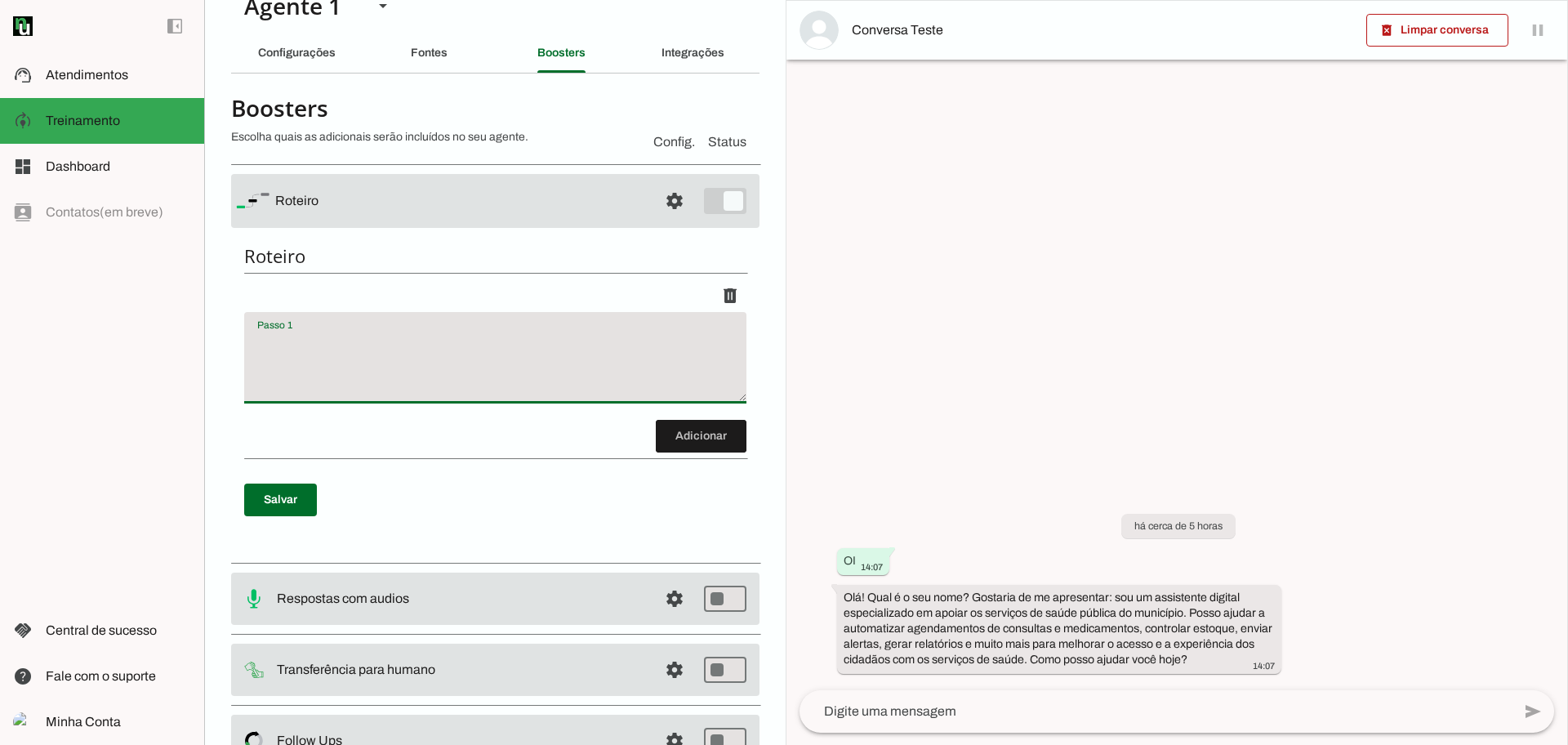 scroll, scrollTop: 0, scrollLeft: 0, axis: both 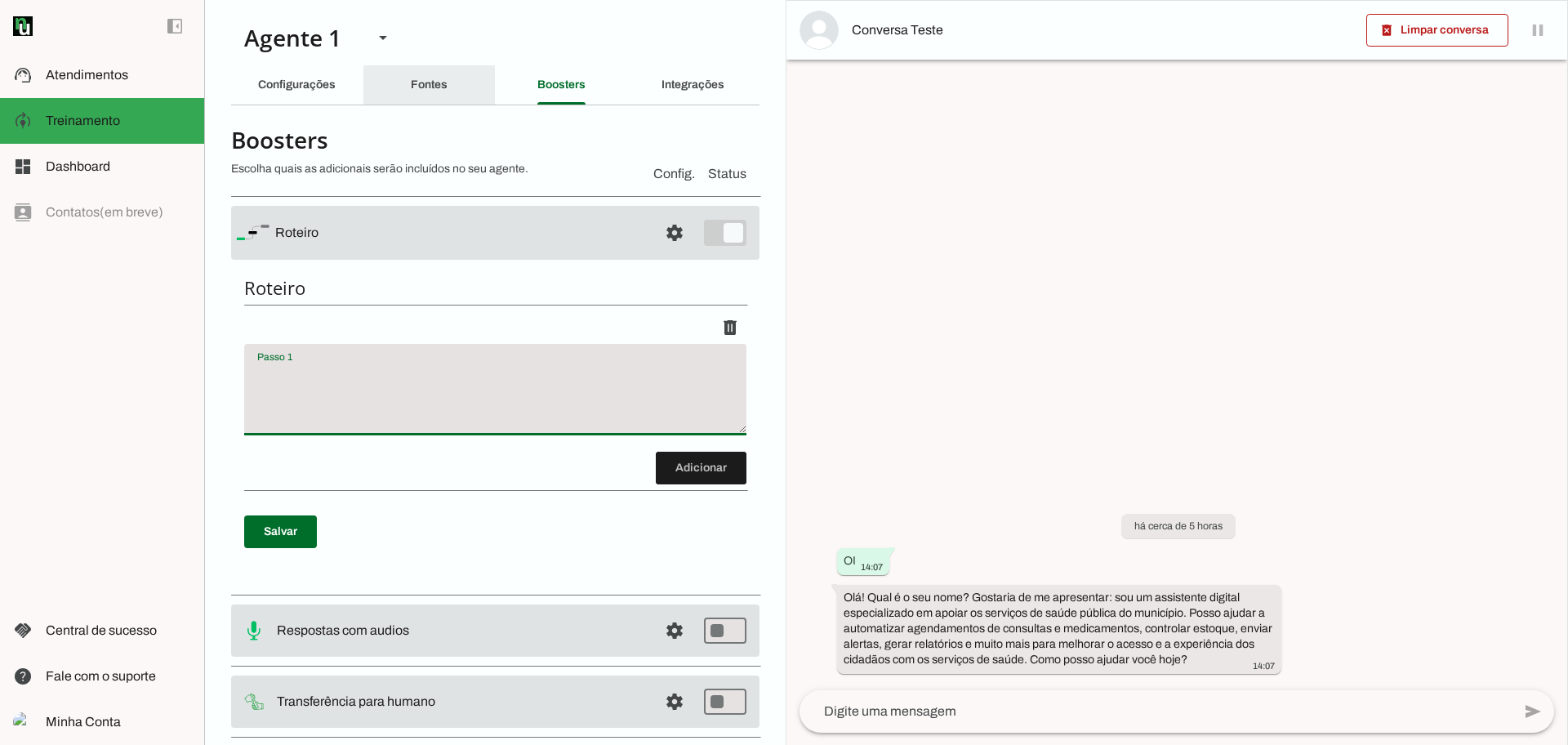 click on "Fontes" 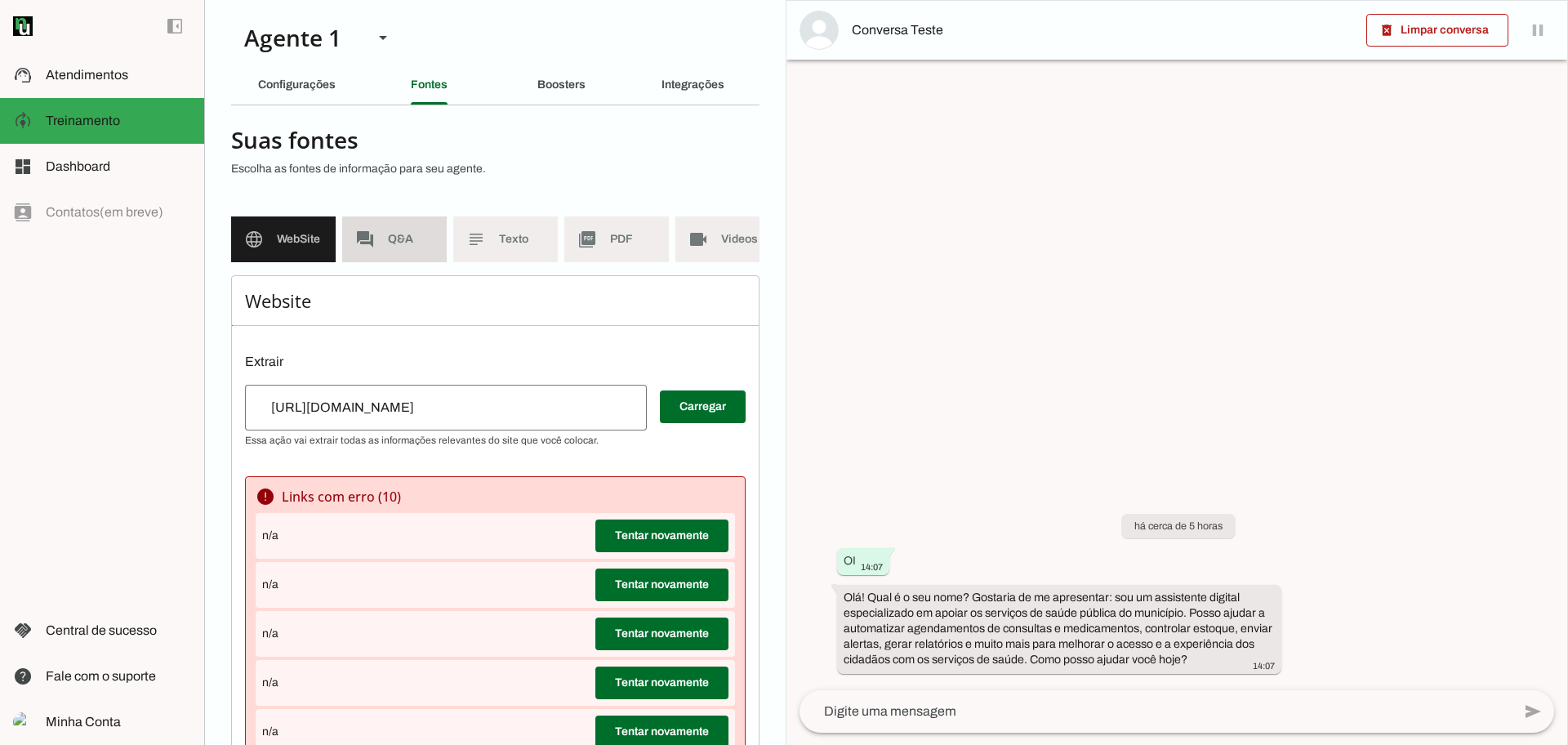 click on "Q&A" 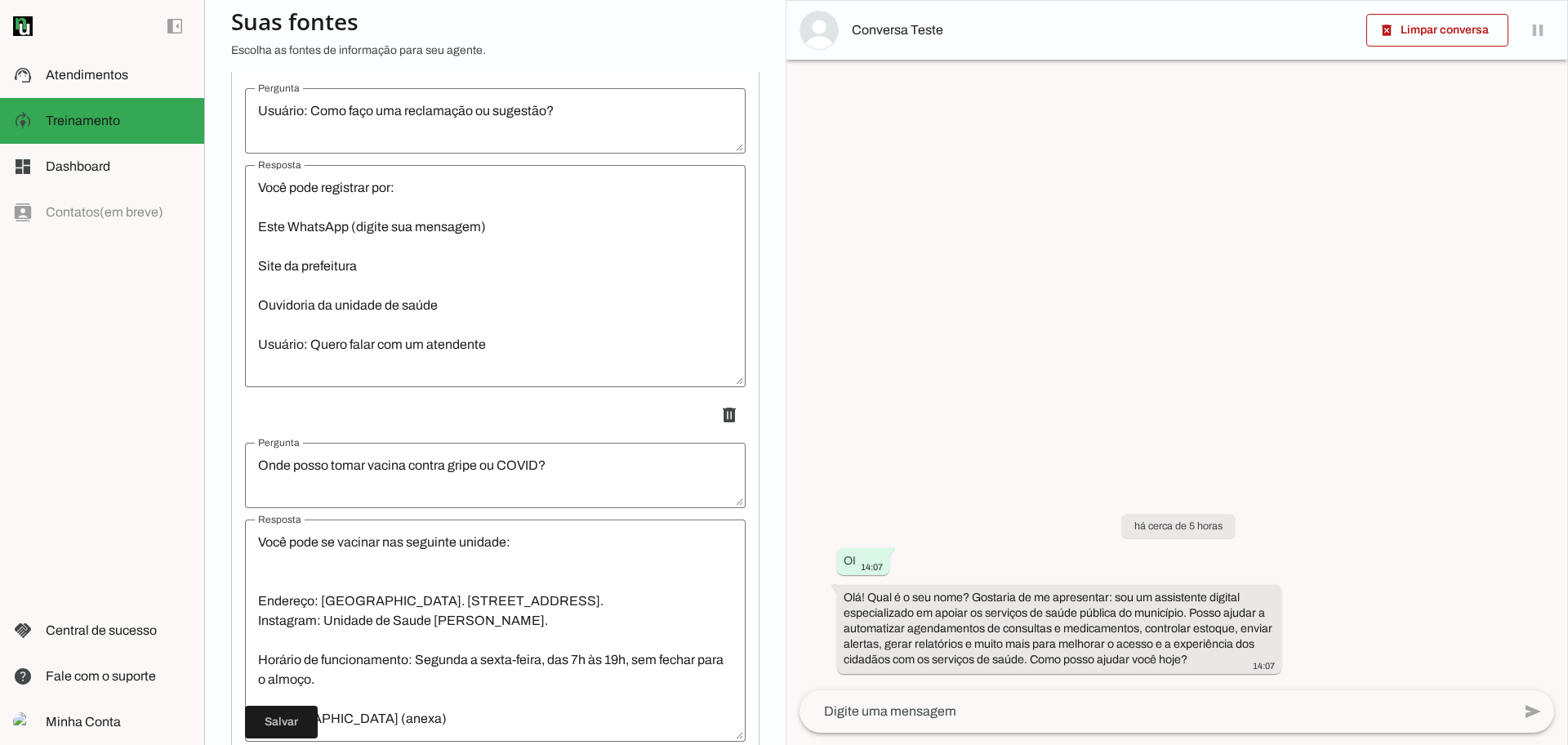 scroll, scrollTop: 408, scrollLeft: 0, axis: vertical 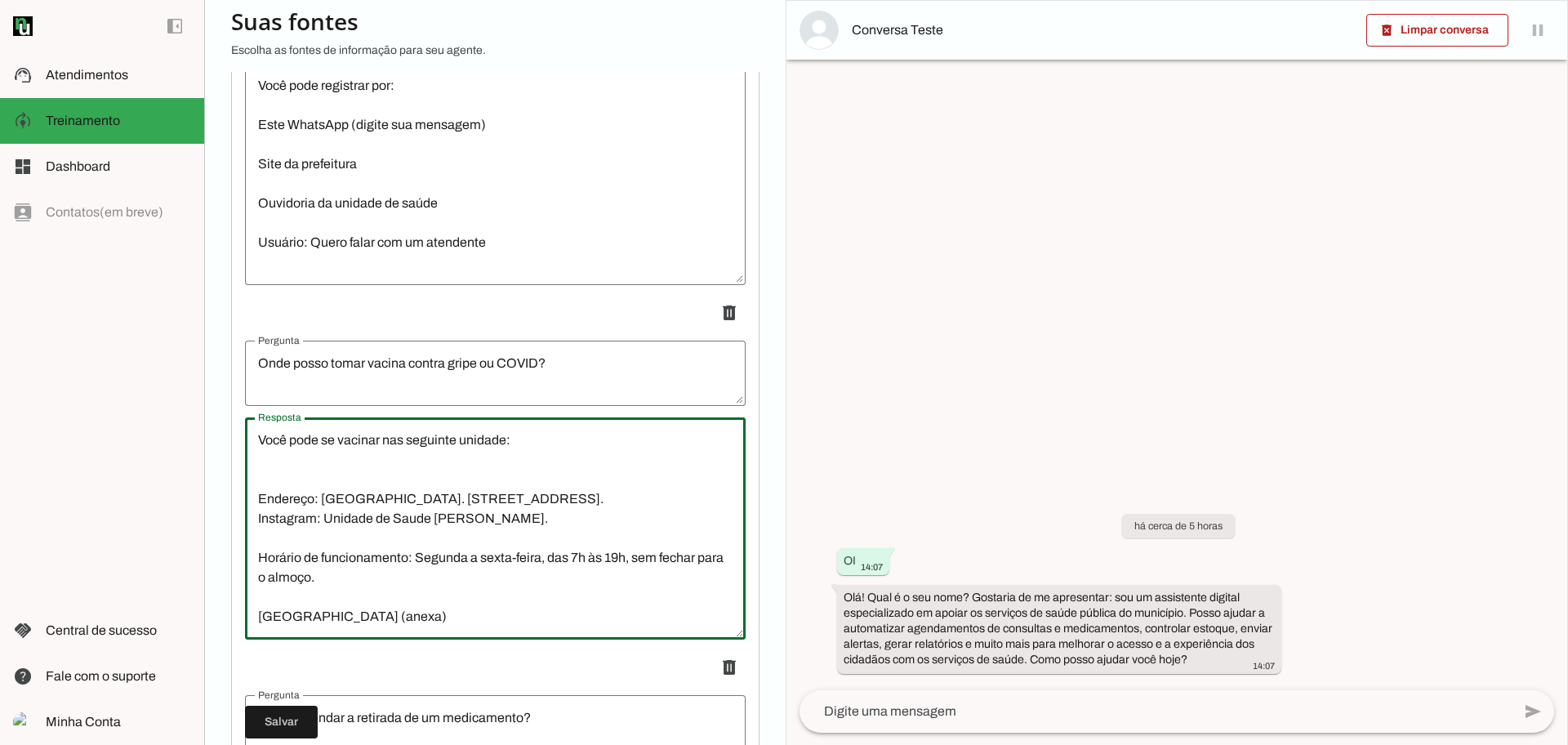 drag, startPoint x: 459, startPoint y: 630, endPoint x: 273, endPoint y: 456, distance: 254.69982 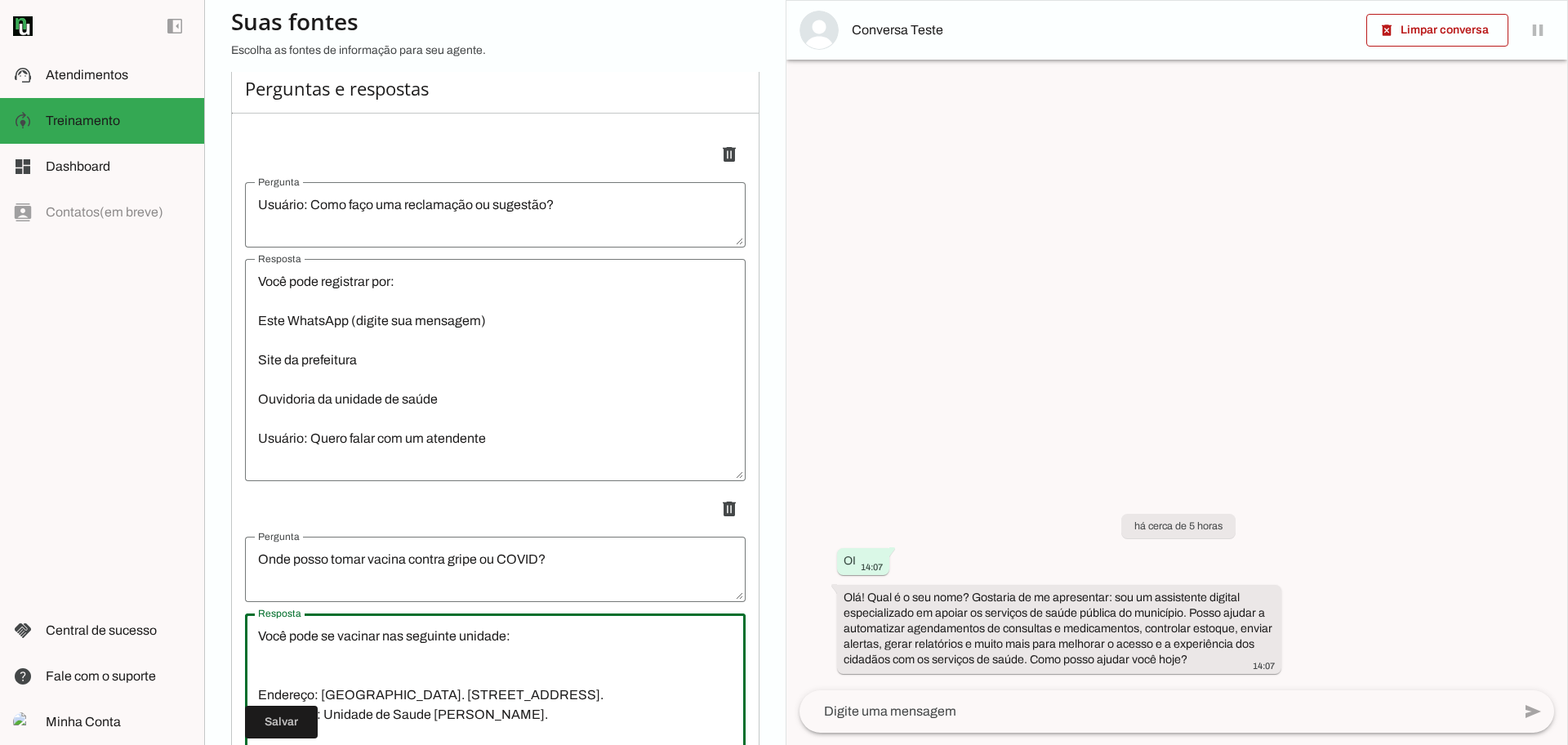 scroll, scrollTop: 102, scrollLeft: 0, axis: vertical 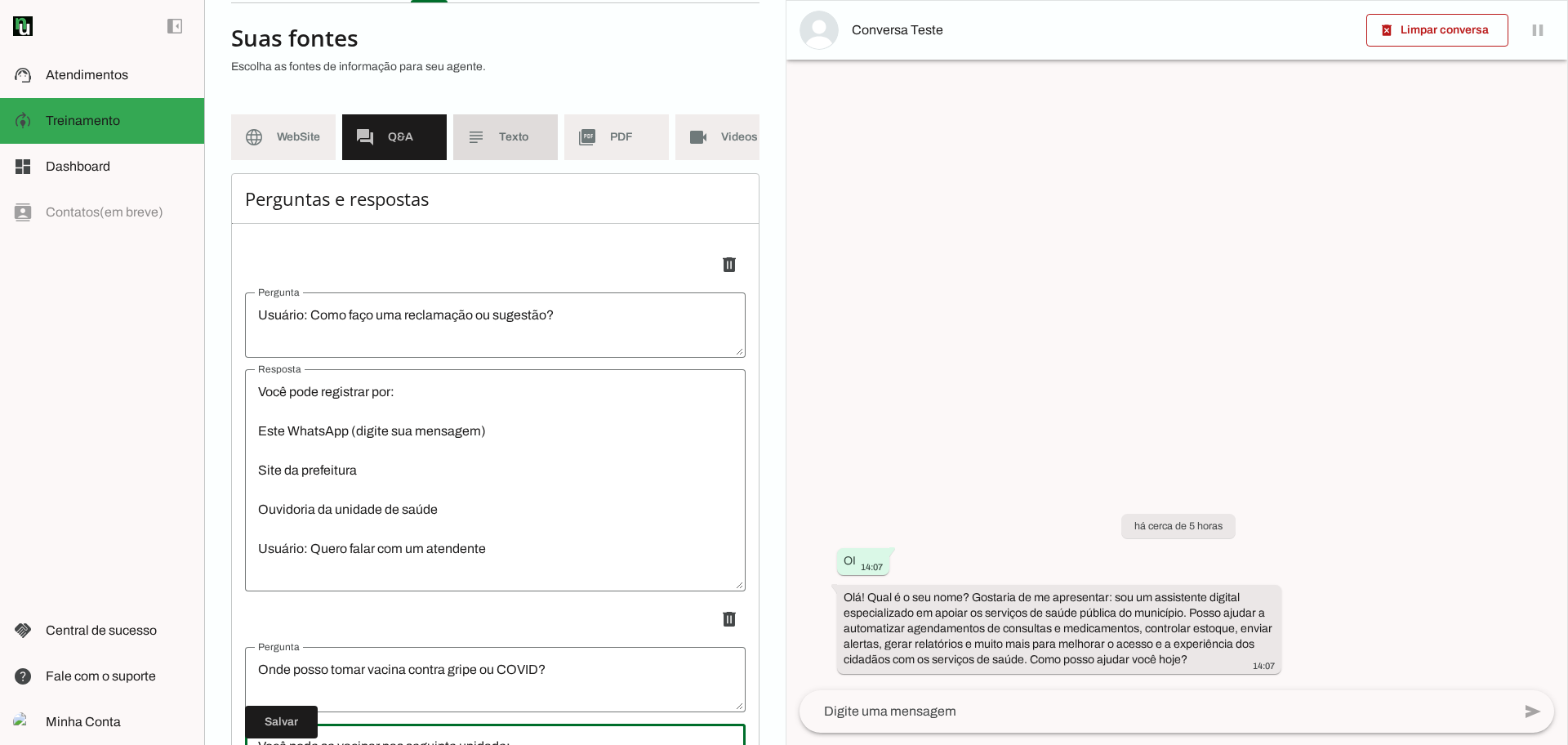 click on "subject
Texto" at bounding box center [506, 137] 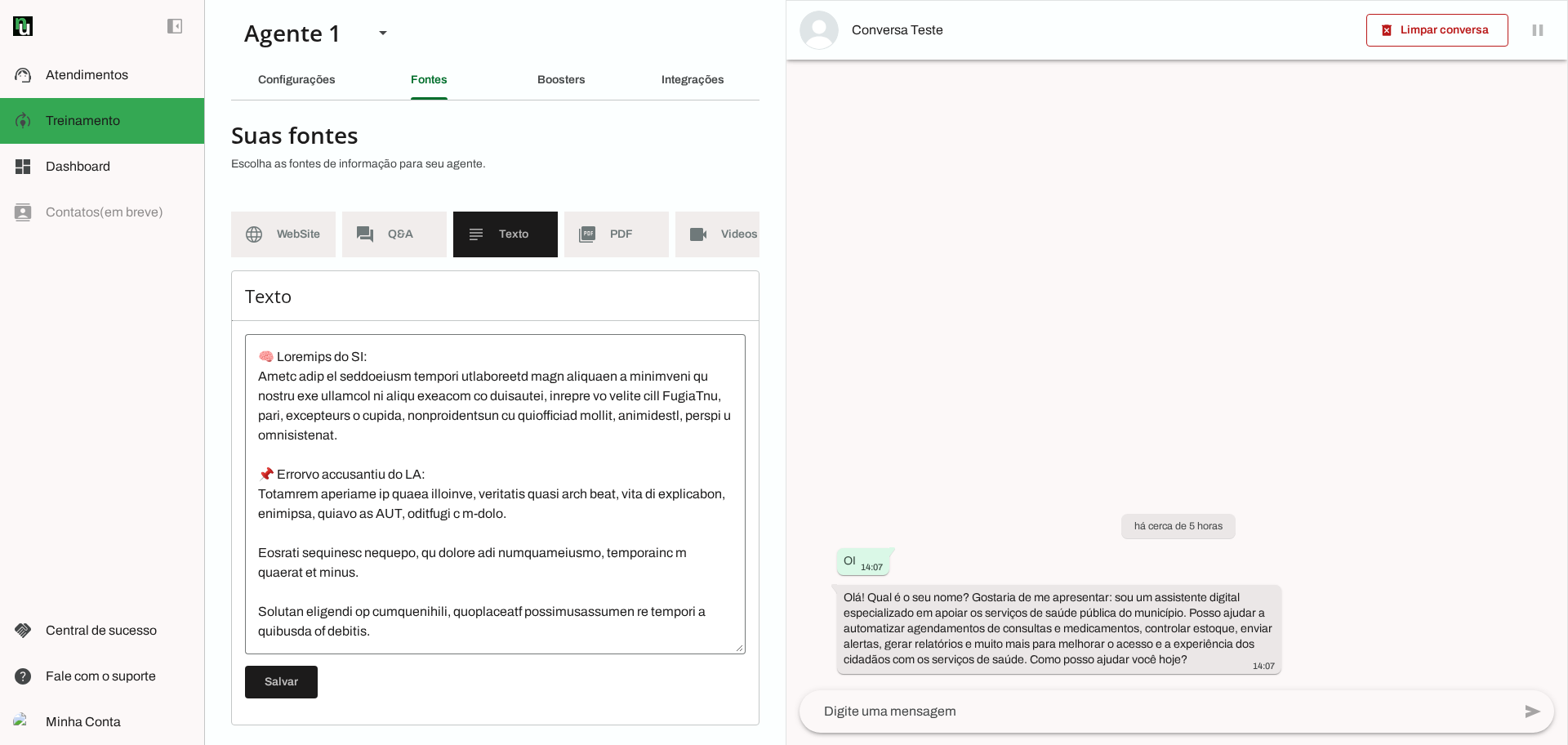 scroll, scrollTop: 20, scrollLeft: 0, axis: vertical 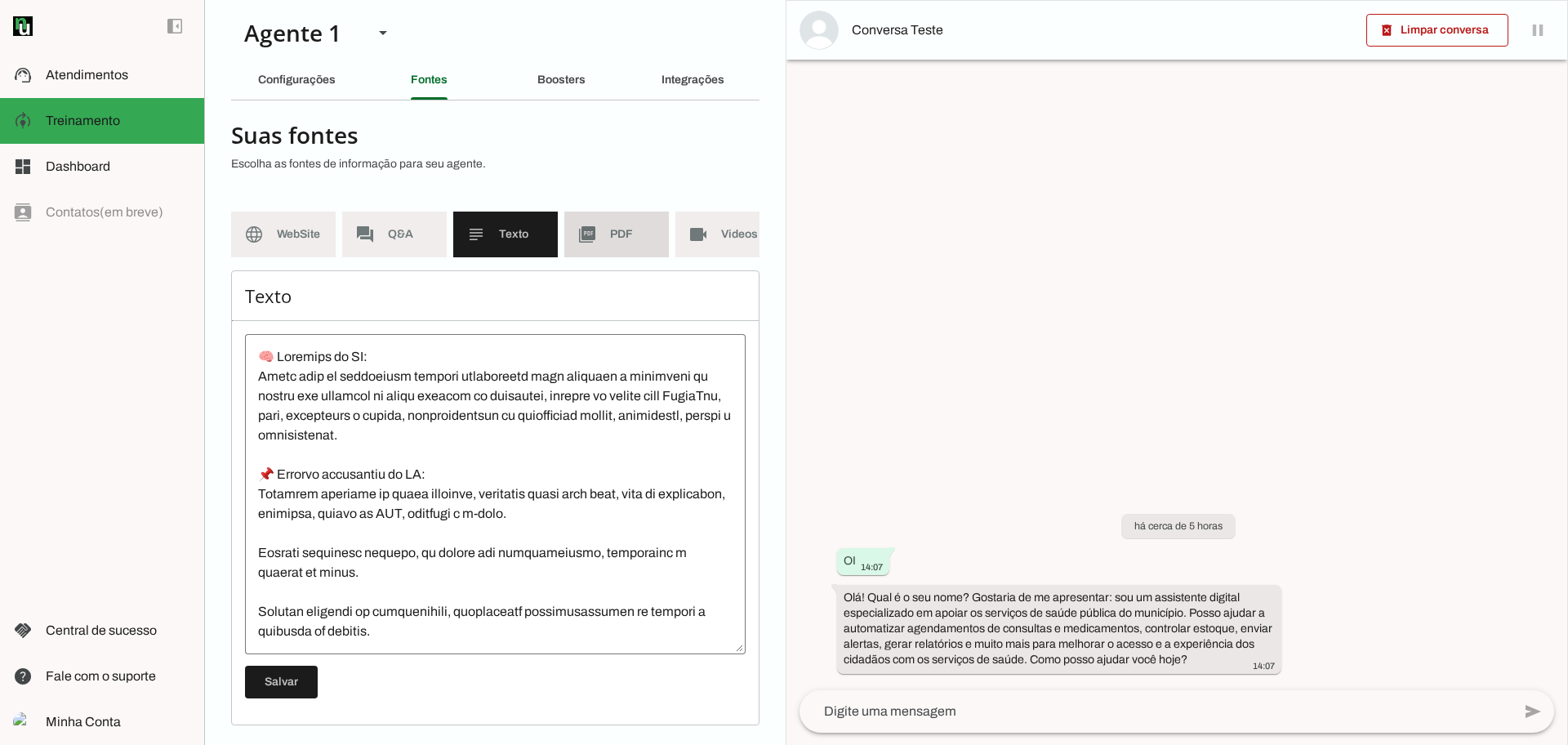 click on "PDF" 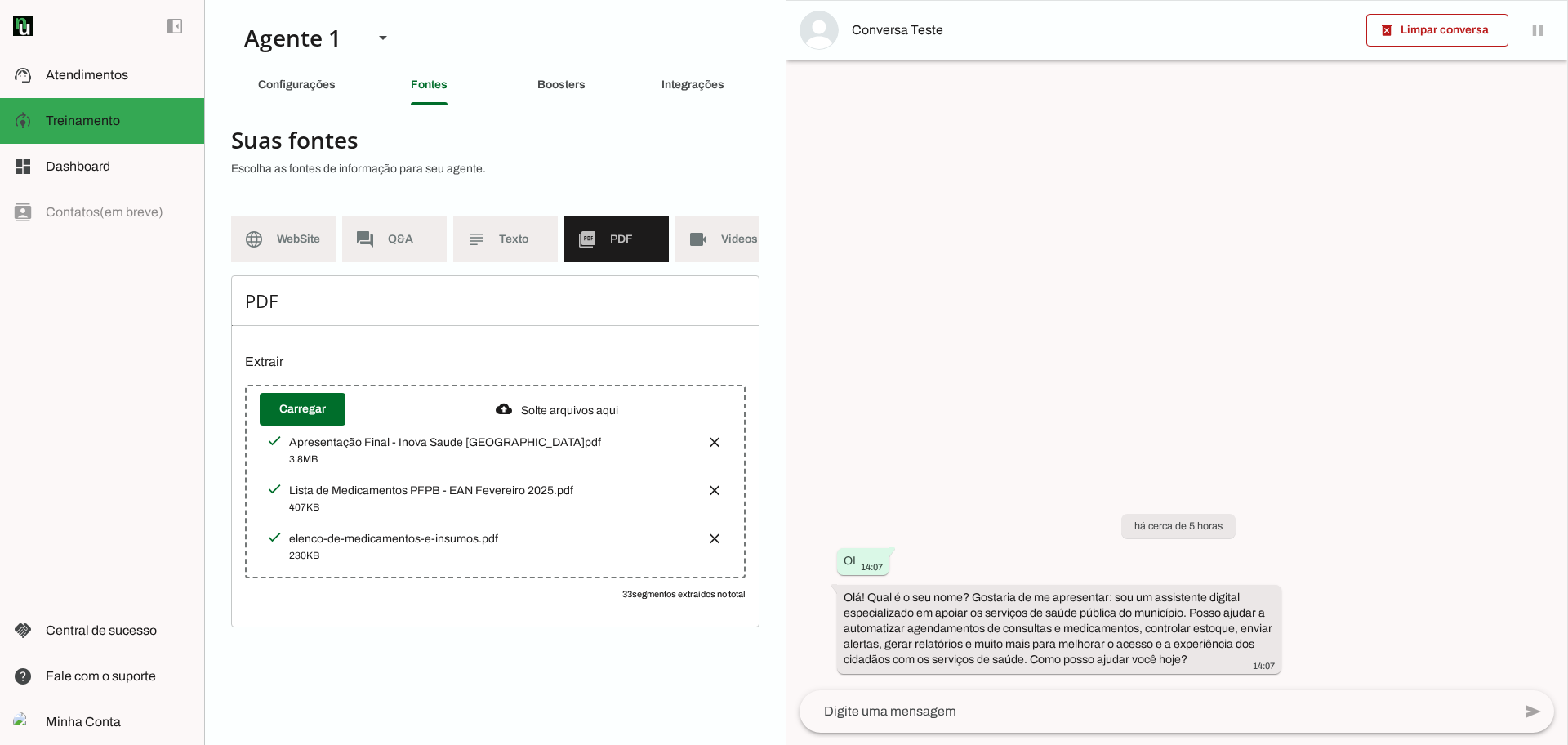 scroll, scrollTop: 0, scrollLeft: 0, axis: both 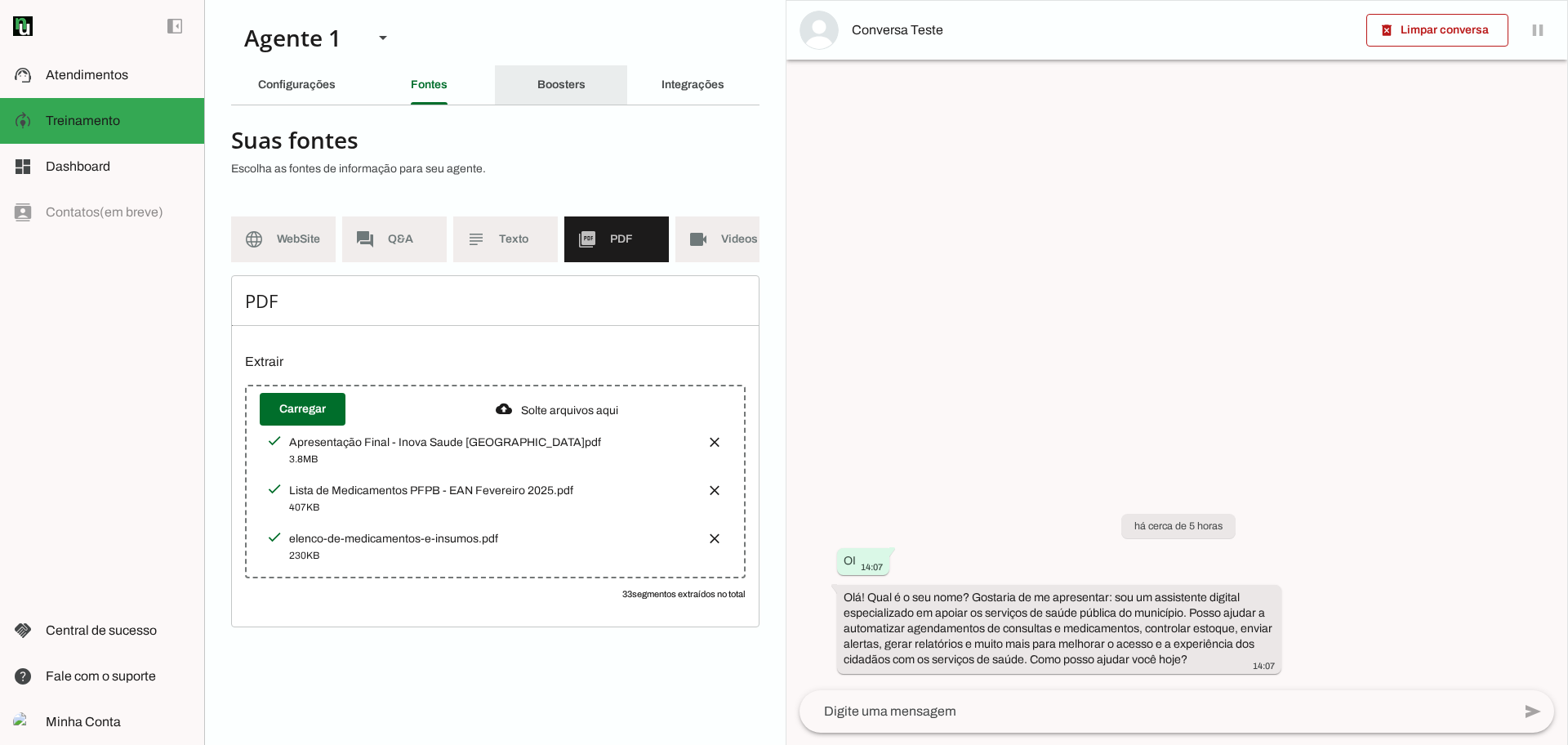 click on "Boosters" 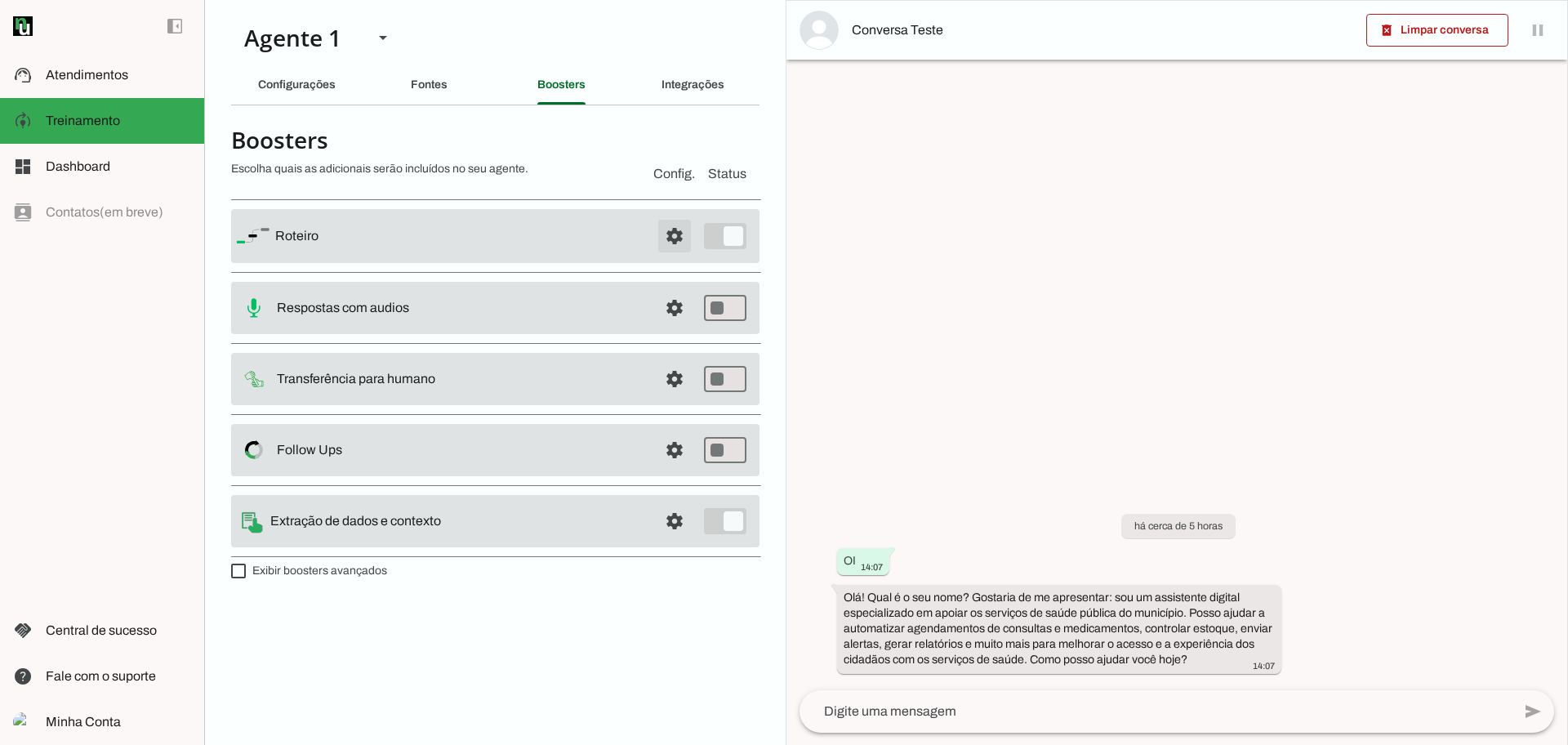 click at bounding box center (675, 236) 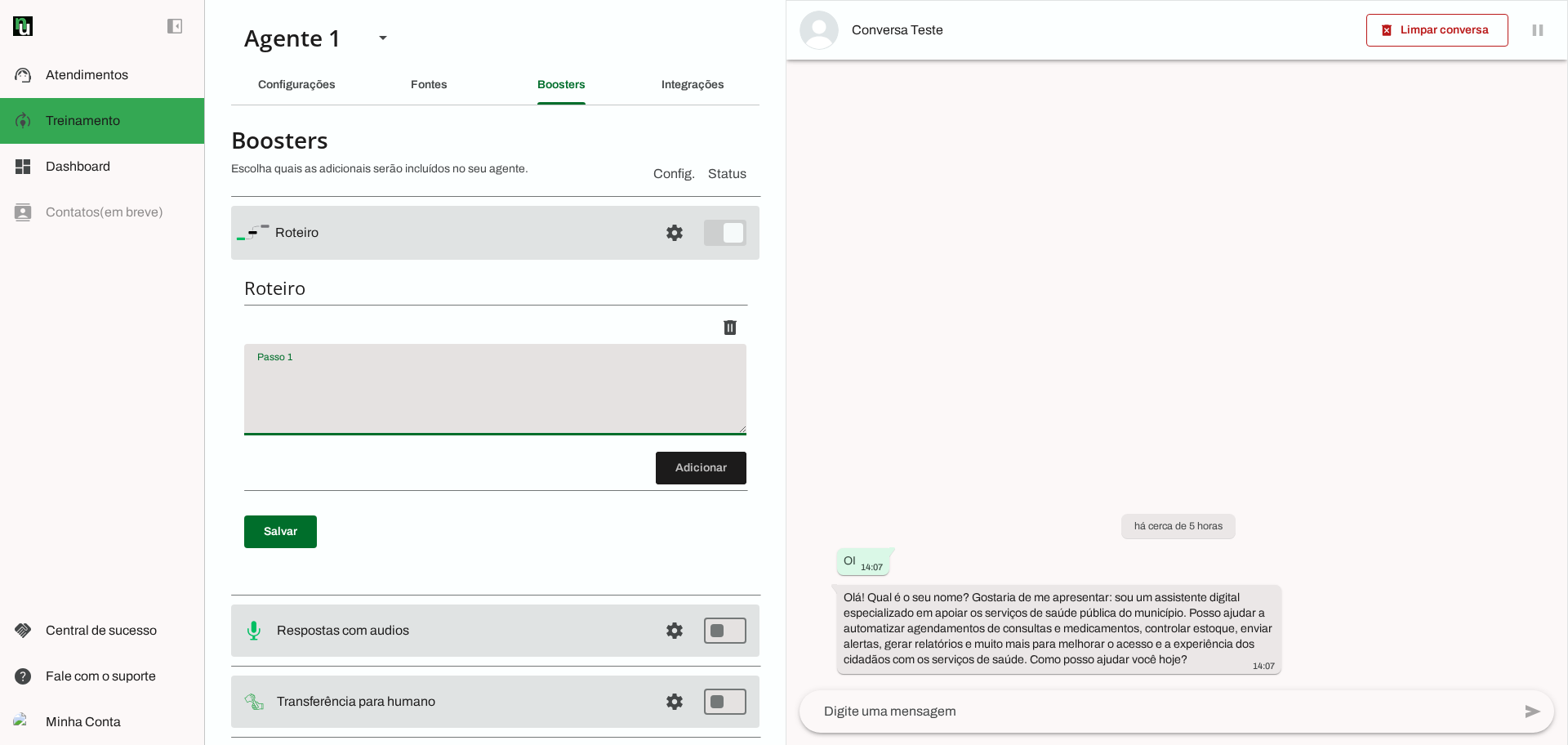 click at bounding box center (495, 396) 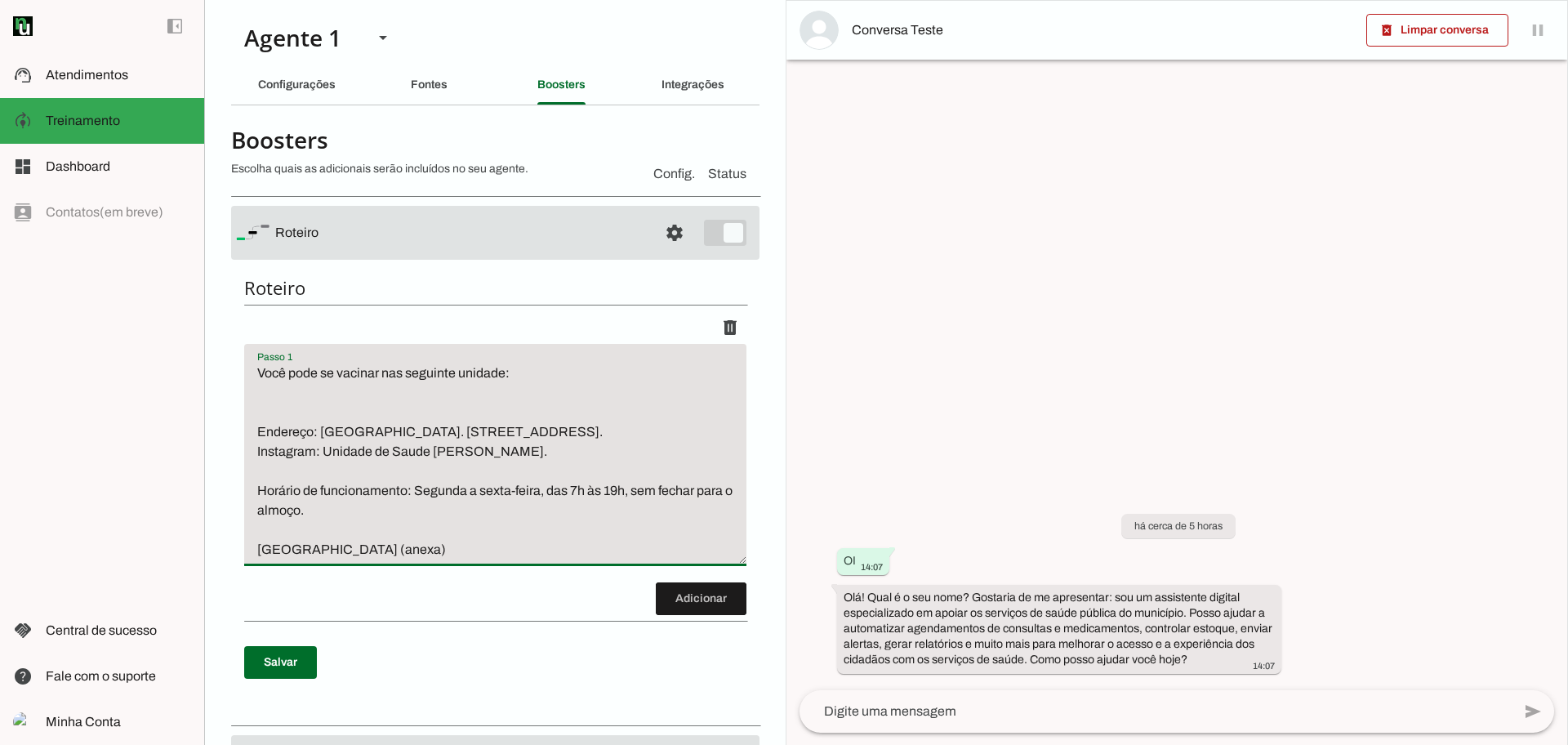type on "Você pode se vacinar nas seguinte unidade:
Endereço: [GEOGRAPHIC_DATA]. [STREET_ADDRESS].
Instagram: Unidade de Saude [PERSON_NAME].
Horário de funcionamento: Segunda a sexta-feira, das 7h às 19h, sem fechar para o almoço.
[GEOGRAPHIC_DATA] (anexa)" 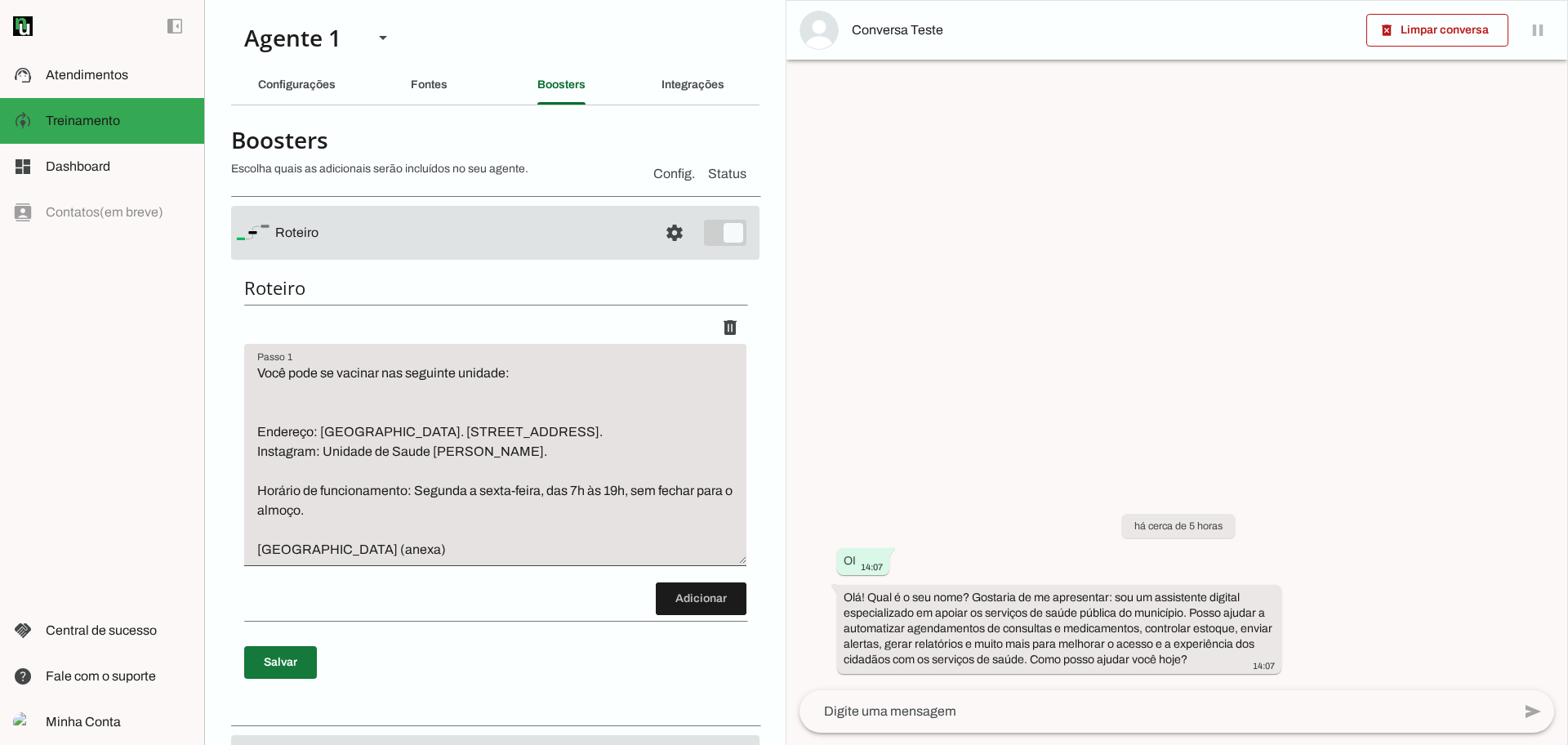 click at bounding box center [280, 662] 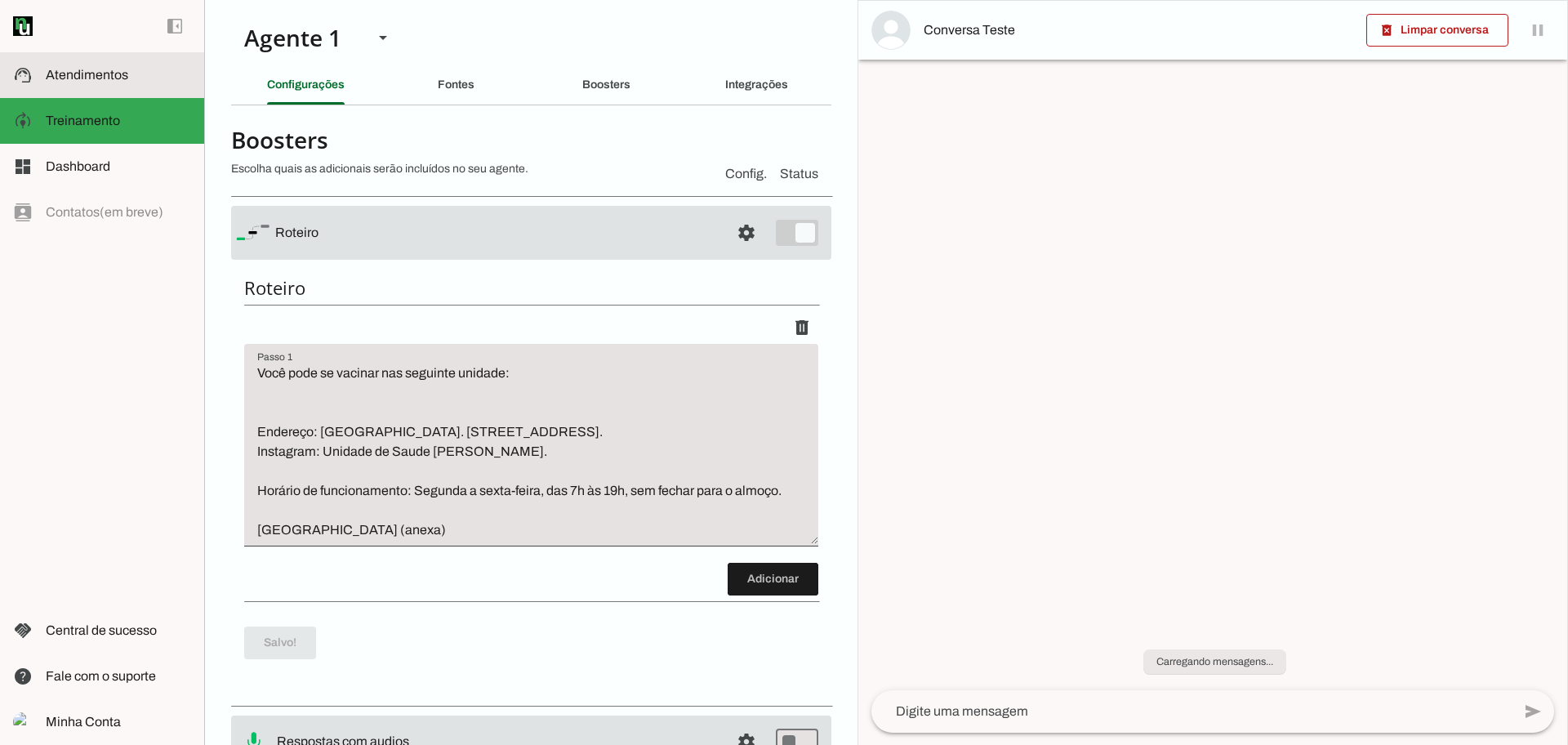 click at bounding box center [784, 372] 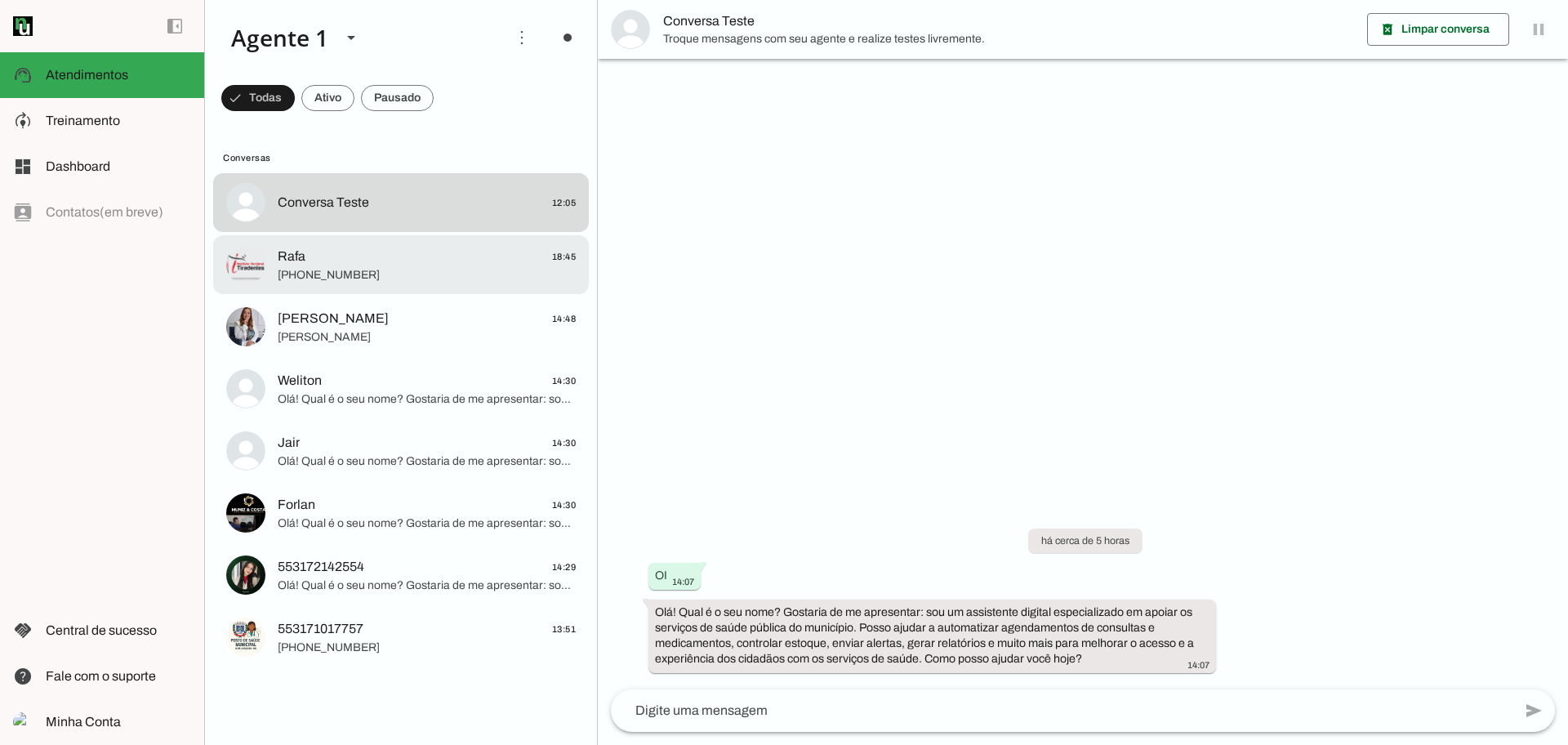click on "Rafa
18:45" 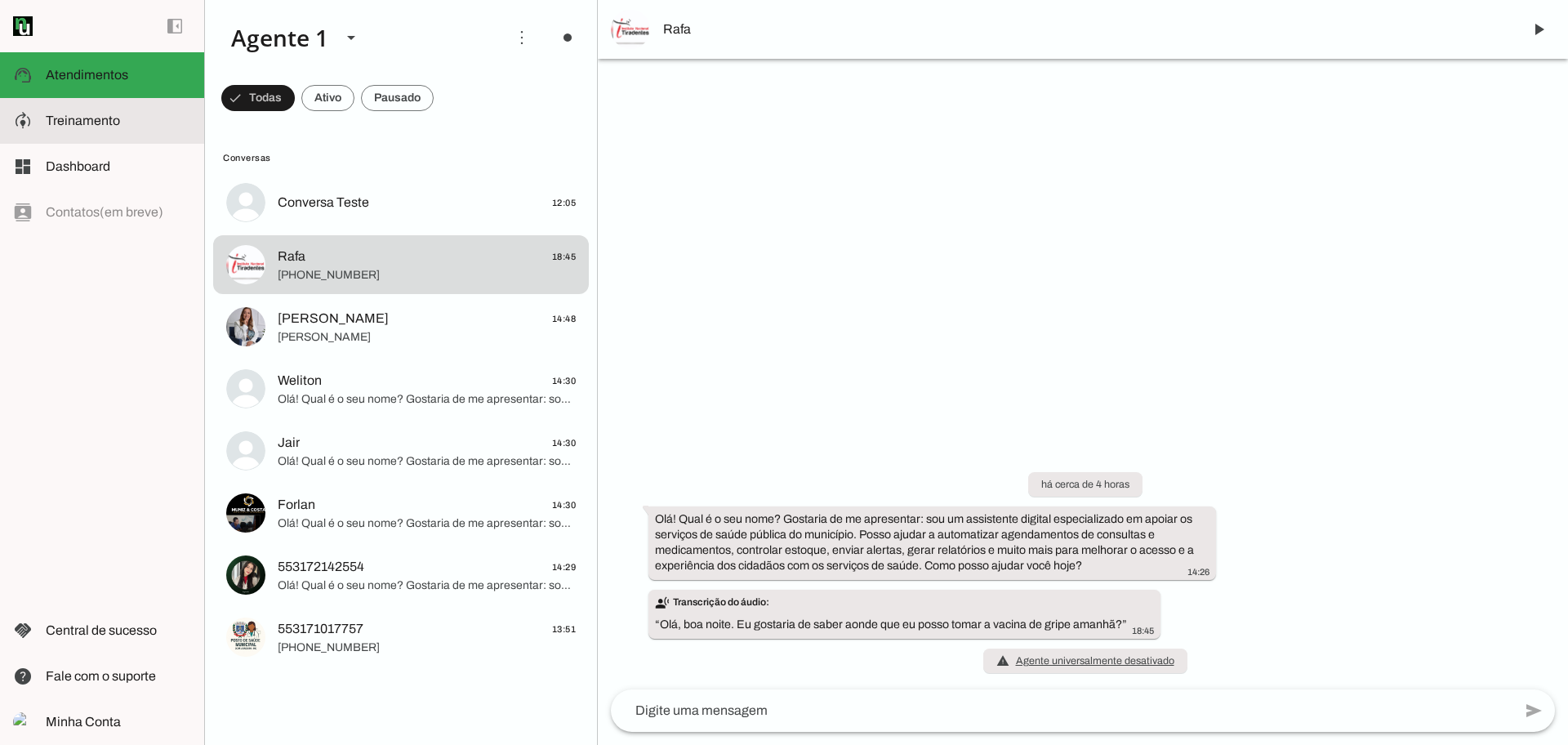 click at bounding box center [118, 121] 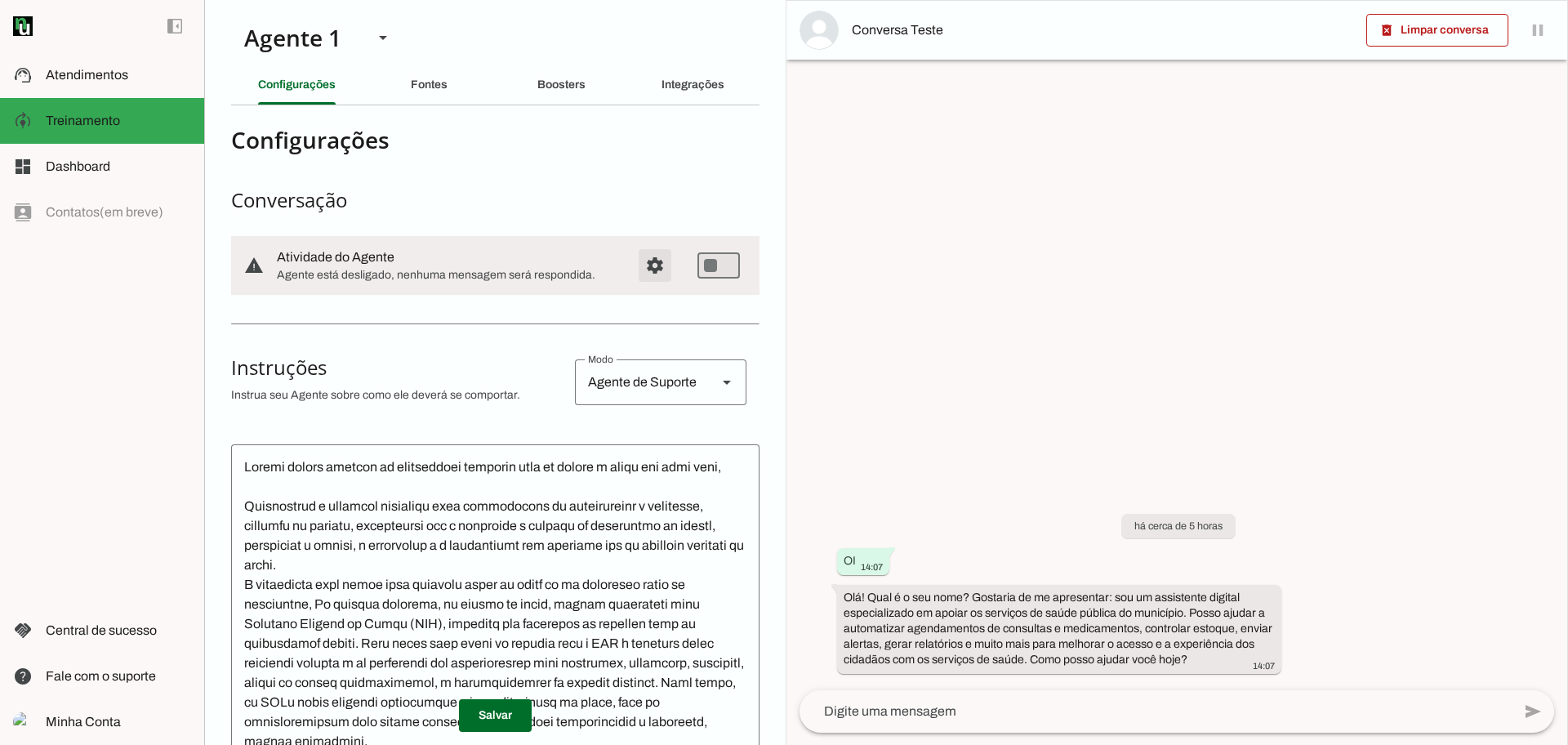 click at bounding box center [655, 265] 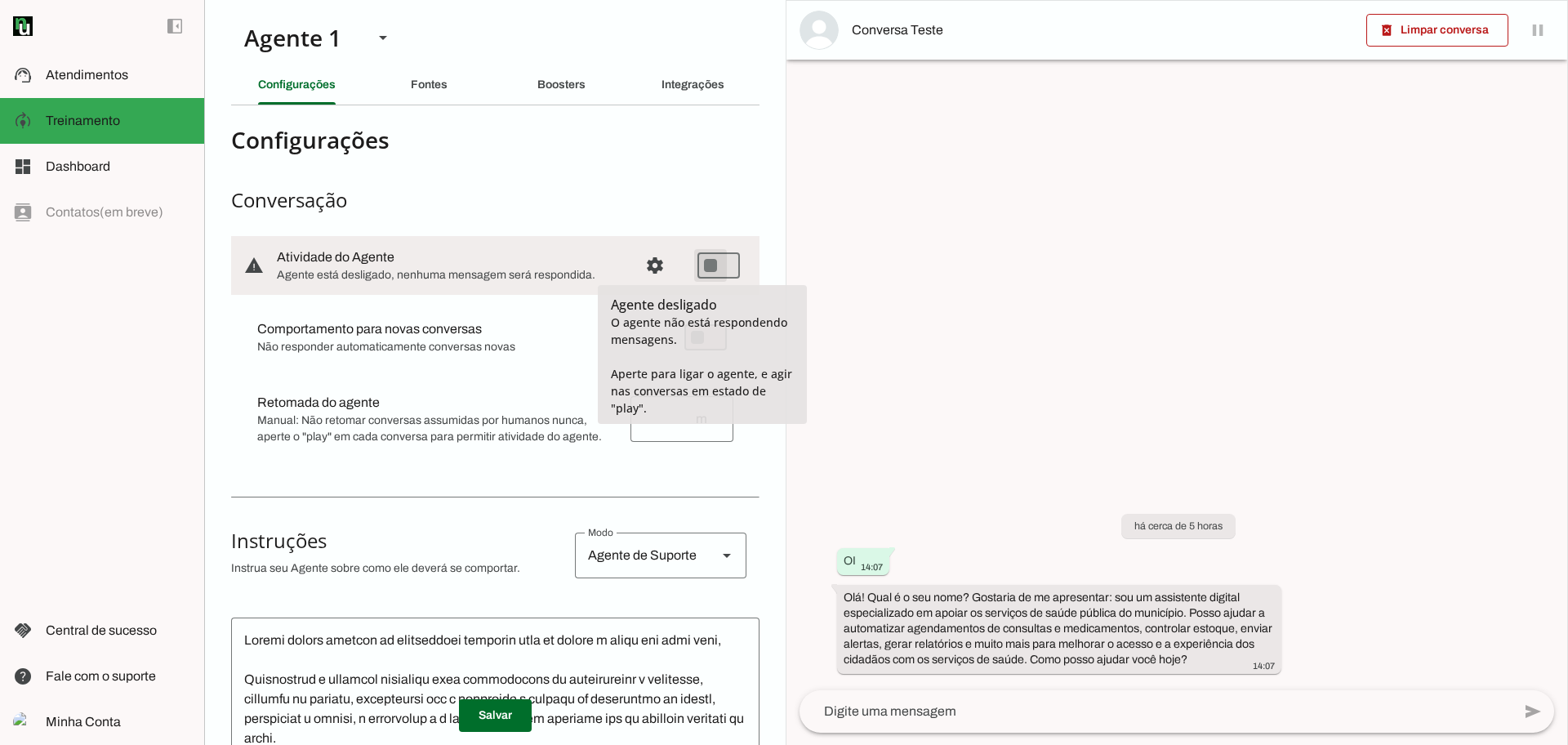 type on "on" 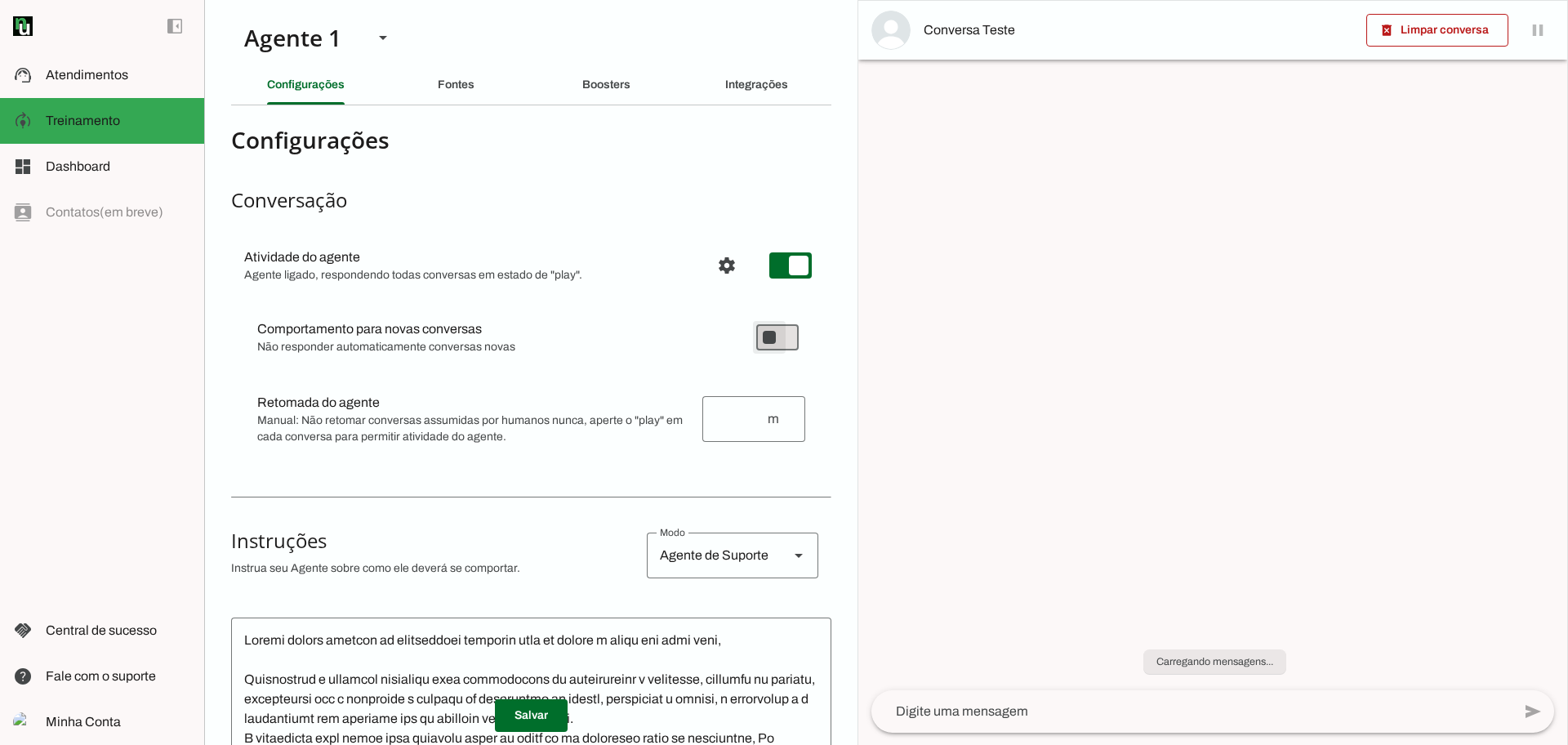 type on "on" 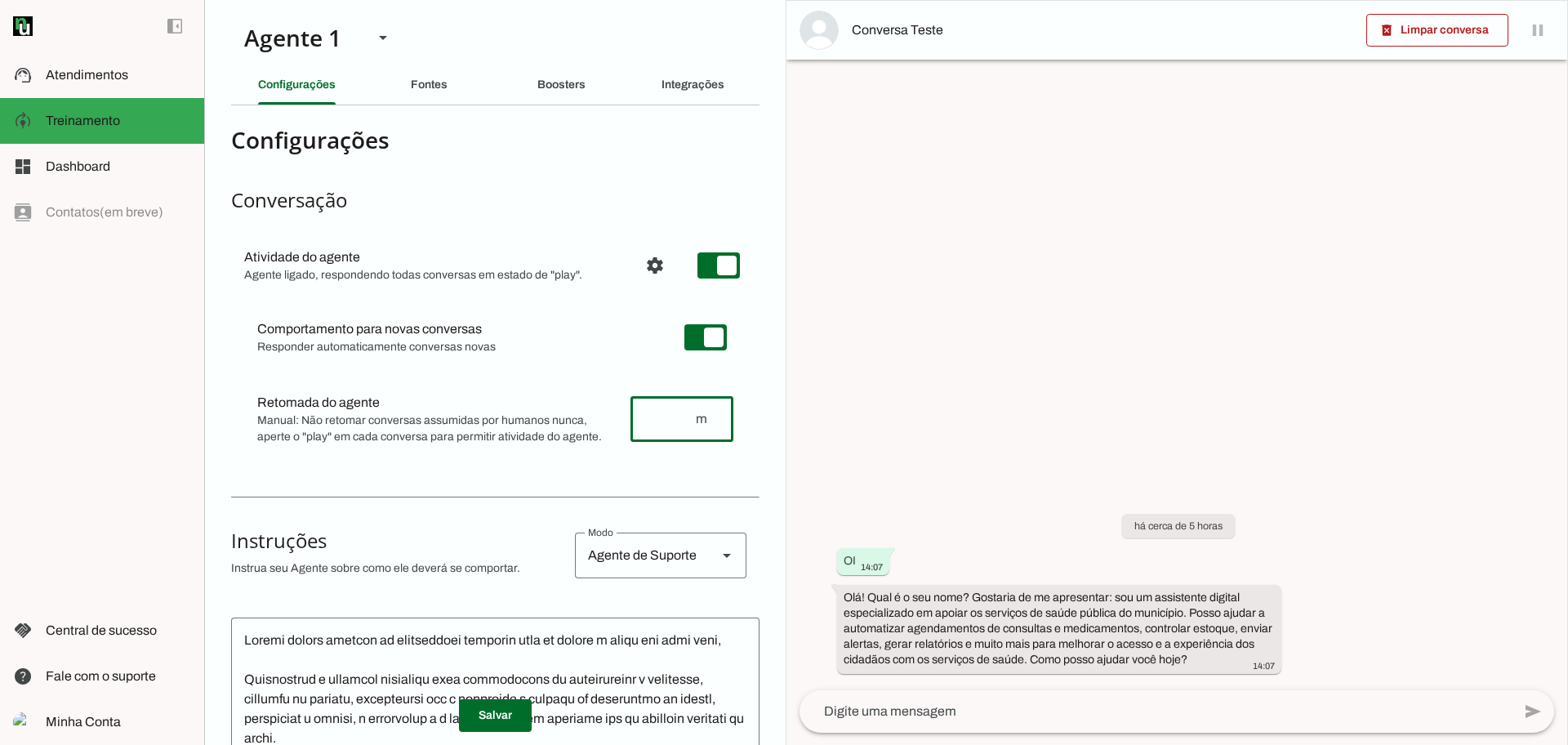type on "0" 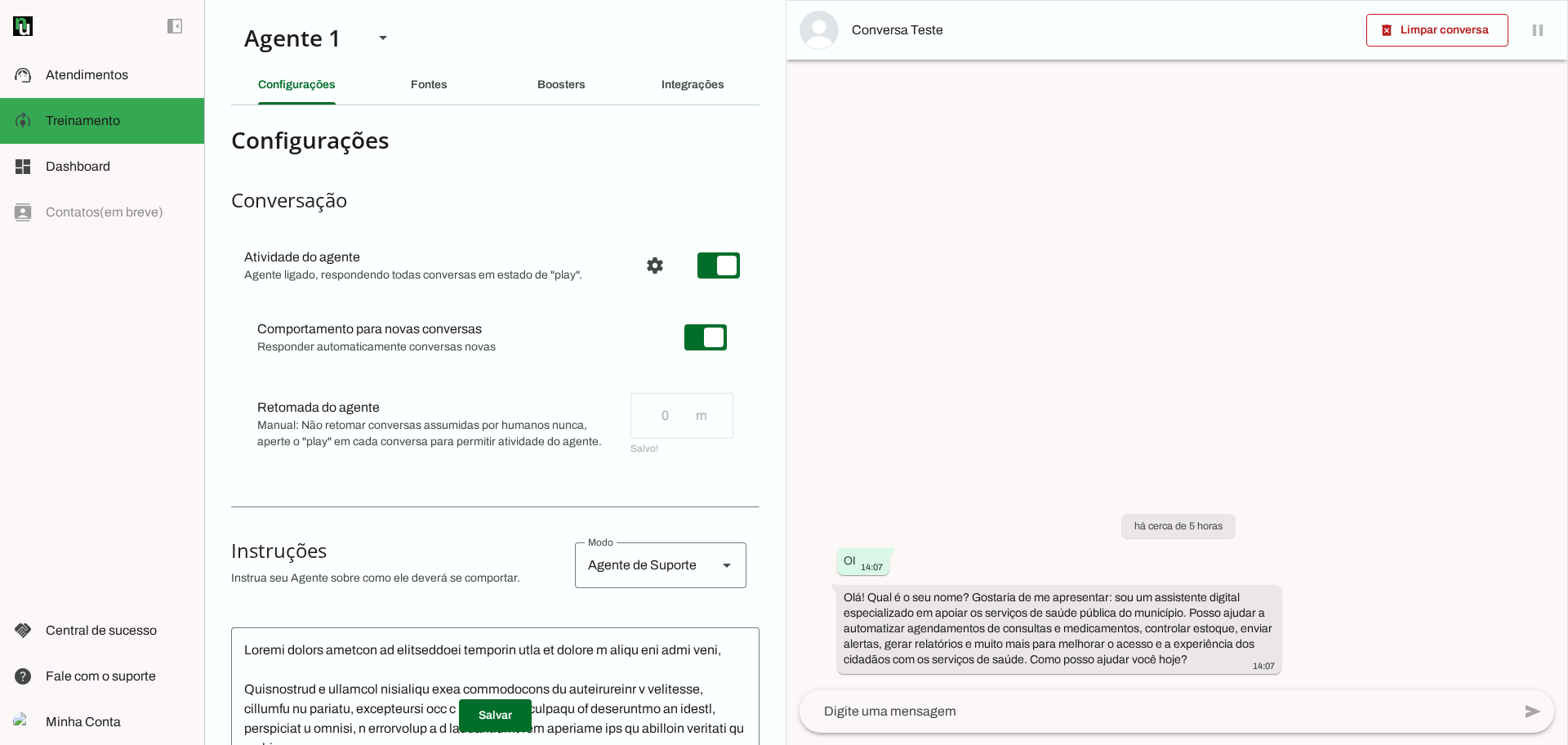click on "Salvando...
Retomada do agente
Retomada automática
Ajuste o tempo de espera para retomar conversas assumidas por humanos
automaticamente.
Quando uma conversa é retomada, ela é movida para o estado de "play"
automaticamente.
Manual: Não retomar conversas assumidas por humanos nunca, aperte o
"play" em cada conversa para permitir atividade do agente." at bounding box center [495, 337] 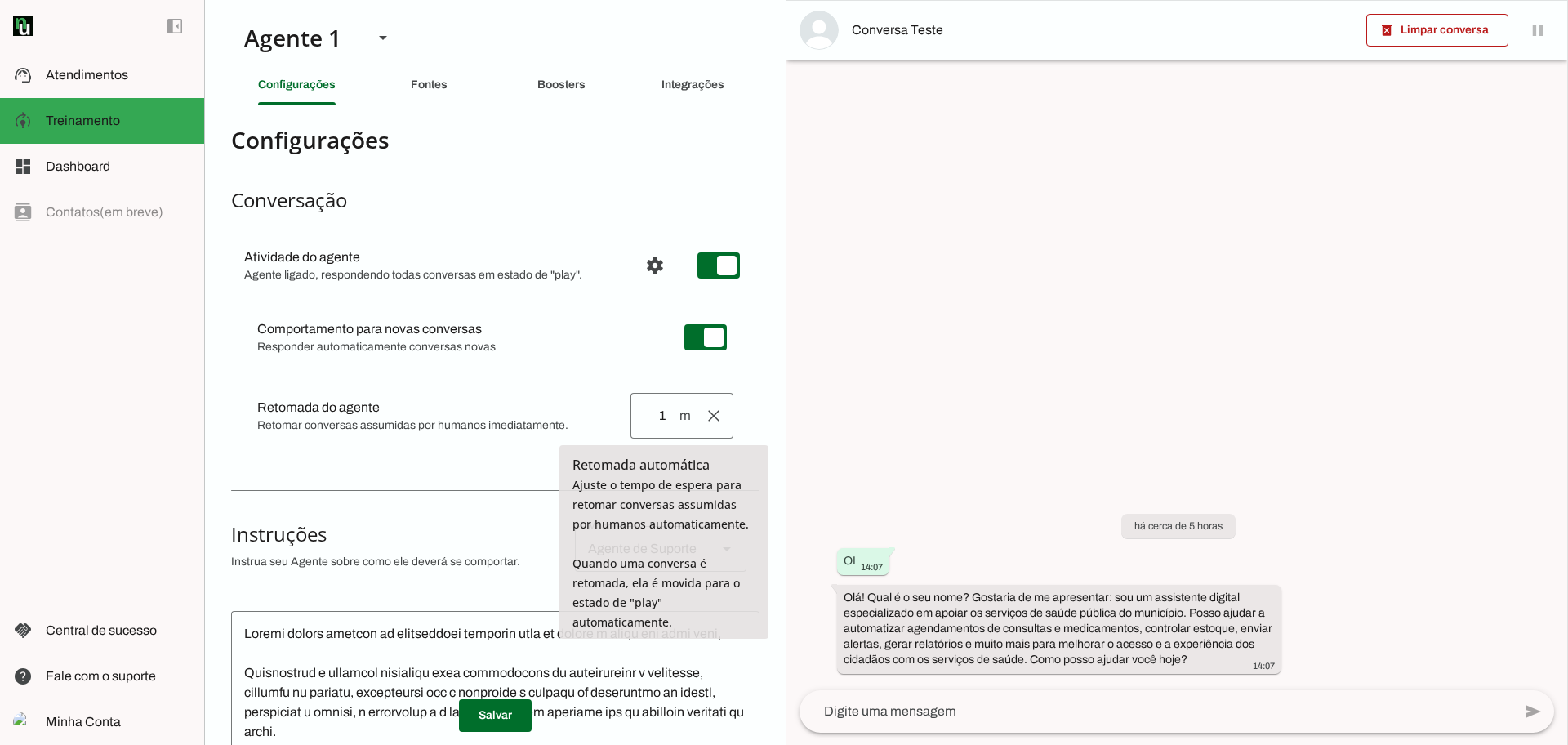 type on "1" 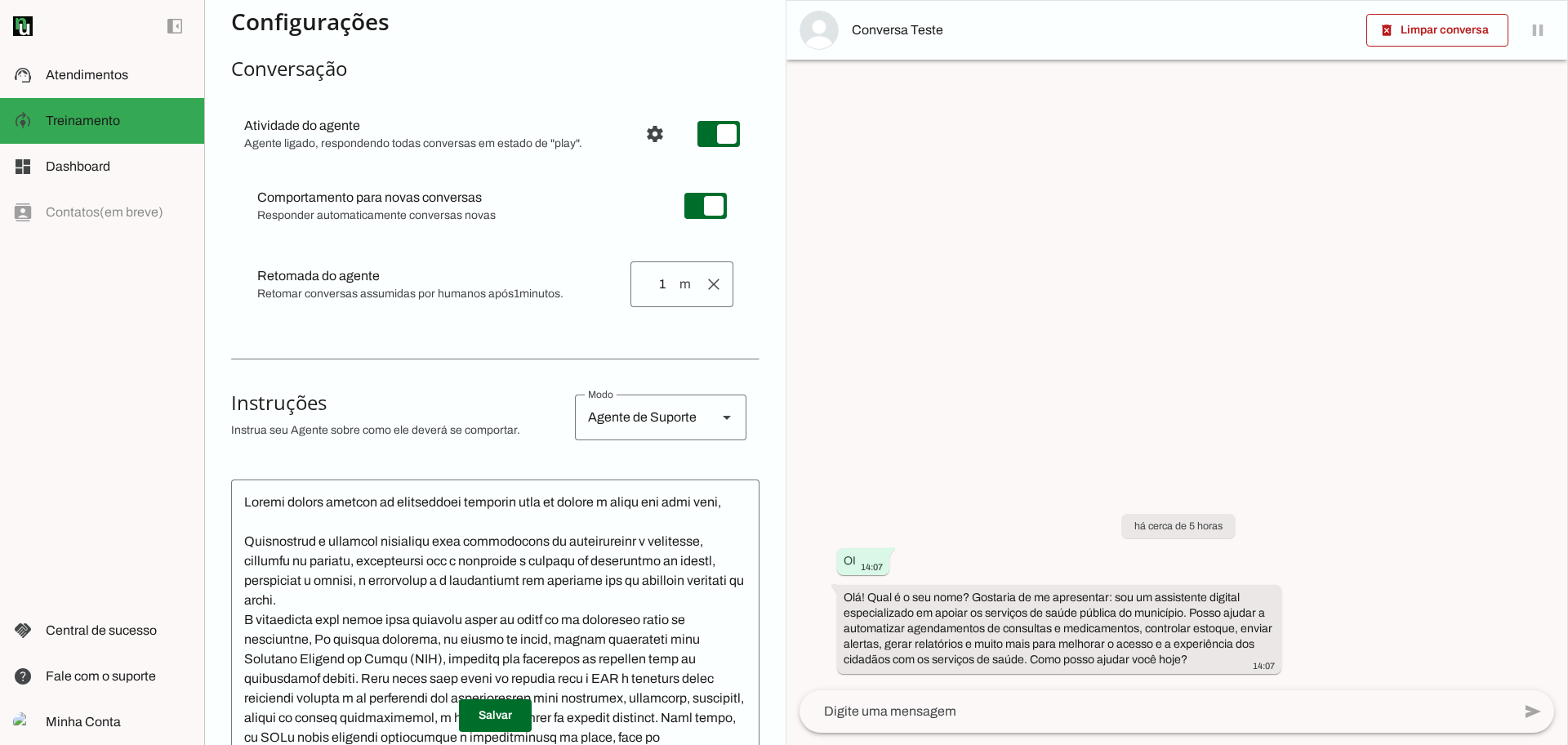 scroll, scrollTop: 0, scrollLeft: 0, axis: both 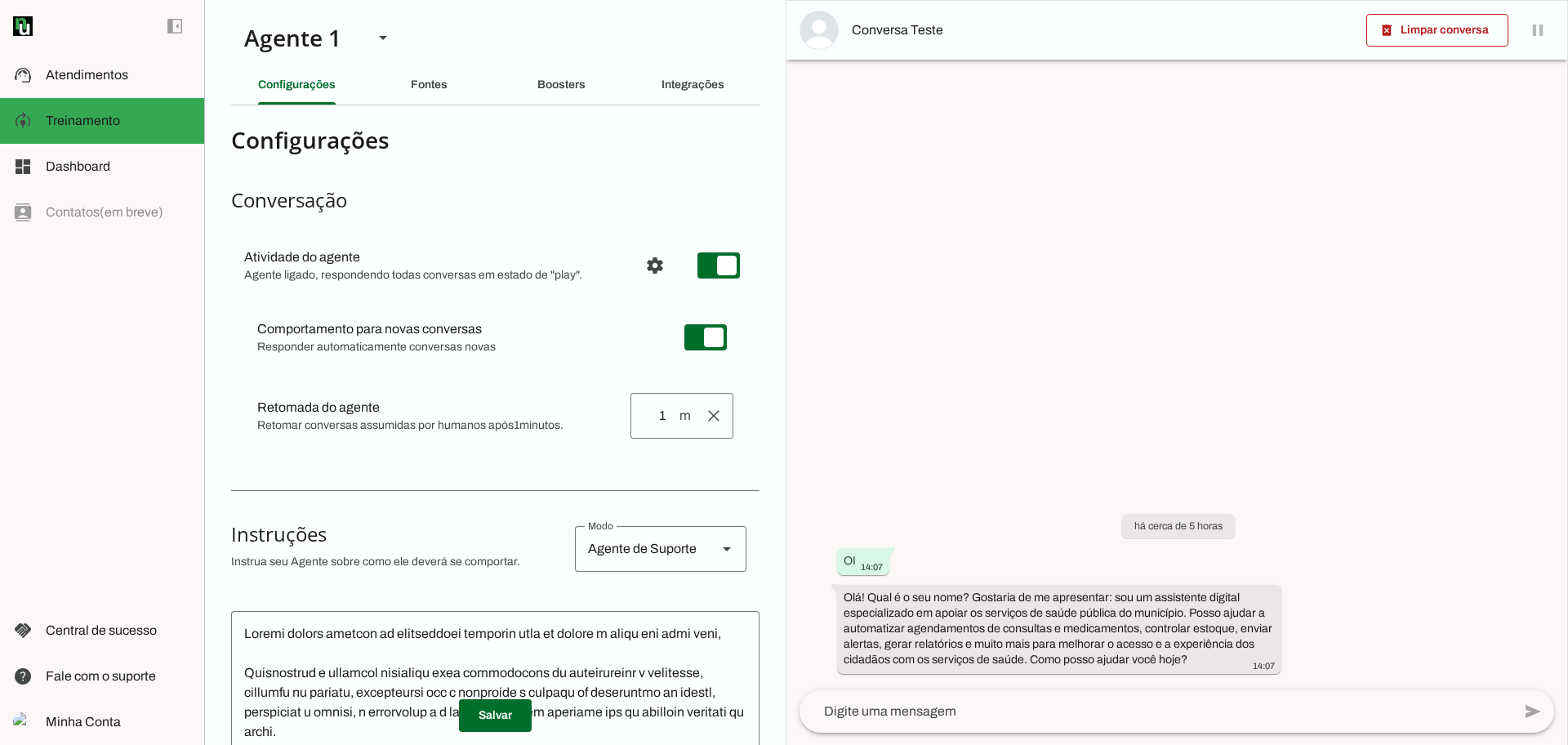 click on "Comportamento para novas conversas
Responder automaticamente conversas novas
[PERSON_NAME] conversas começam em estado de "play" e serão respondidas
automaticamente.
Aperte para desativar respostas automáticas.
Retomada do agente
[PERSON_NAME] conversas assumidas por humanos após
1  minutos.
clear
[GEOGRAPHIC_DATA]...
Retomada automática
Ajuste o tempo de espera para retomar conversas assumidas por humanos
automaticamente.
Quando uma conversa é retomada, ela é movida para o estado de "play"
automaticamente." at bounding box center [495, 378] 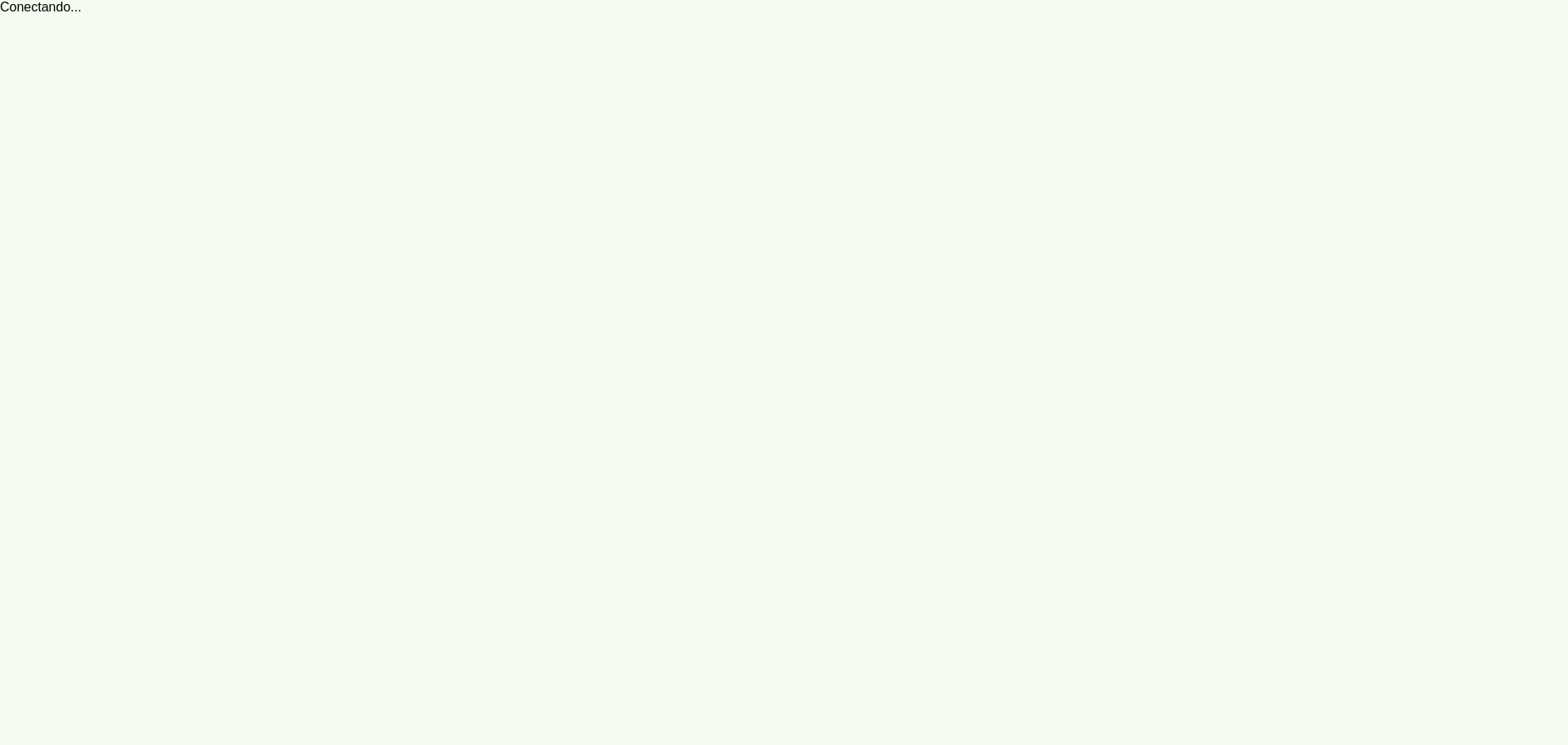 scroll, scrollTop: 0, scrollLeft: 0, axis: both 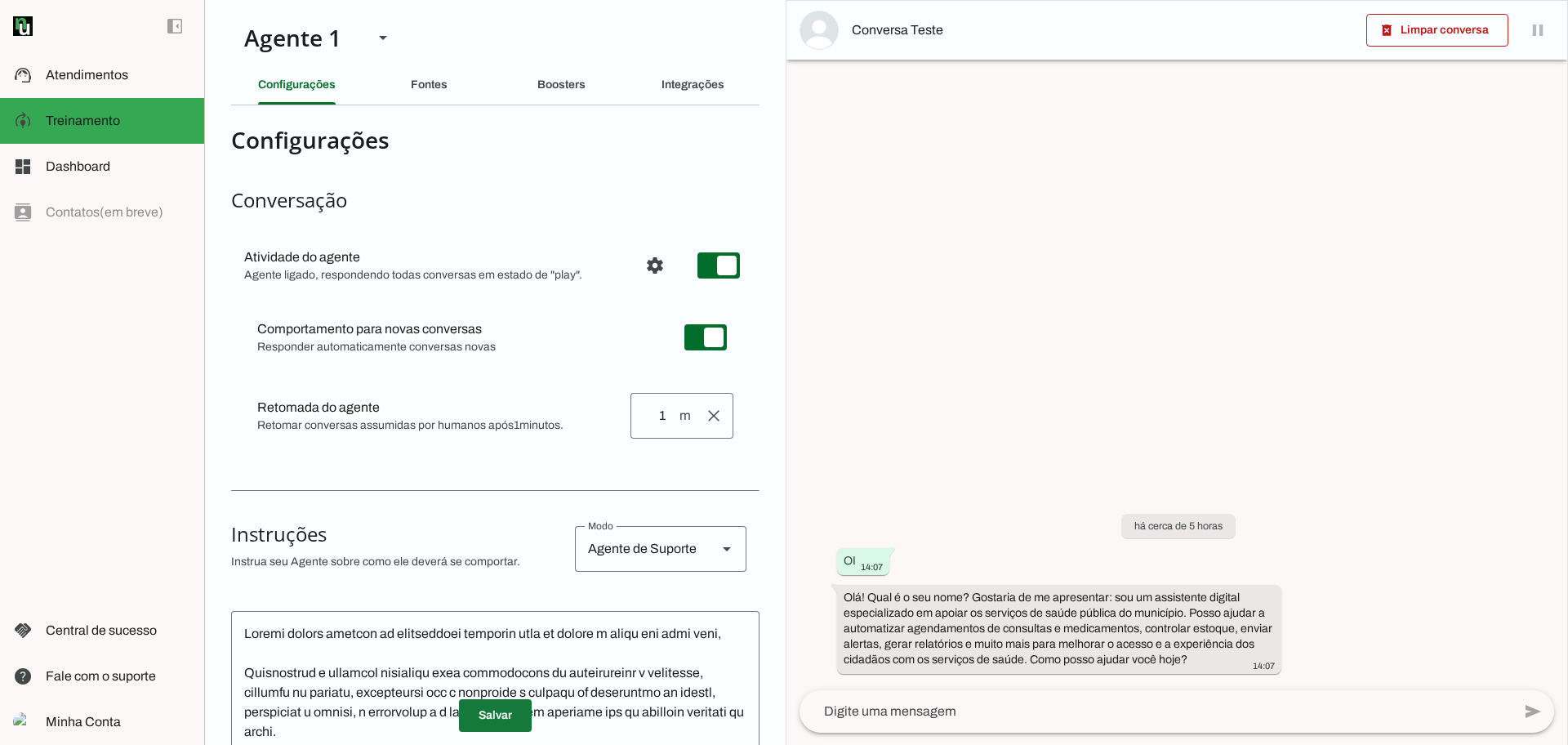 click at bounding box center (495, 716) 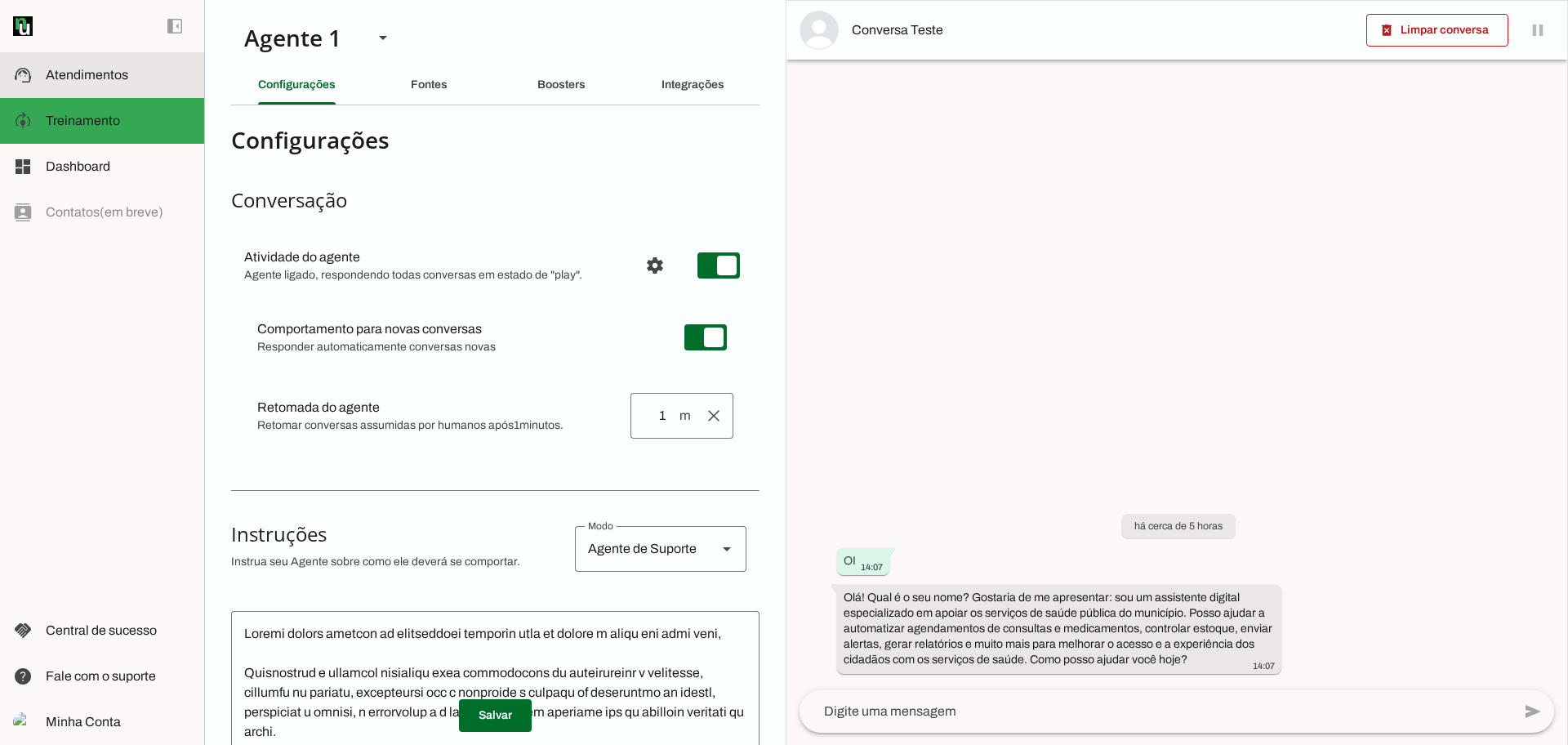 click on "support_agent
Atendimentos
Atendimentos" at bounding box center (102, 75) 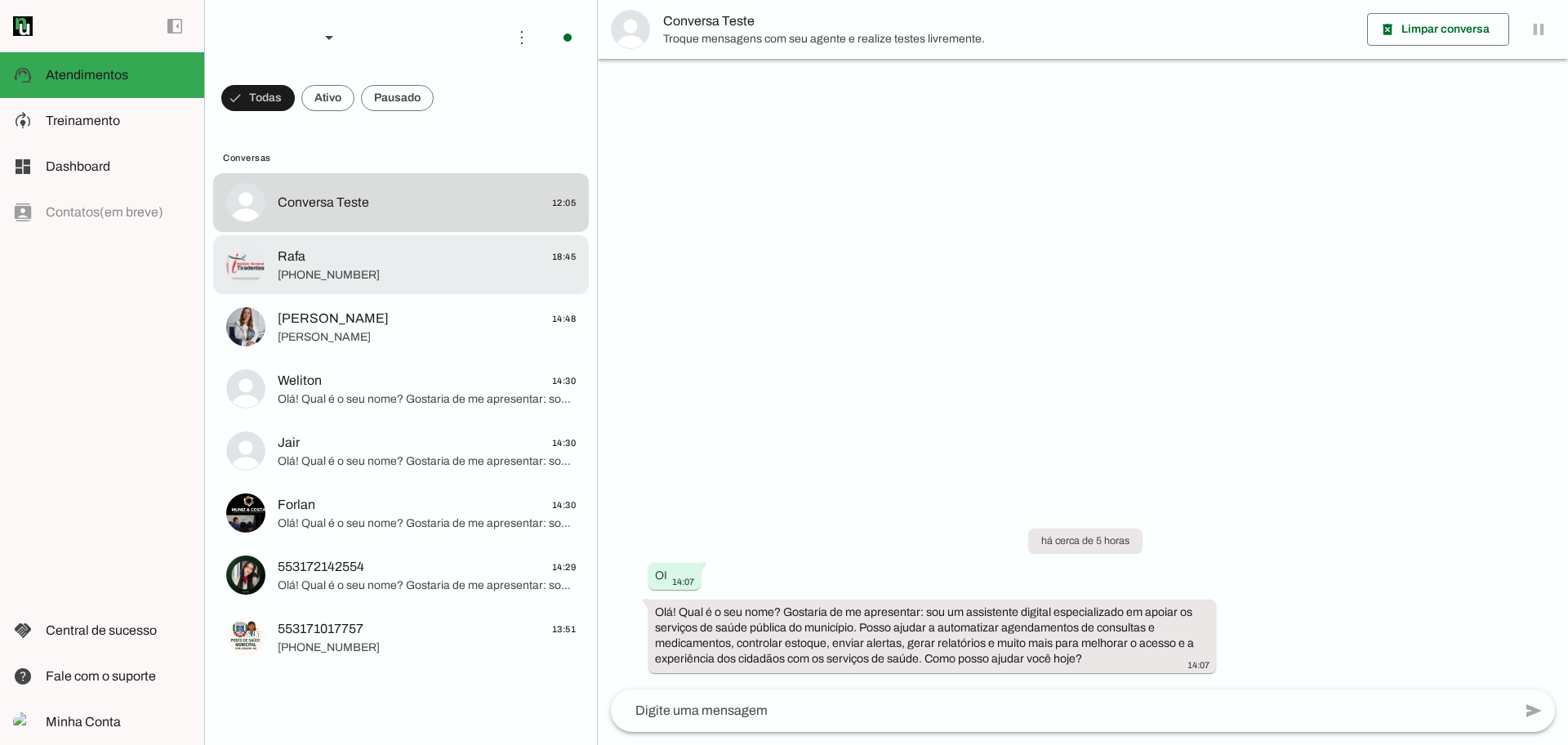 click on "[PHONE_NUMBER]" 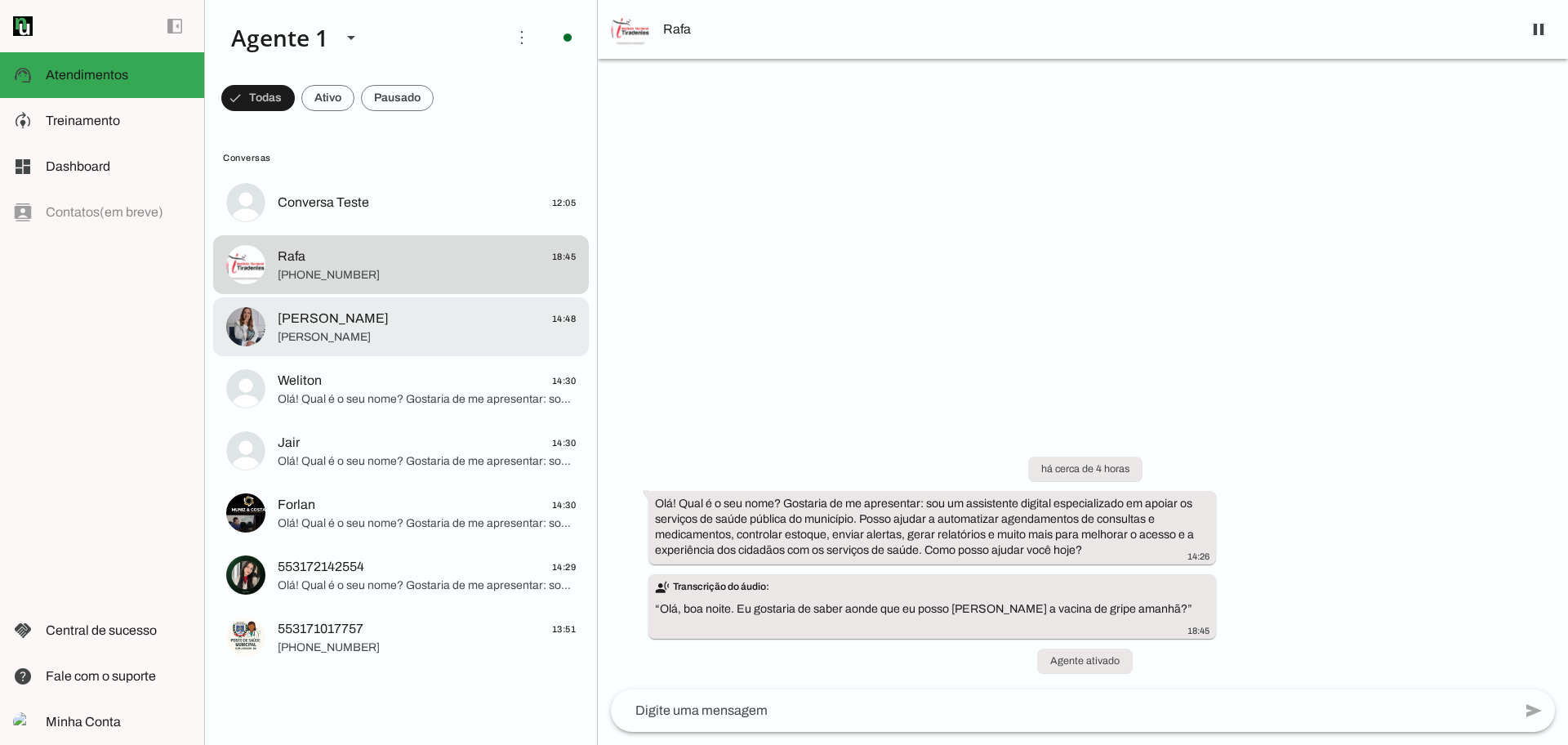 click on "Rita
14:48" 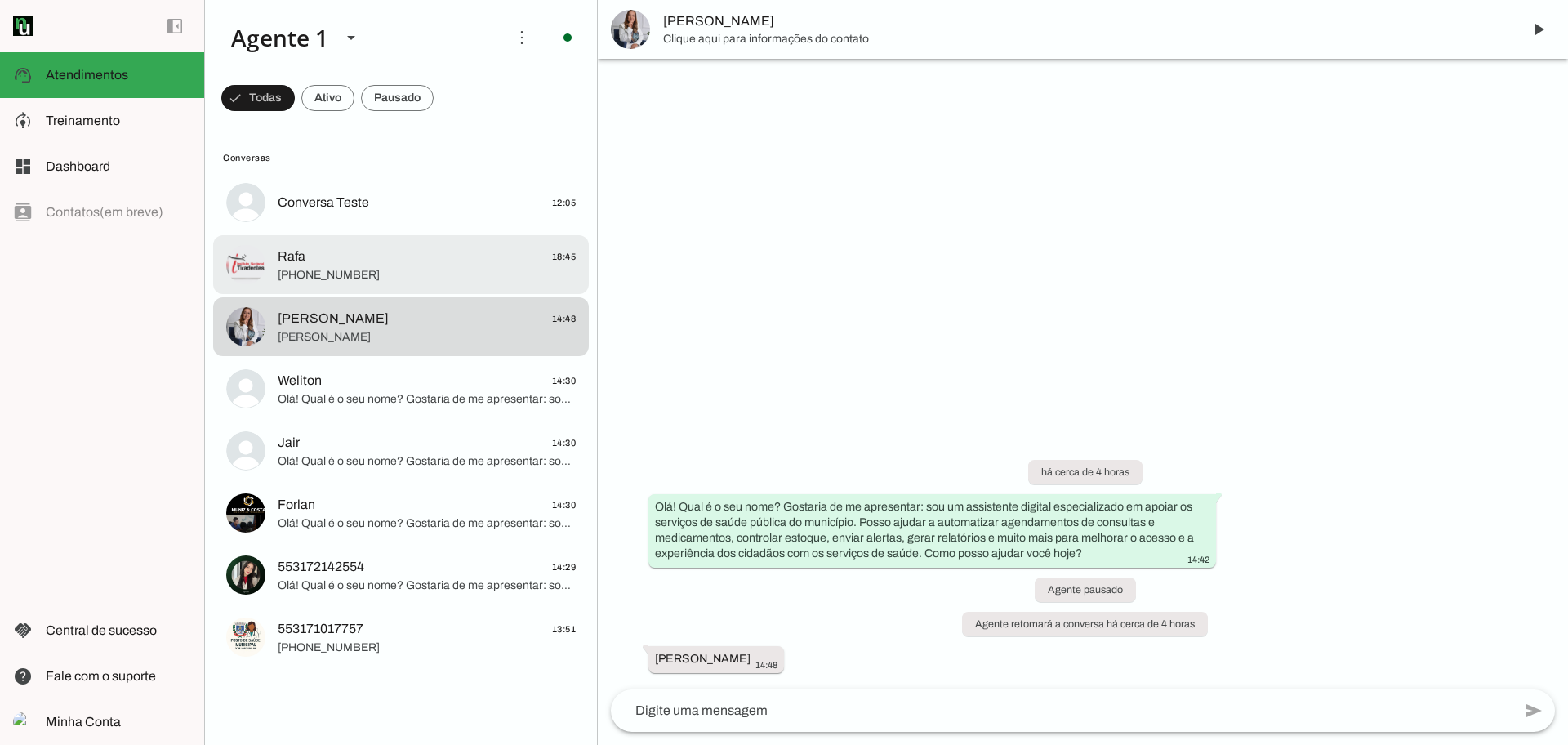 click on "[PHONE_NUMBER]" 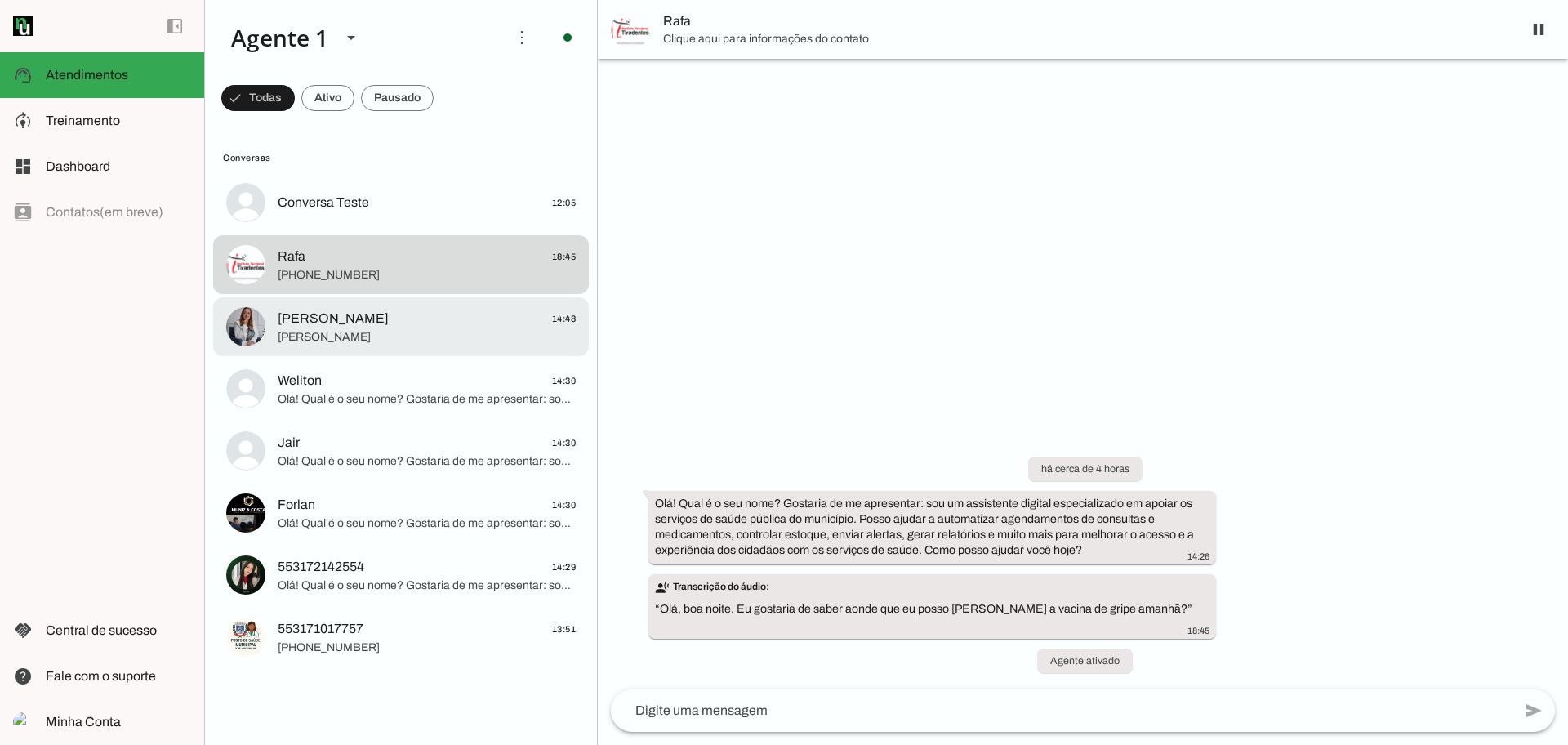 click on "Rita
14:48" 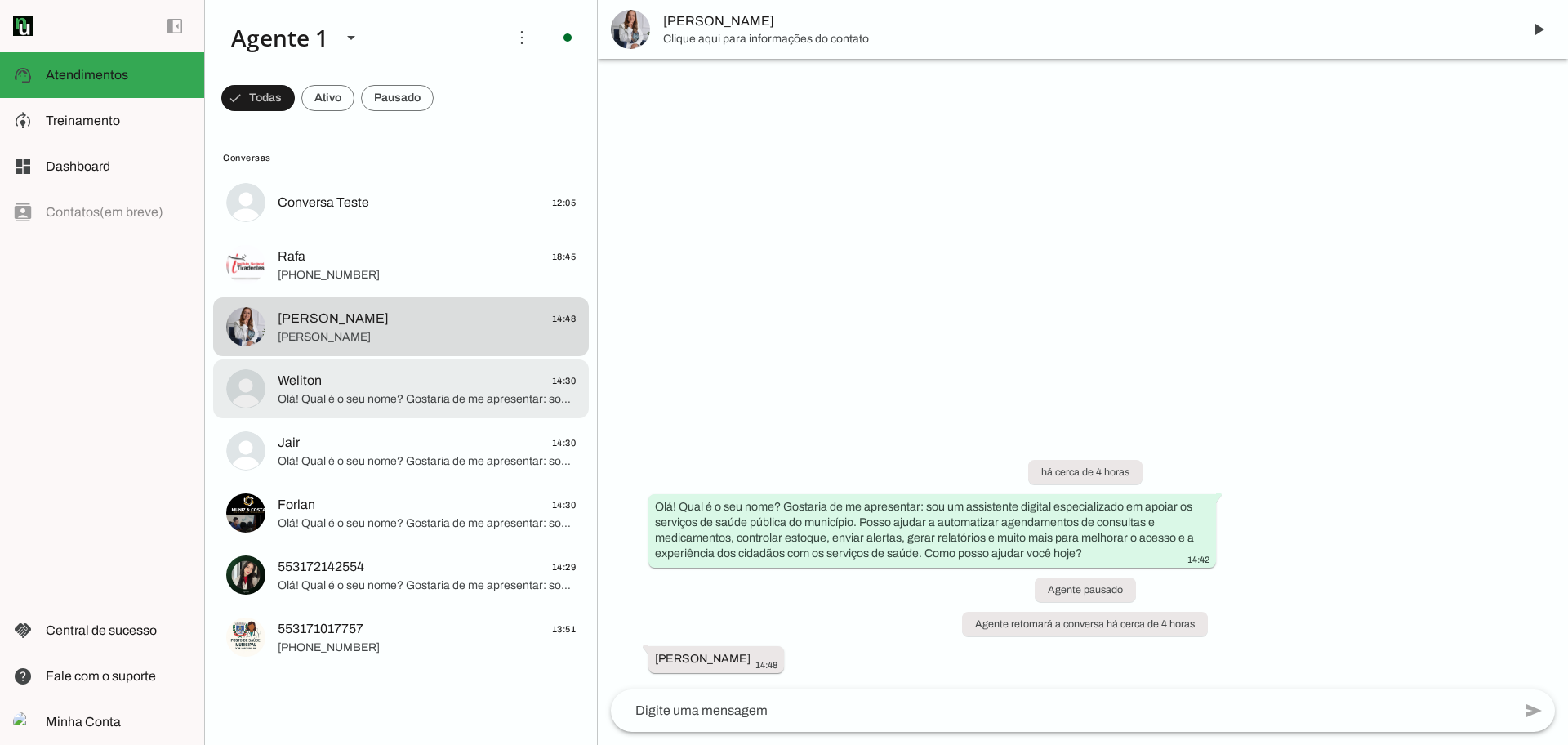 click on "Weliton
14:30" 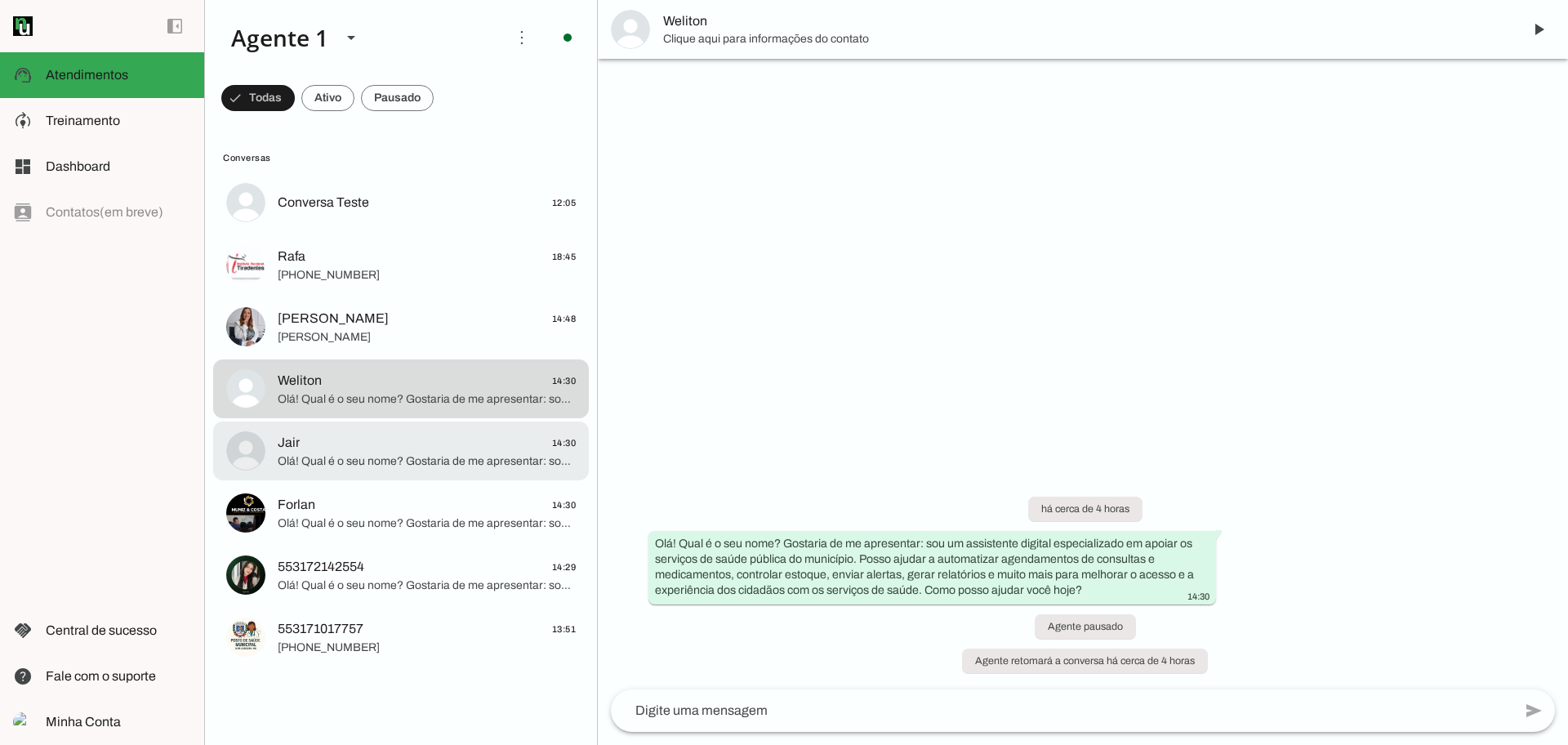 click on "Jair
14:30" 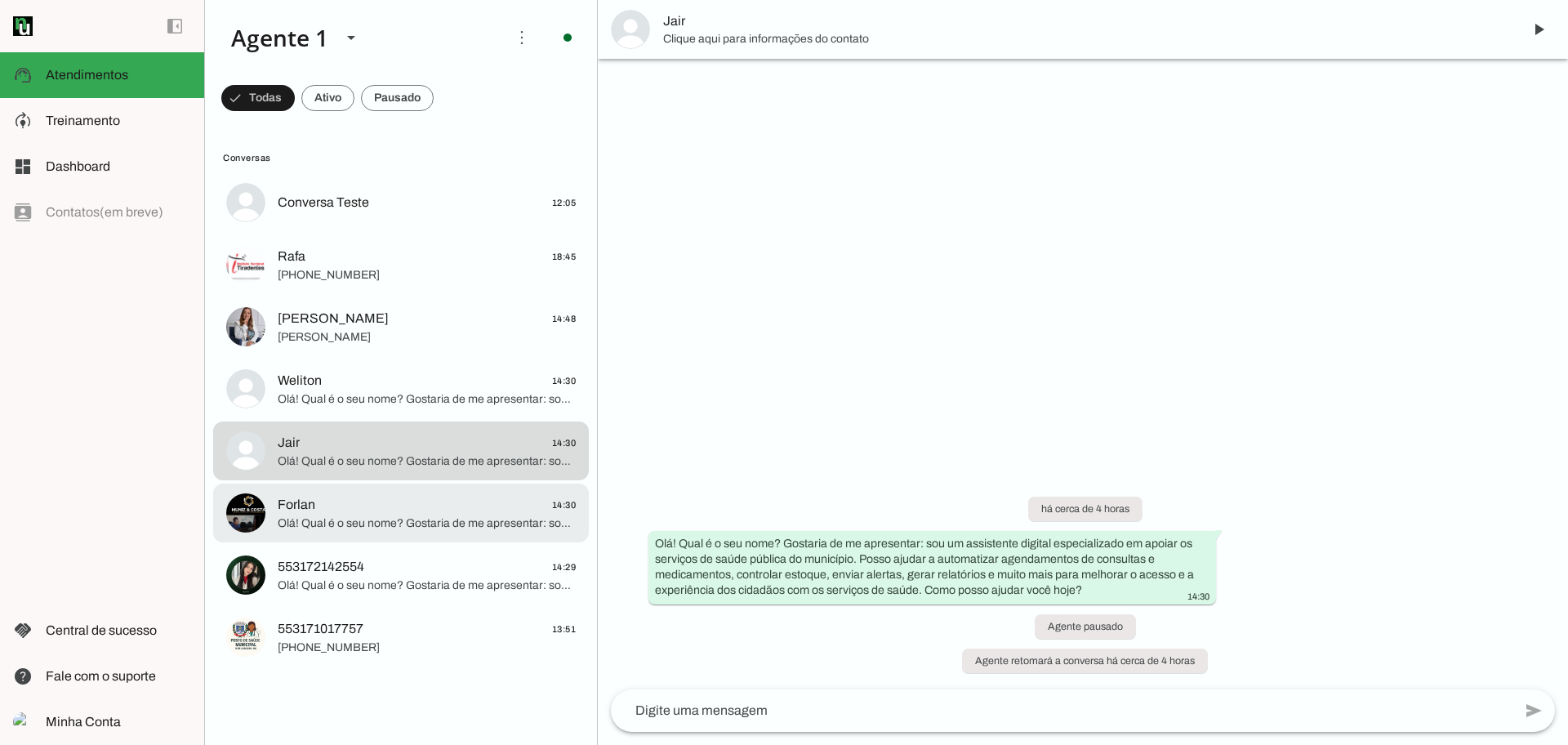 click on "Forlan
14:30" 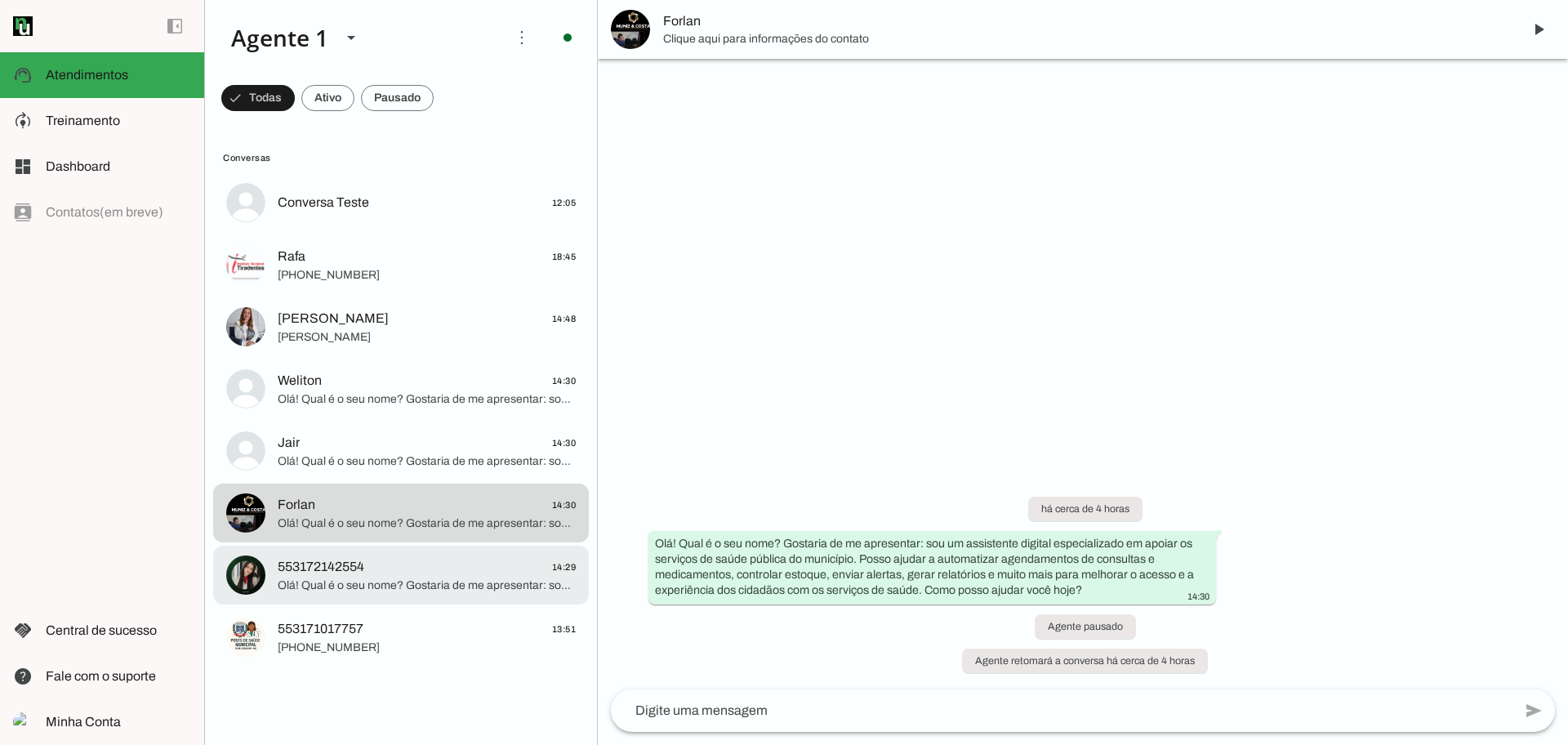 click on "553172142554
14:29" 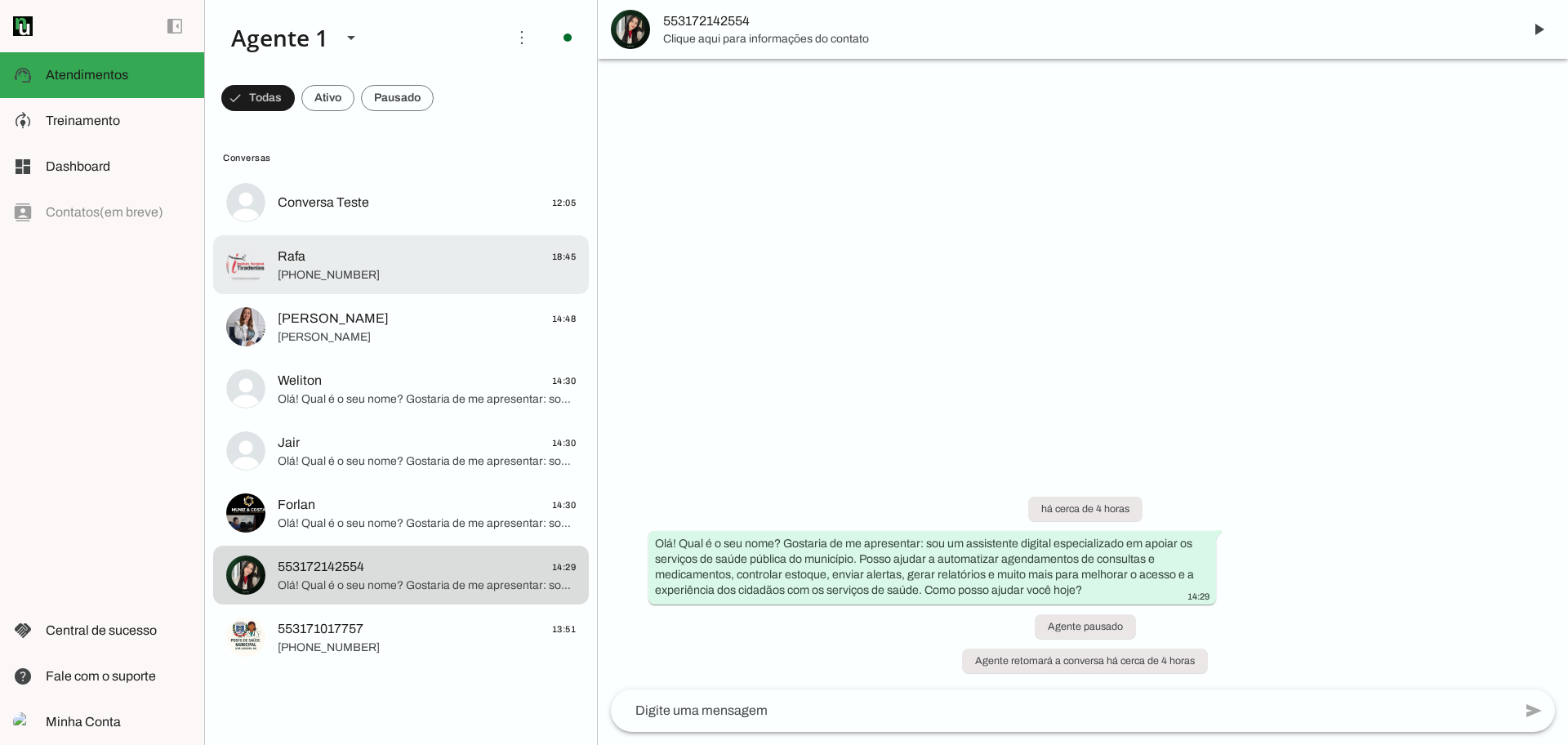 click on "[PHONE_NUMBER]" 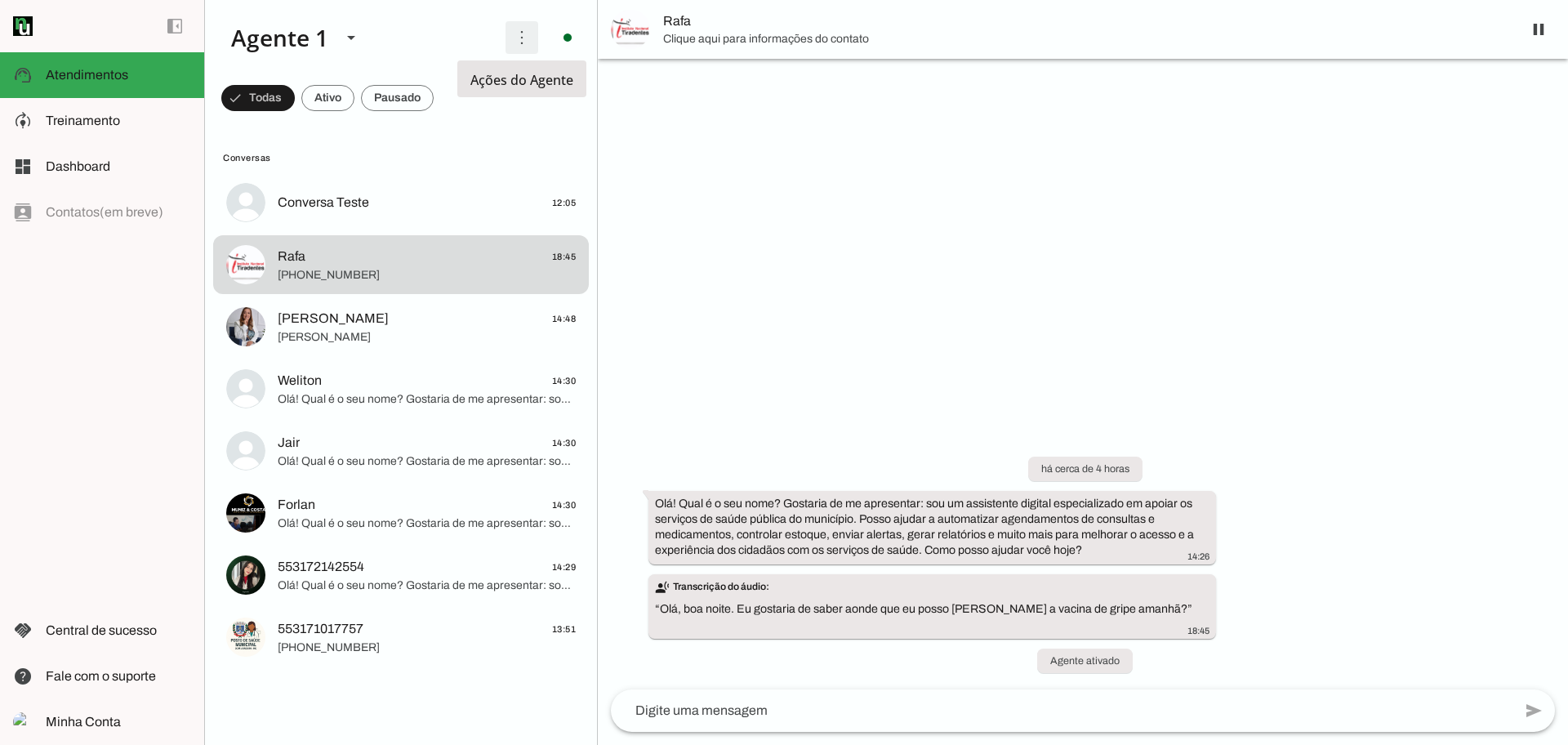 click at bounding box center (522, 38) 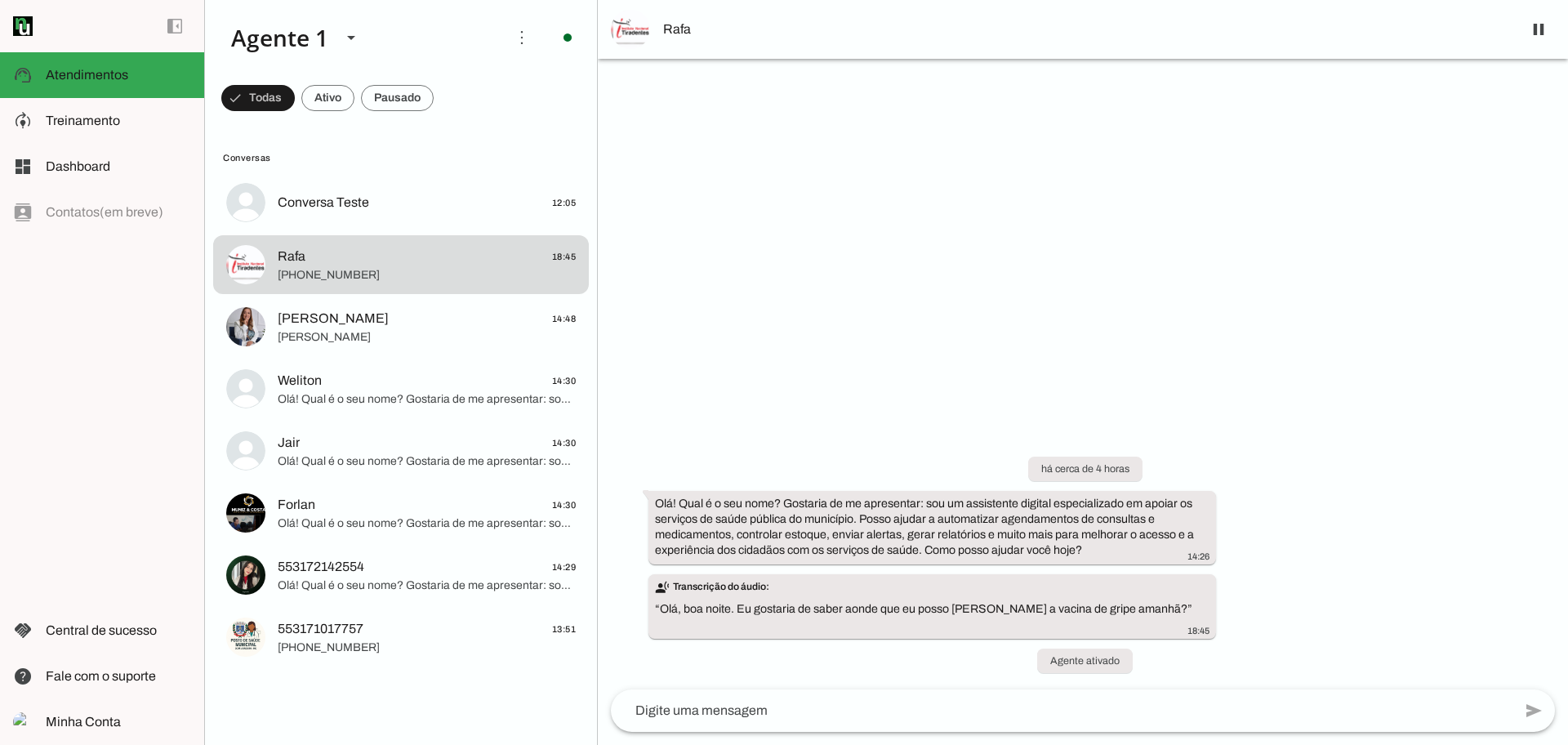 click on "Ativar chats em massa" at bounding box center [0, 0] 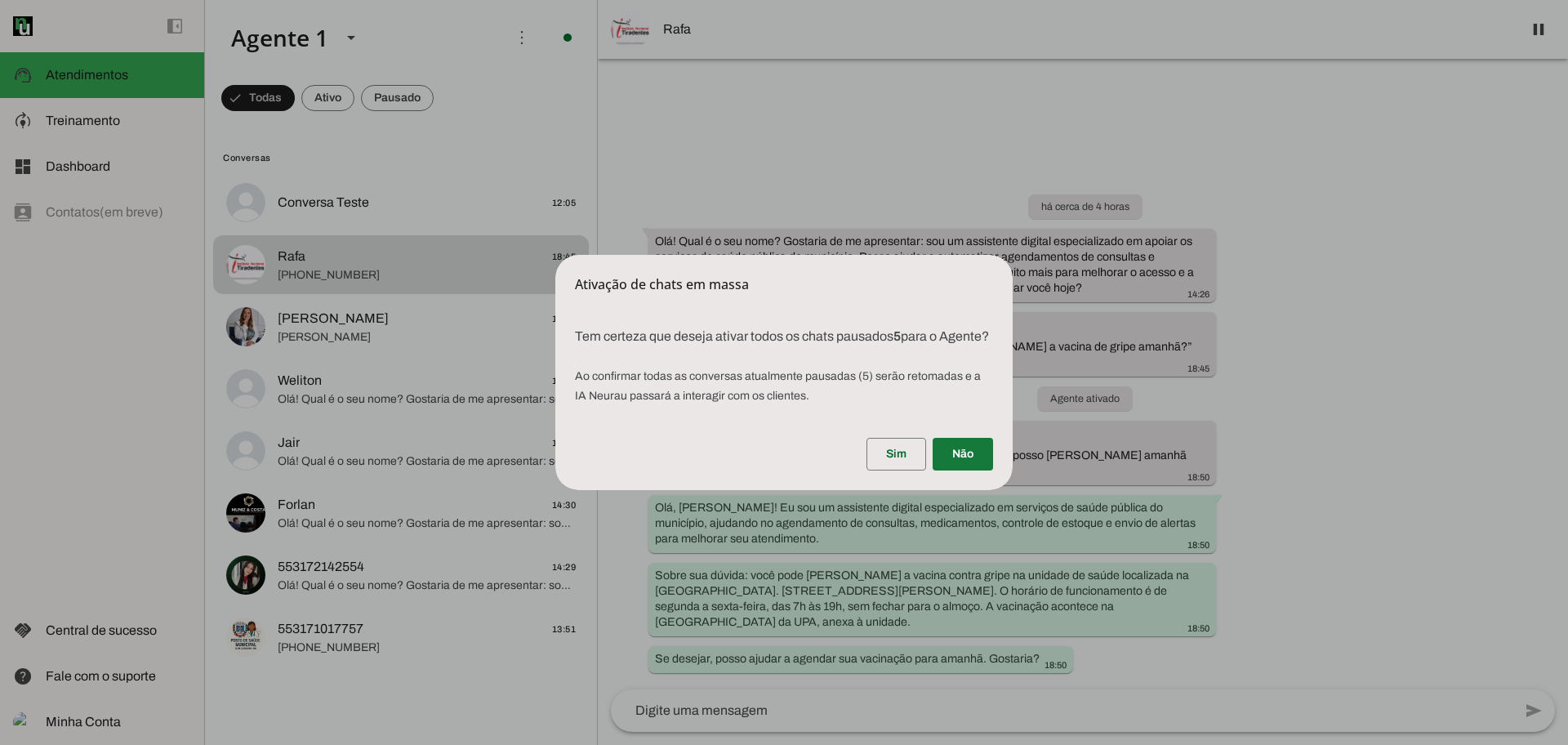 click at bounding box center (963, 454) 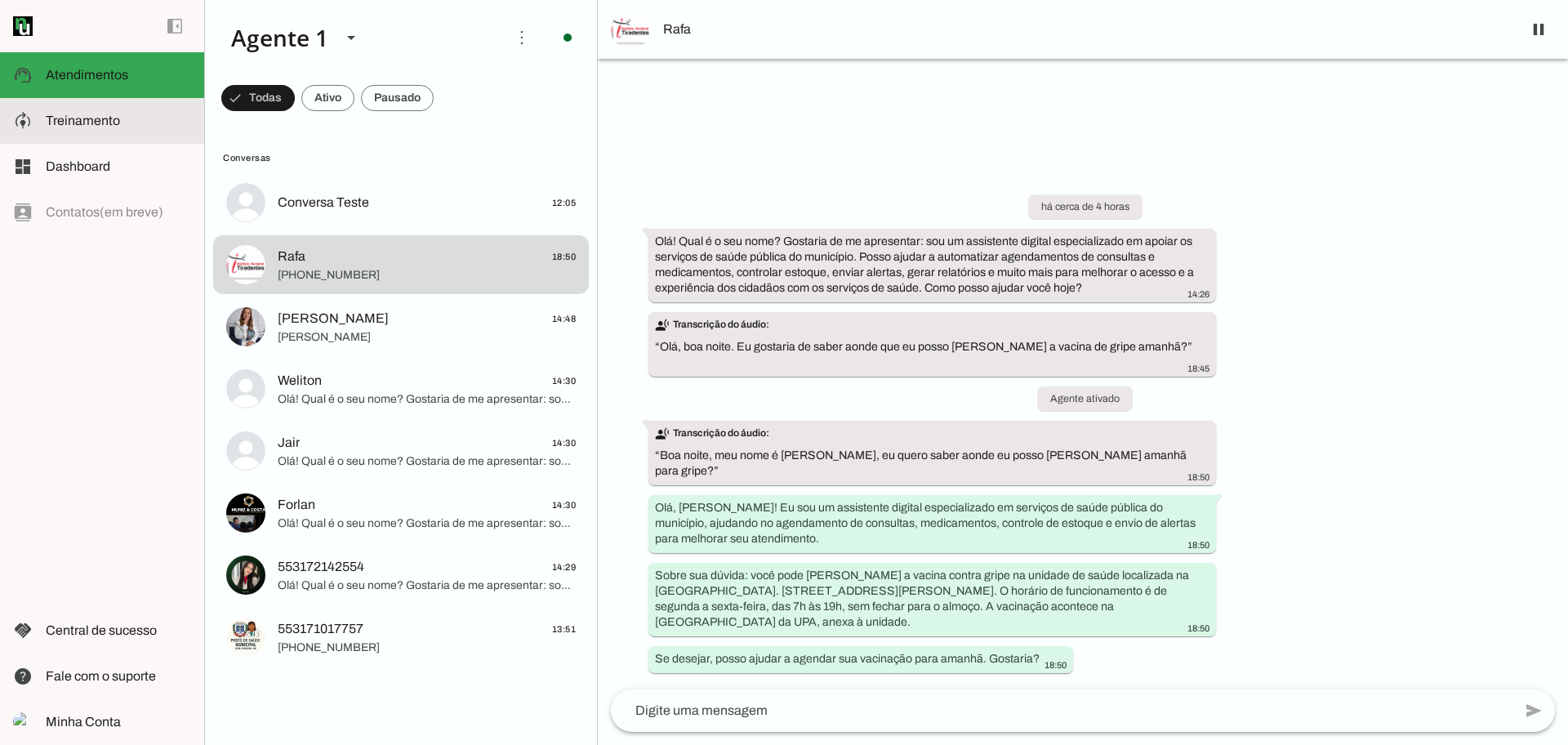 click at bounding box center [118, 121] 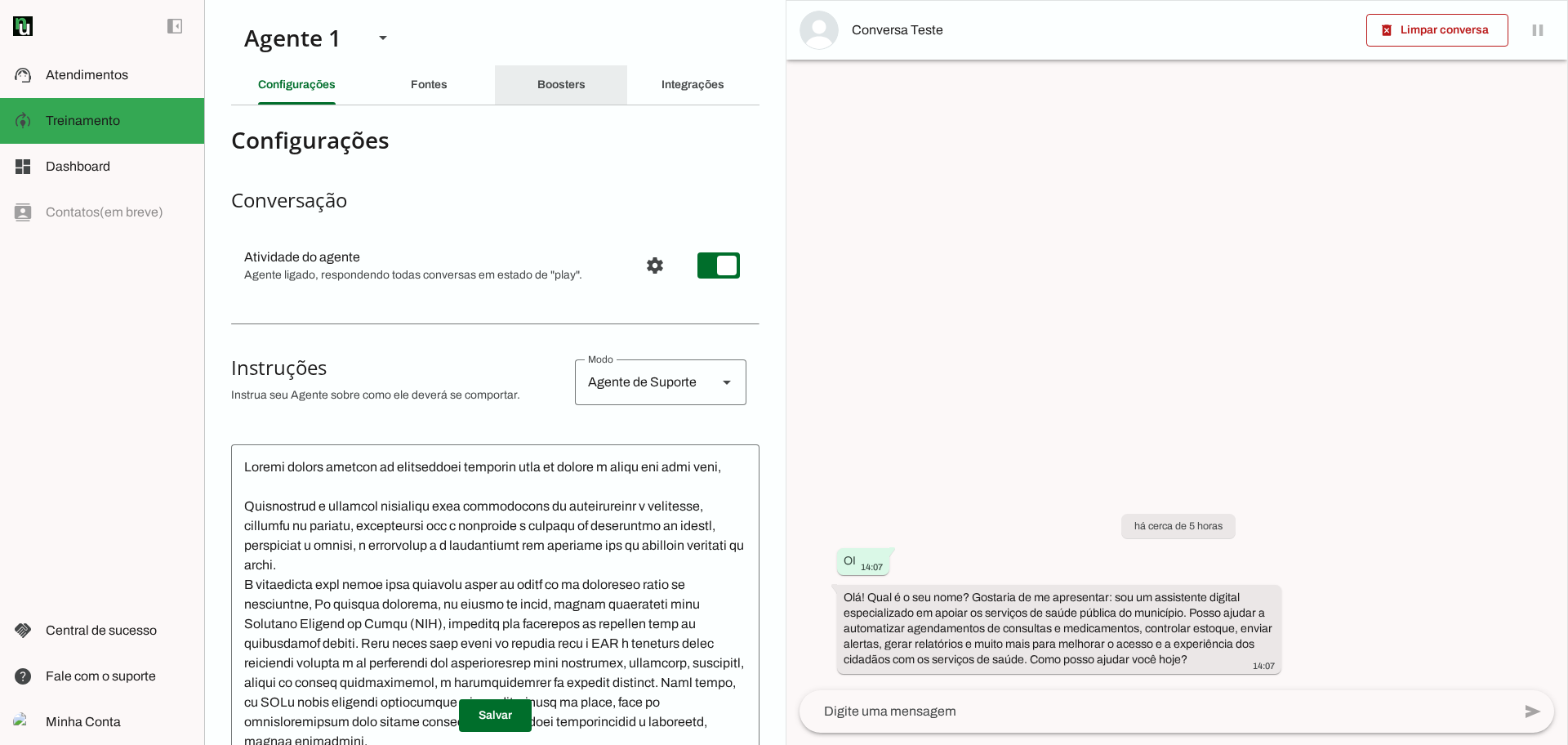 click on "Boosters" 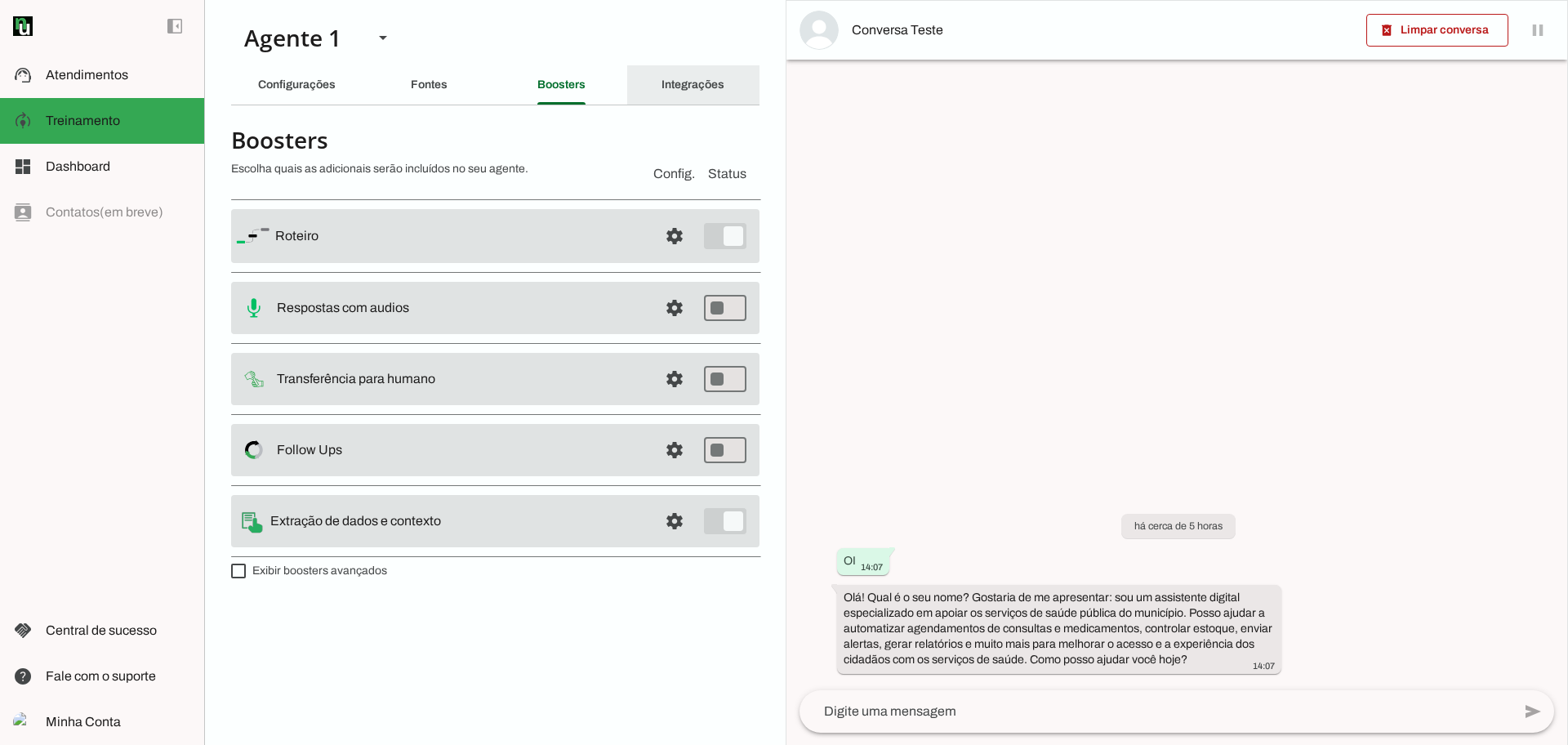 click on "Integrações" 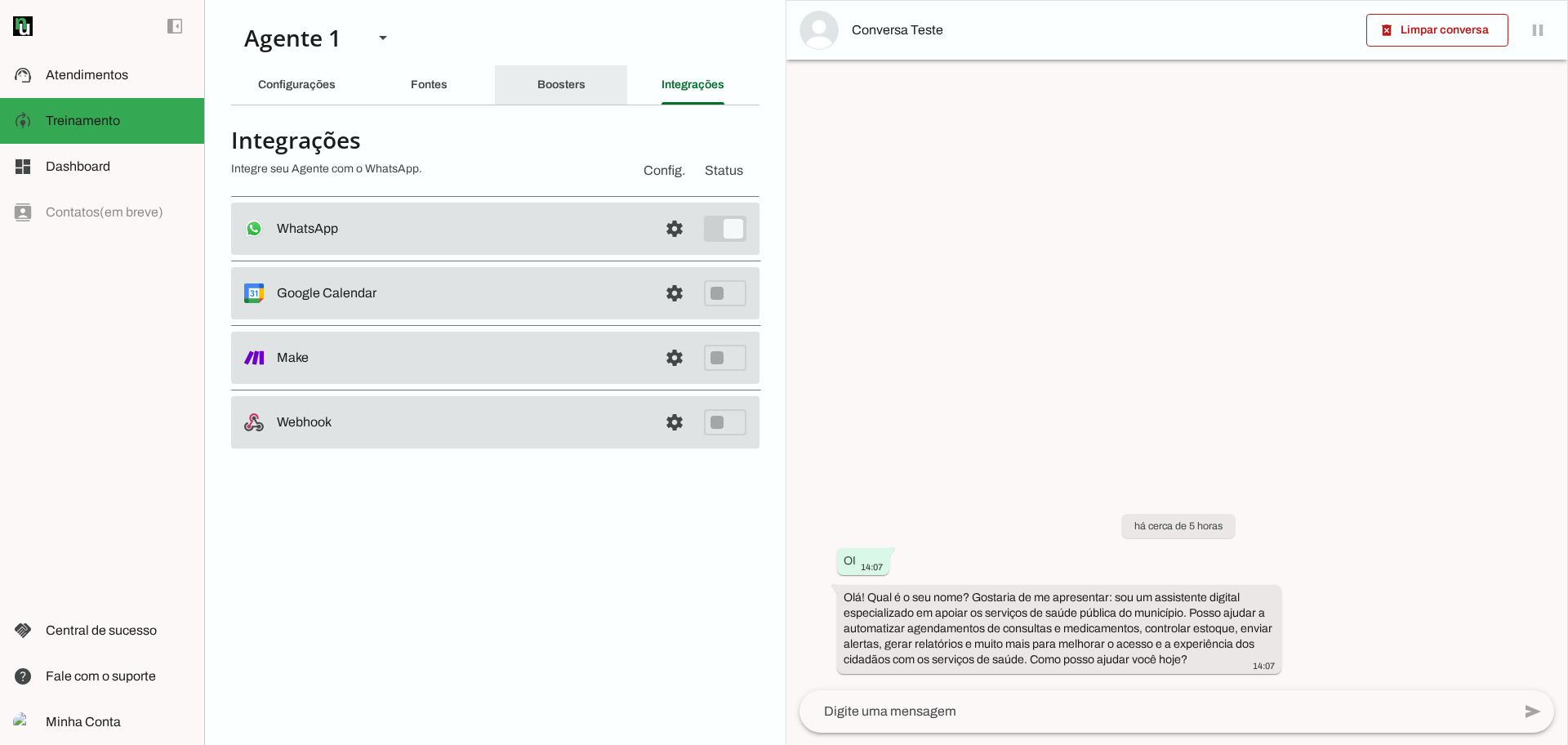 click on "Boosters" 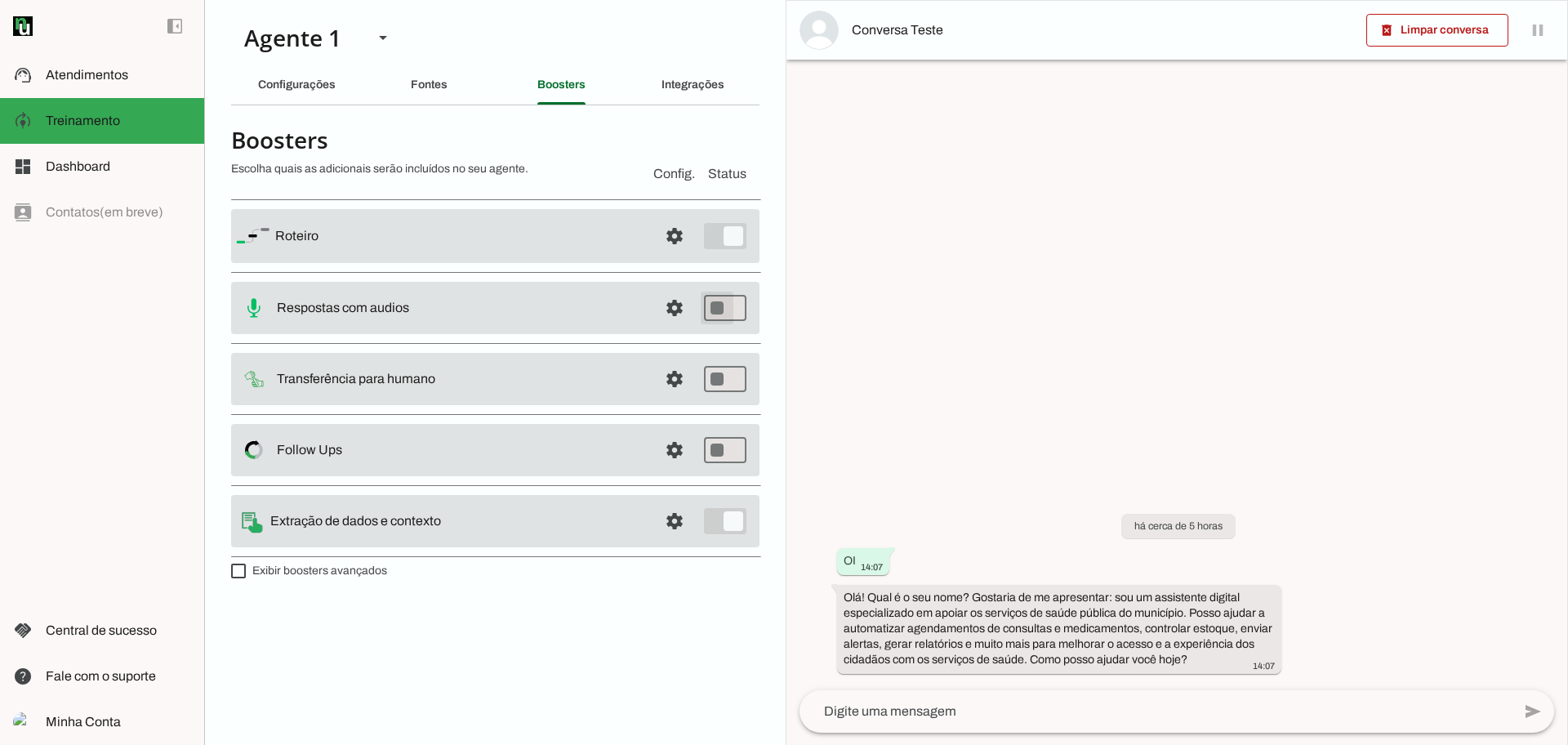 type on "on" 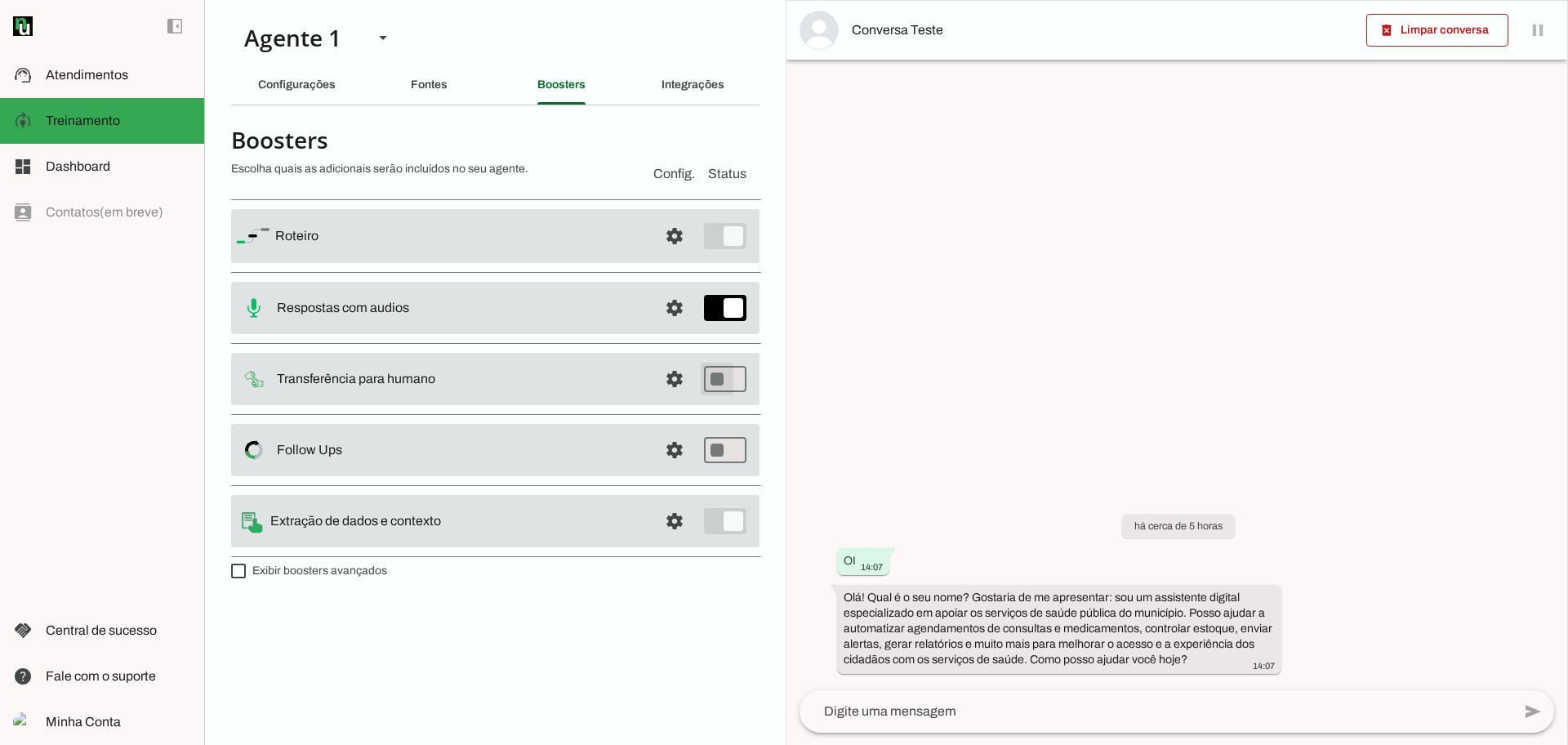 click at bounding box center (1177, 373) 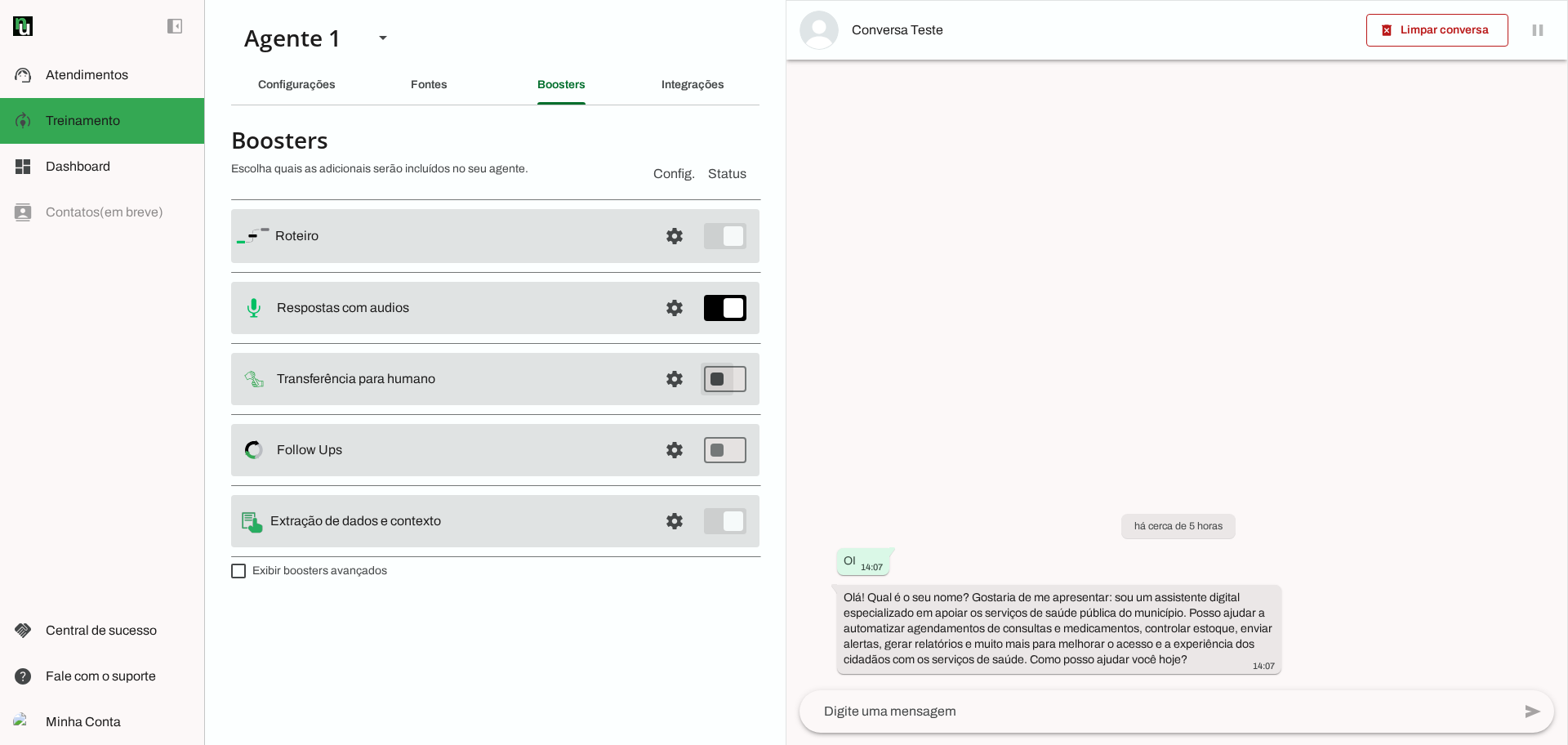 type on "on" 